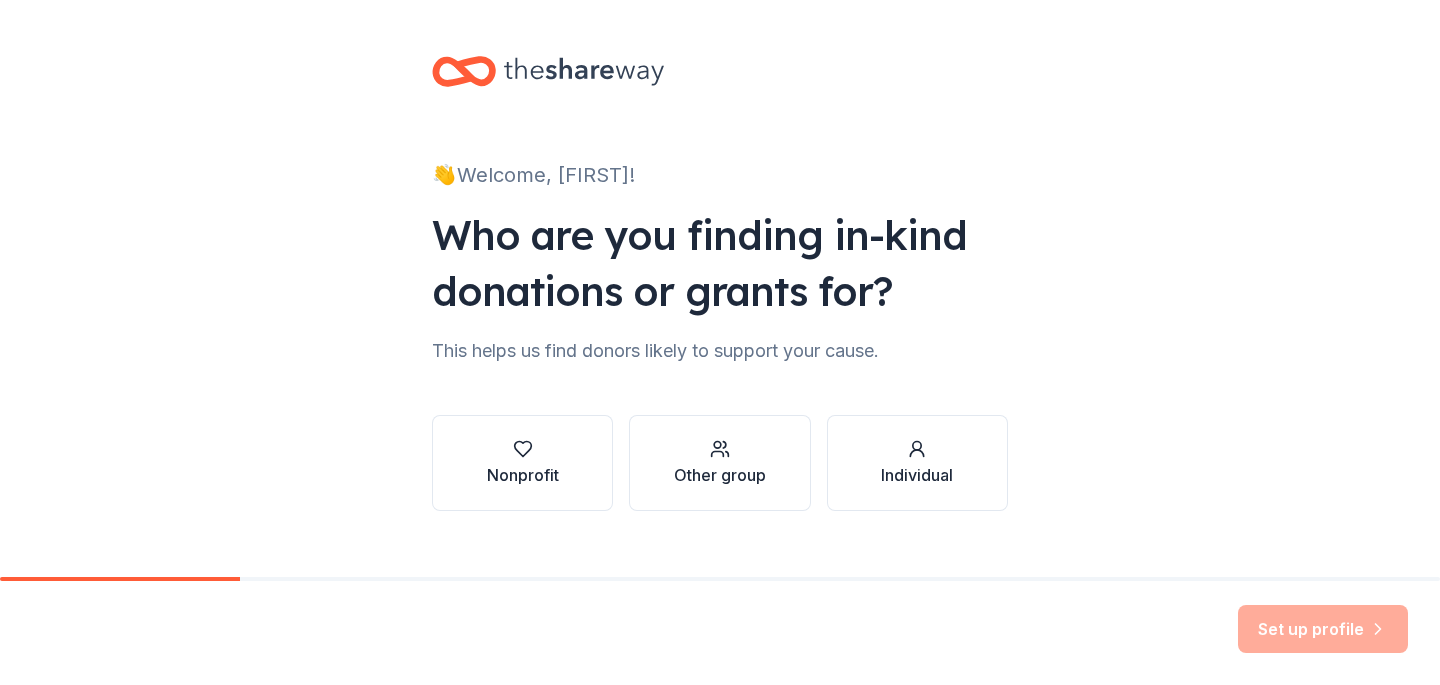 scroll, scrollTop: 0, scrollLeft: 0, axis: both 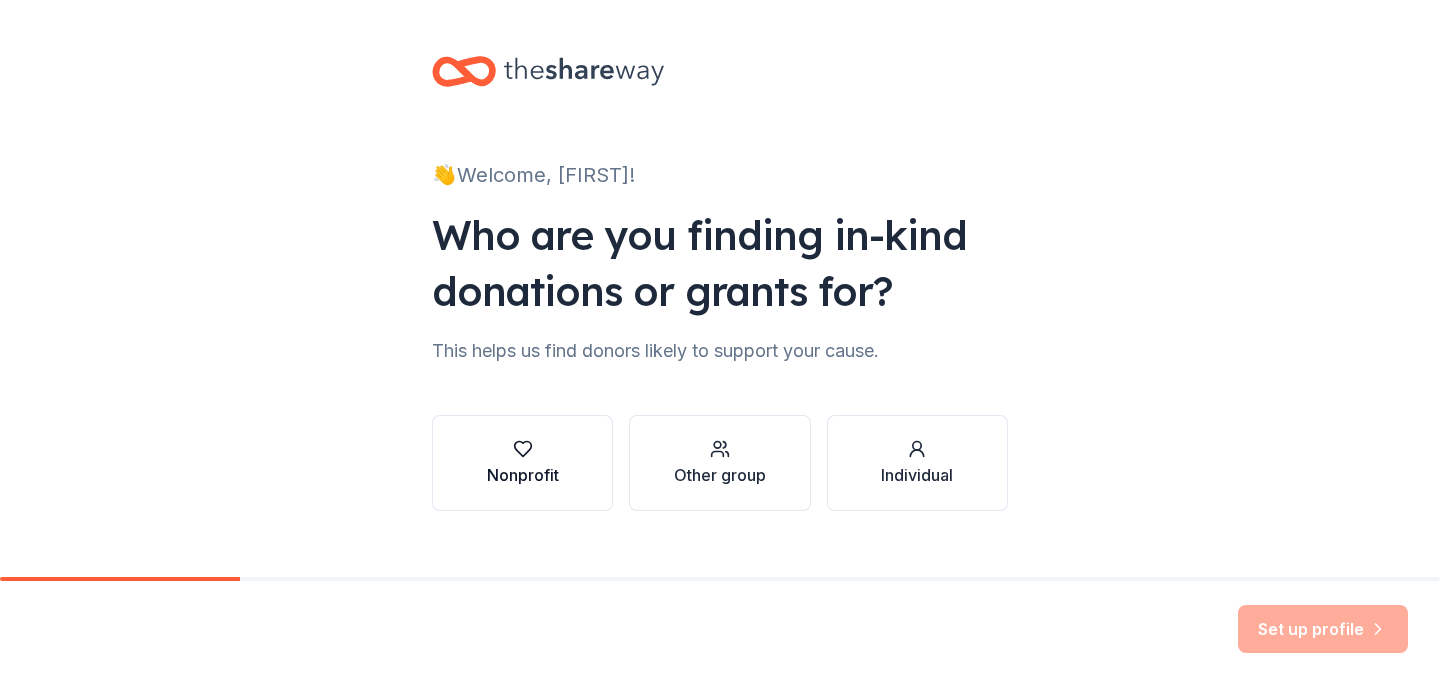 click on "Nonprofit" at bounding box center (522, 463) 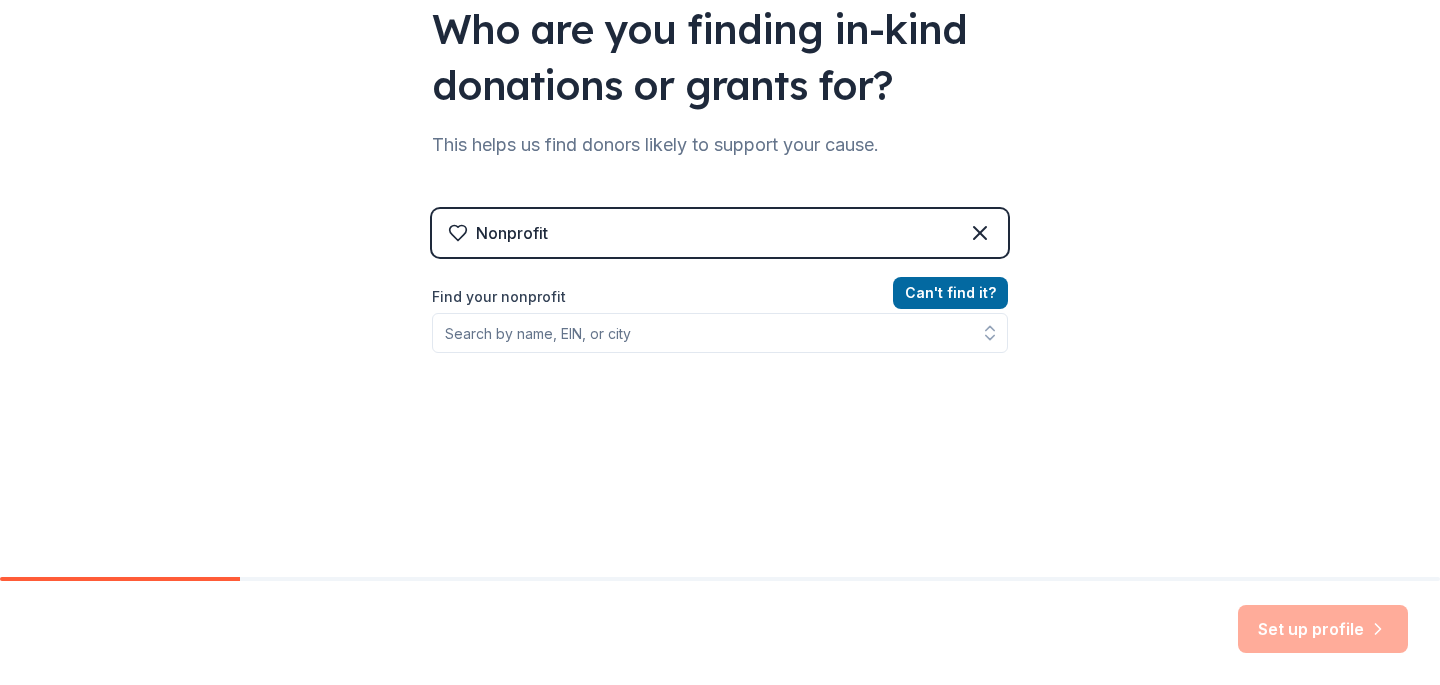 scroll, scrollTop: 207, scrollLeft: 0, axis: vertical 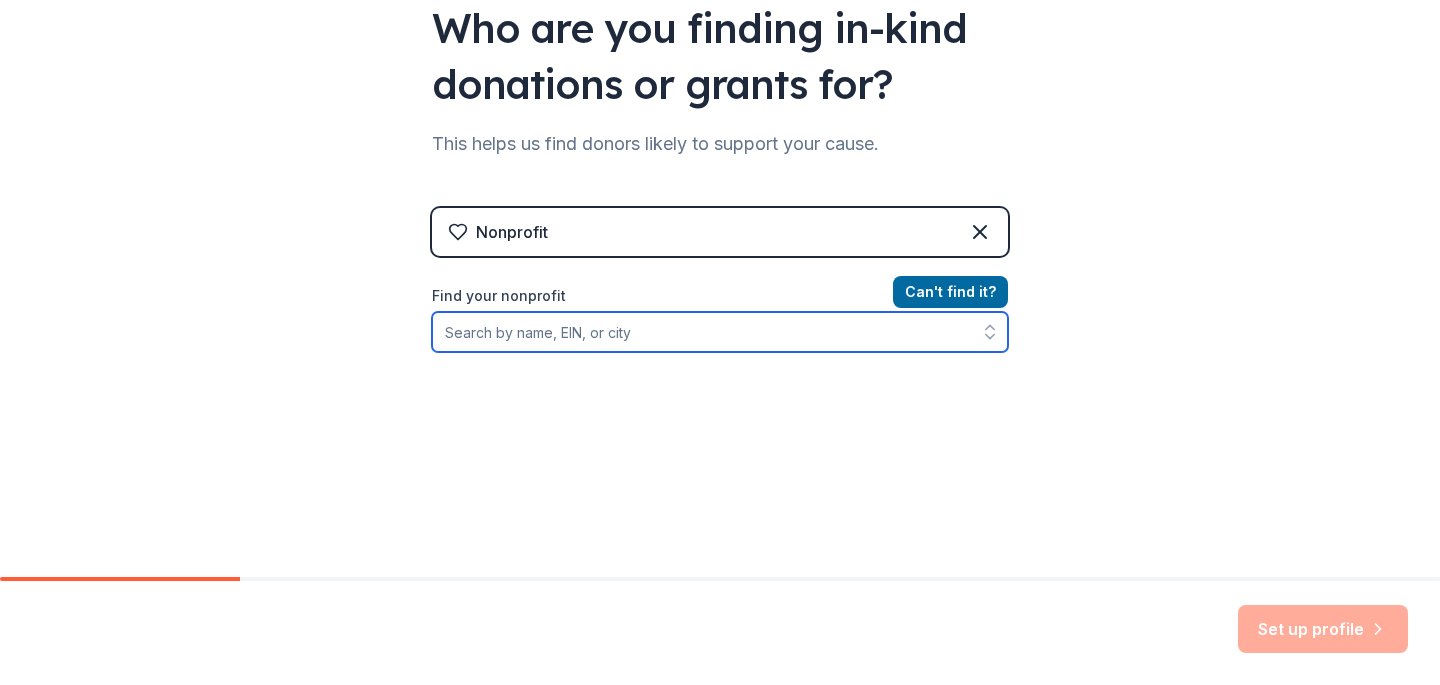 click on "Find your nonprofit" at bounding box center (720, 332) 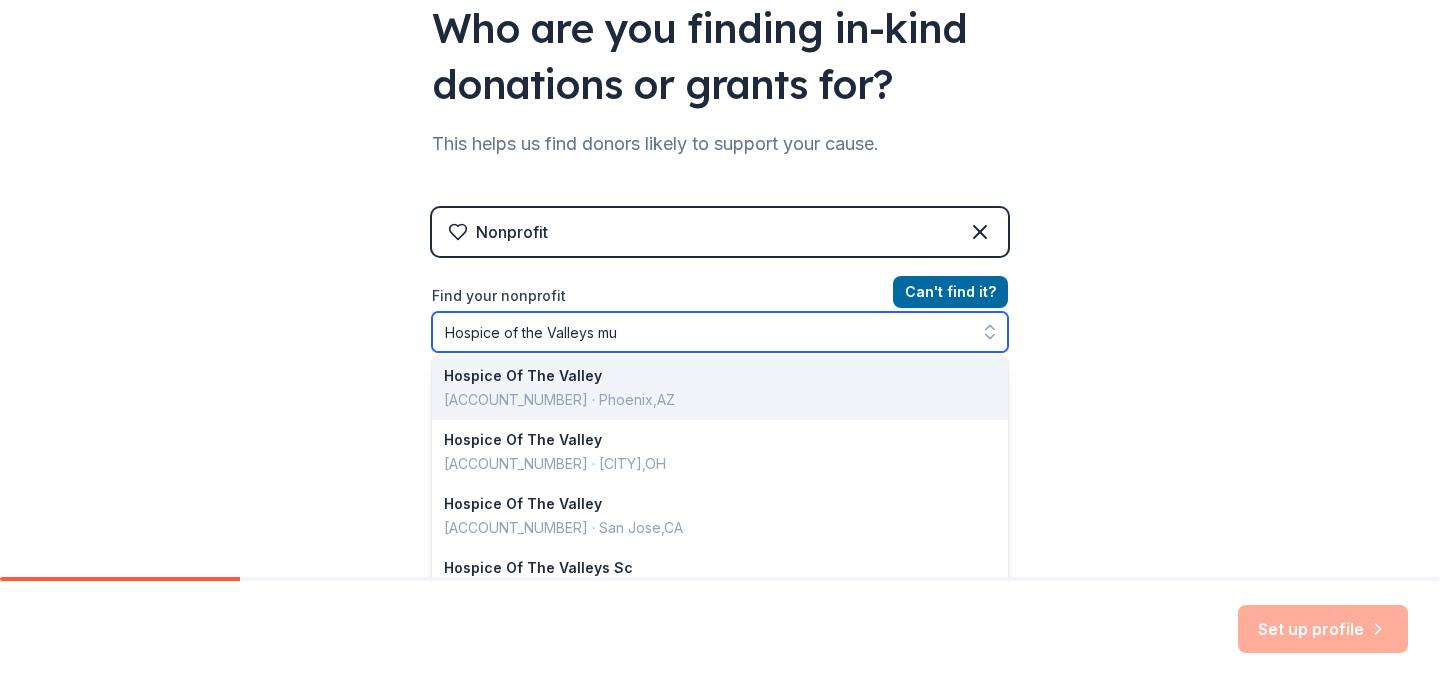 scroll, scrollTop: 0, scrollLeft: 0, axis: both 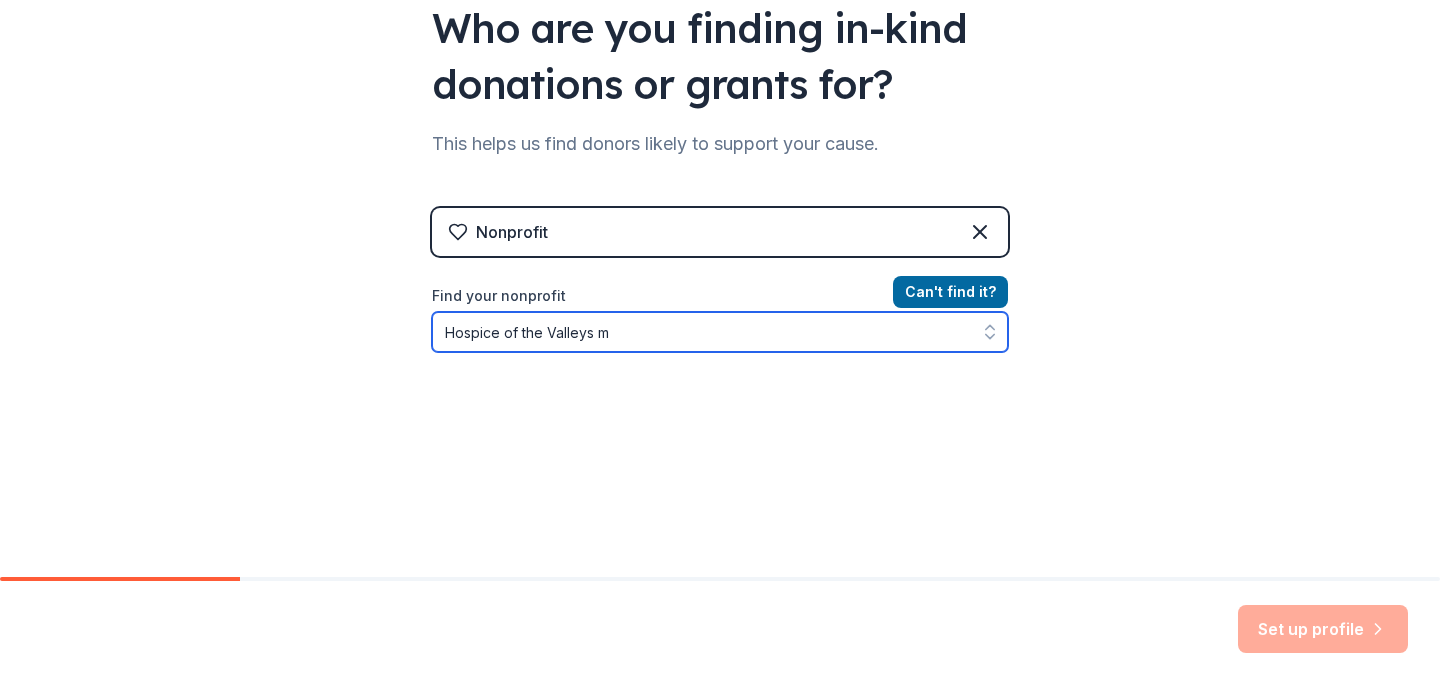 type on "Hospice of the Valleys" 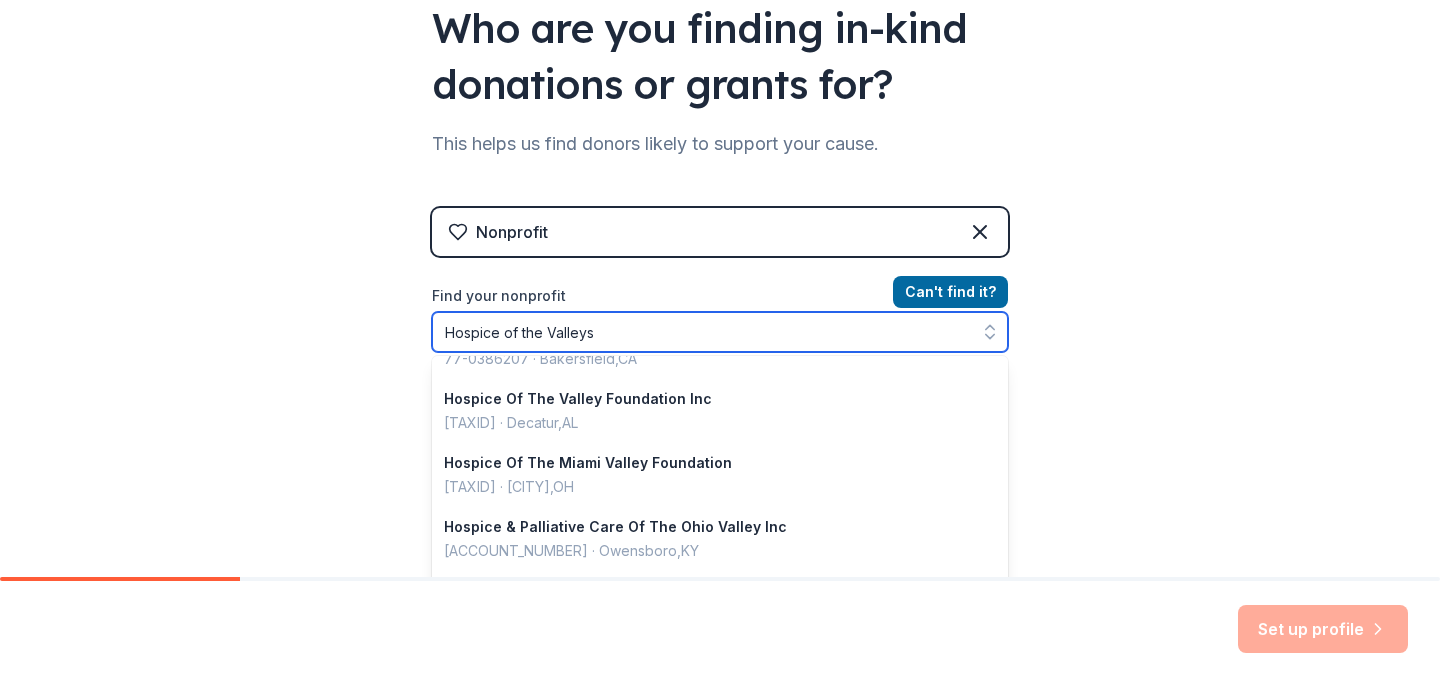 scroll, scrollTop: 648, scrollLeft: 0, axis: vertical 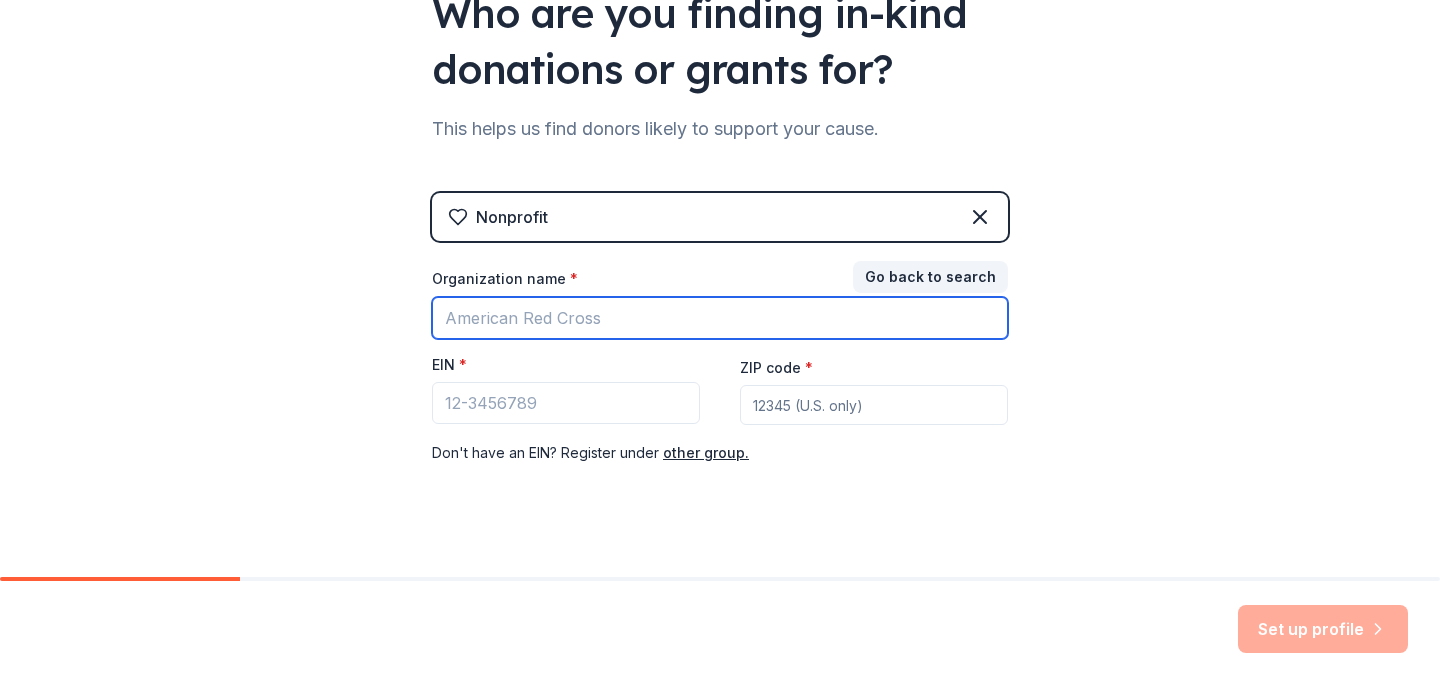 click on "Organization name *" at bounding box center (720, 318) 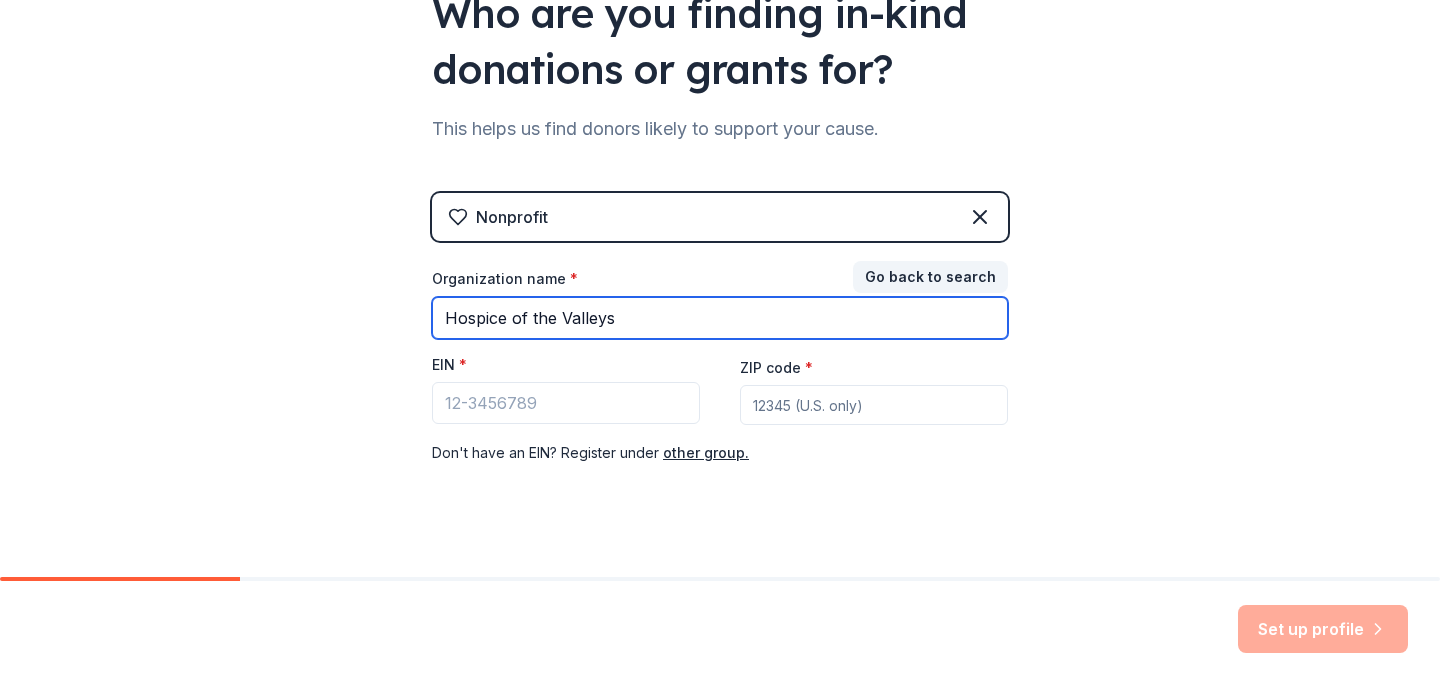 type on "Hospice of the Valleys" 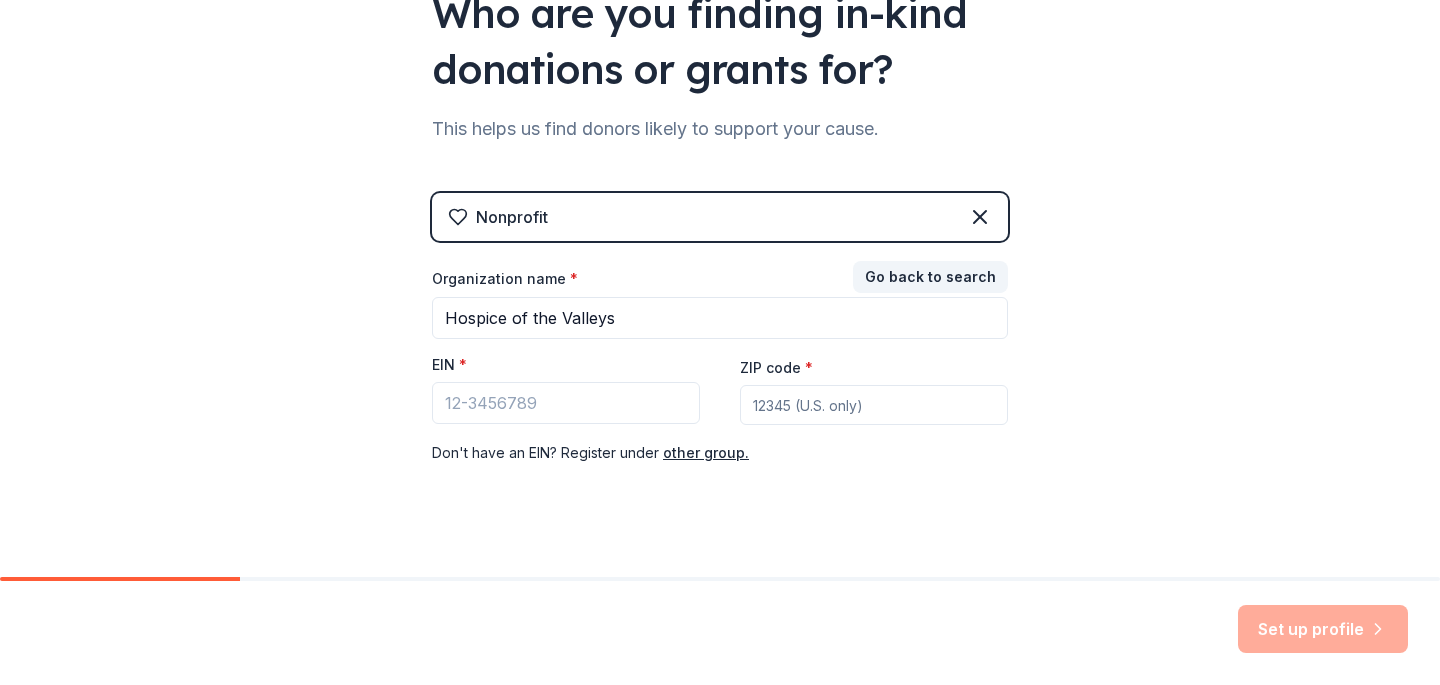 click on "ZIP code *" at bounding box center [874, 405] 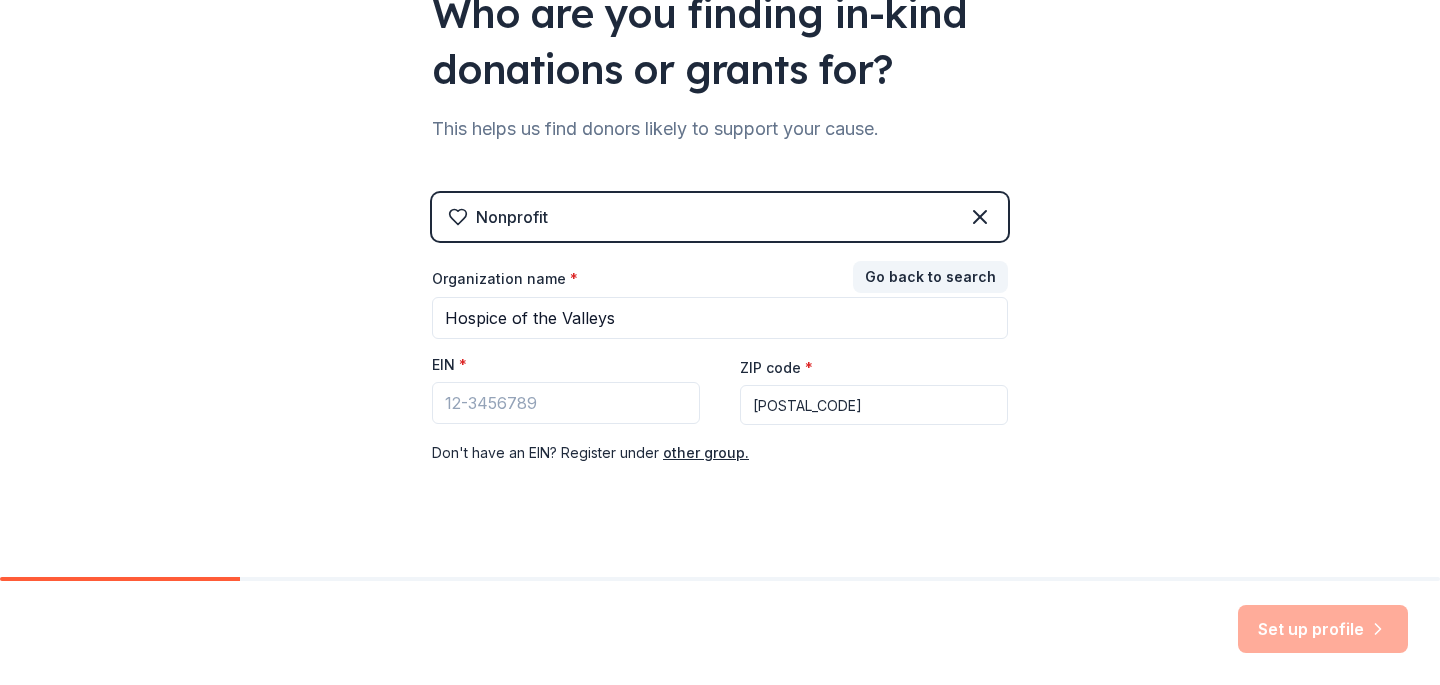 type on "[POSTAL_CODE]" 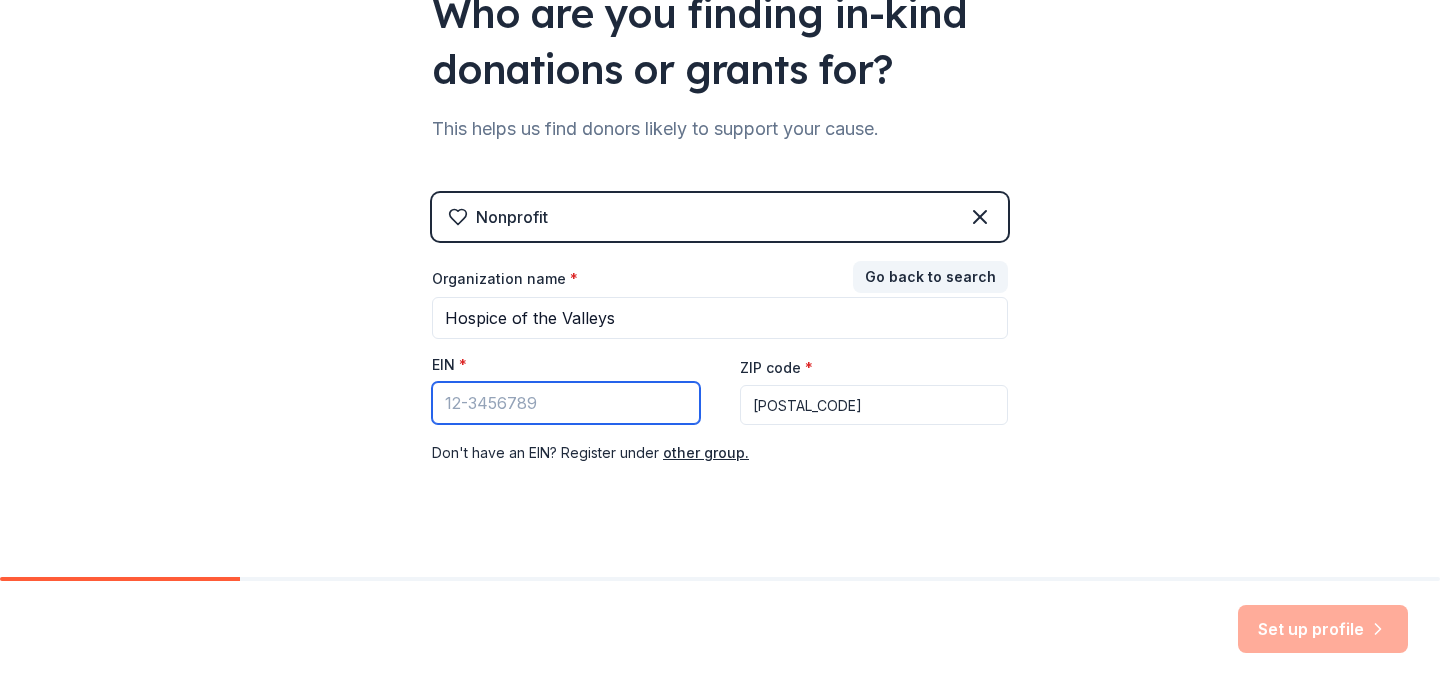click on "EIN *" at bounding box center [566, 403] 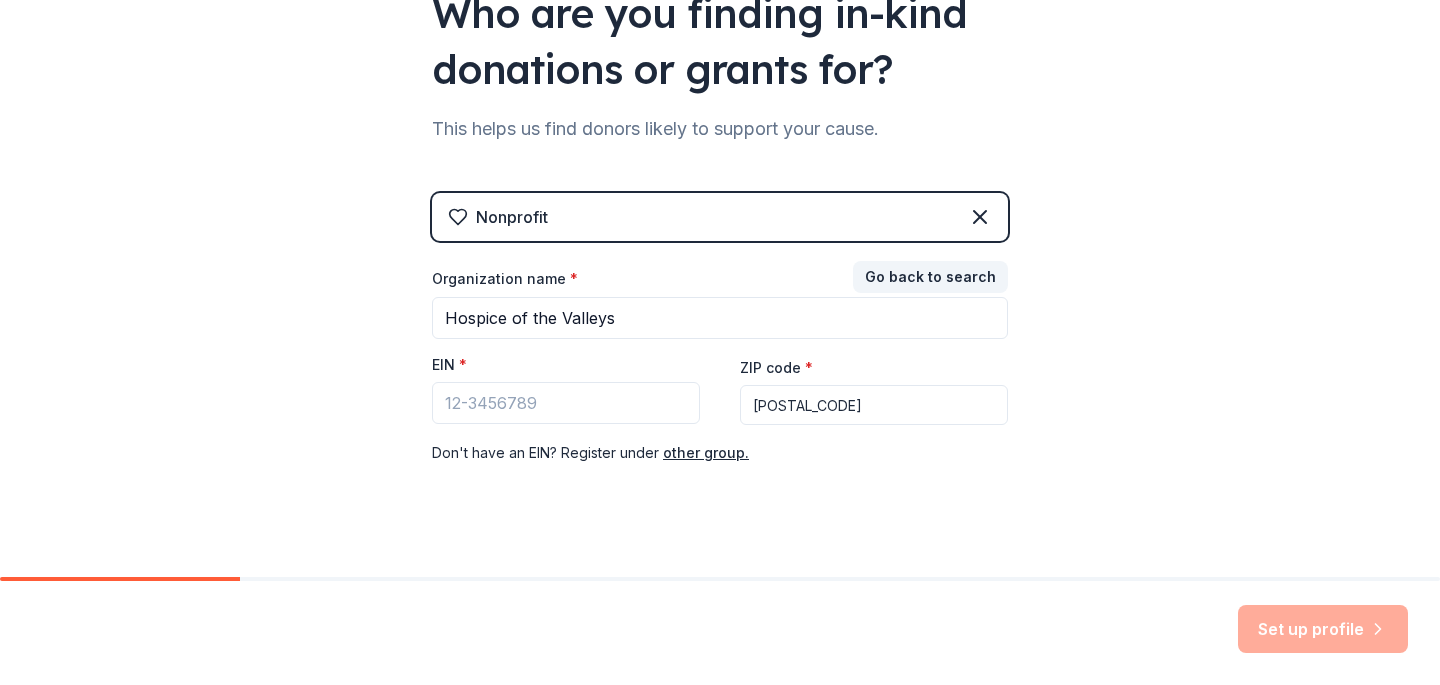 click on "*" at bounding box center [463, 364] 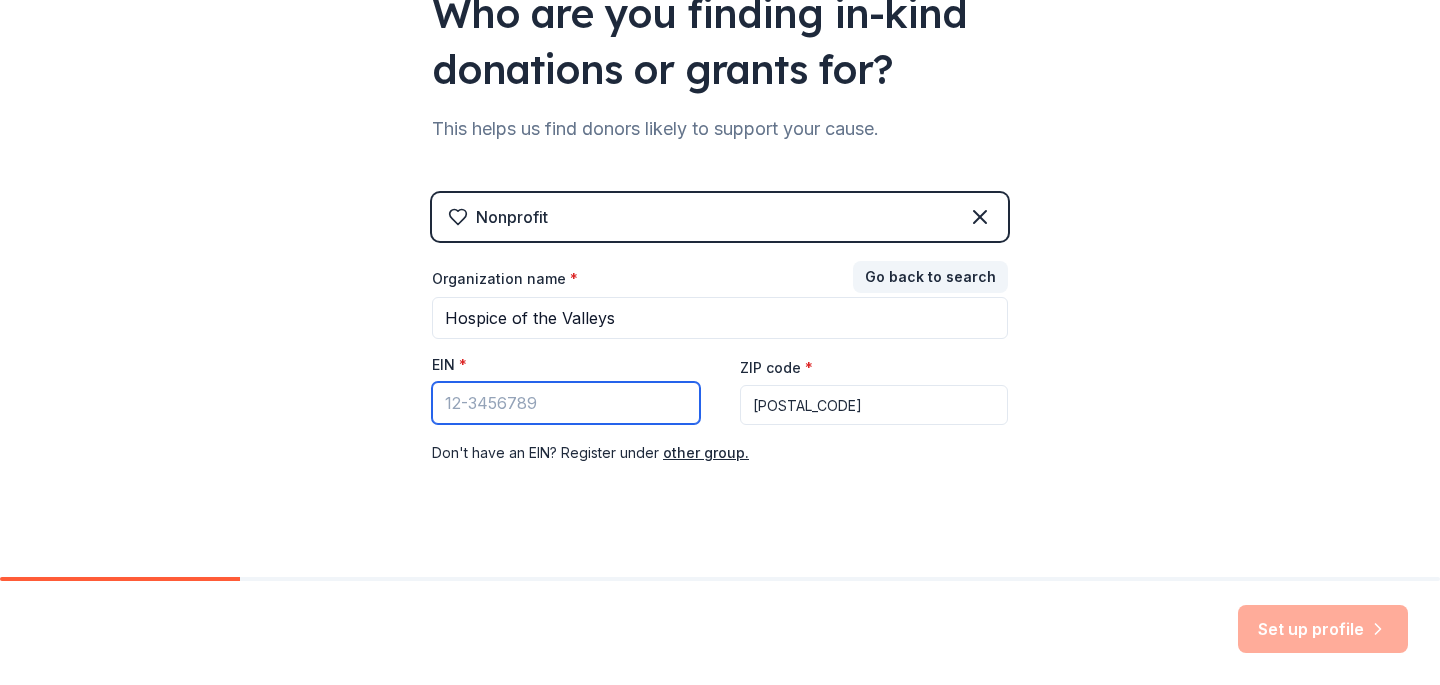 click on "EIN *" at bounding box center (566, 403) 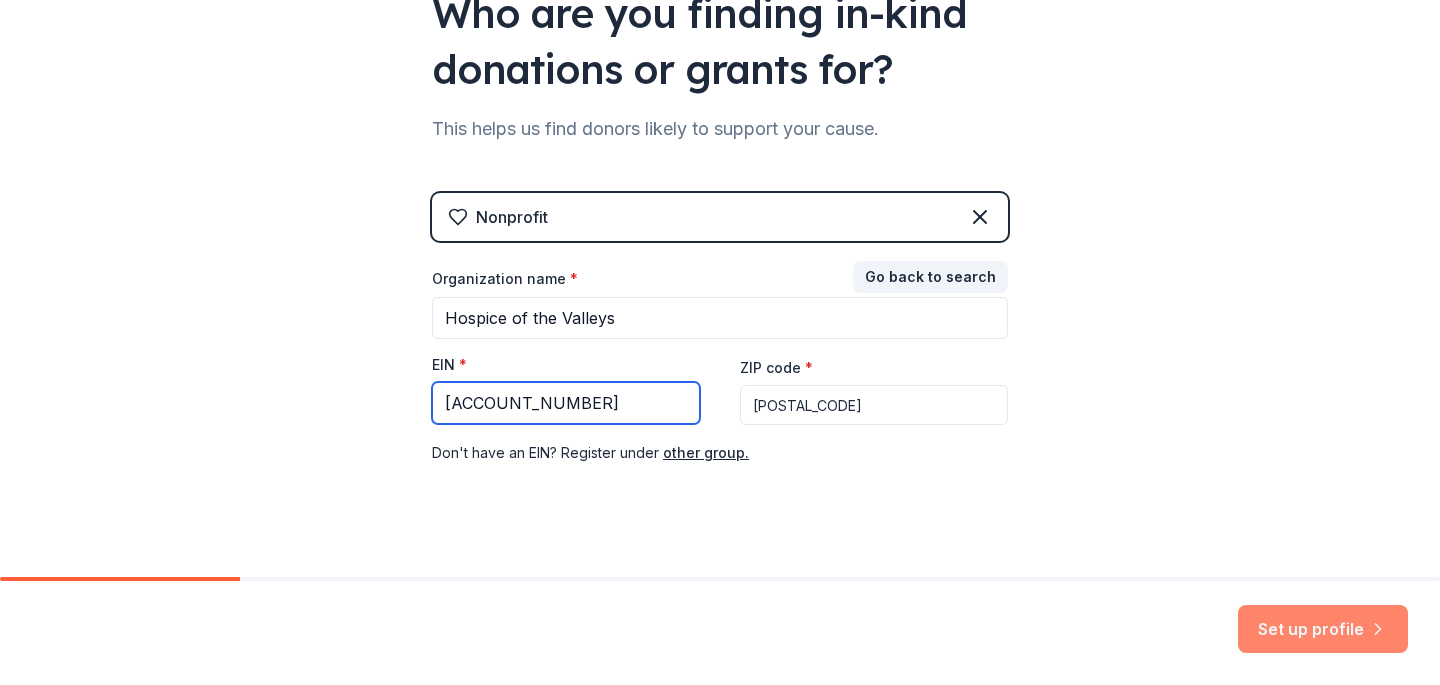 type on "[ACCOUNT_NUMBER]" 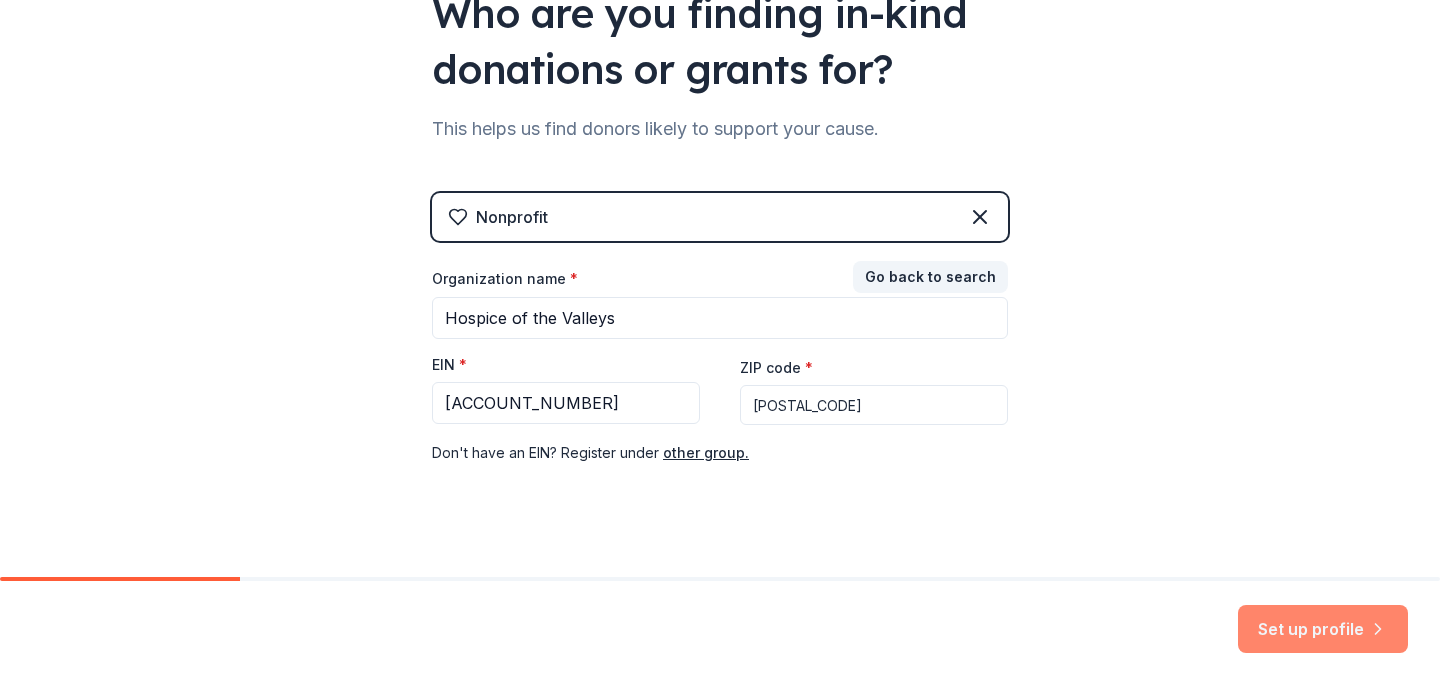 click on "Set up profile" at bounding box center [1323, 629] 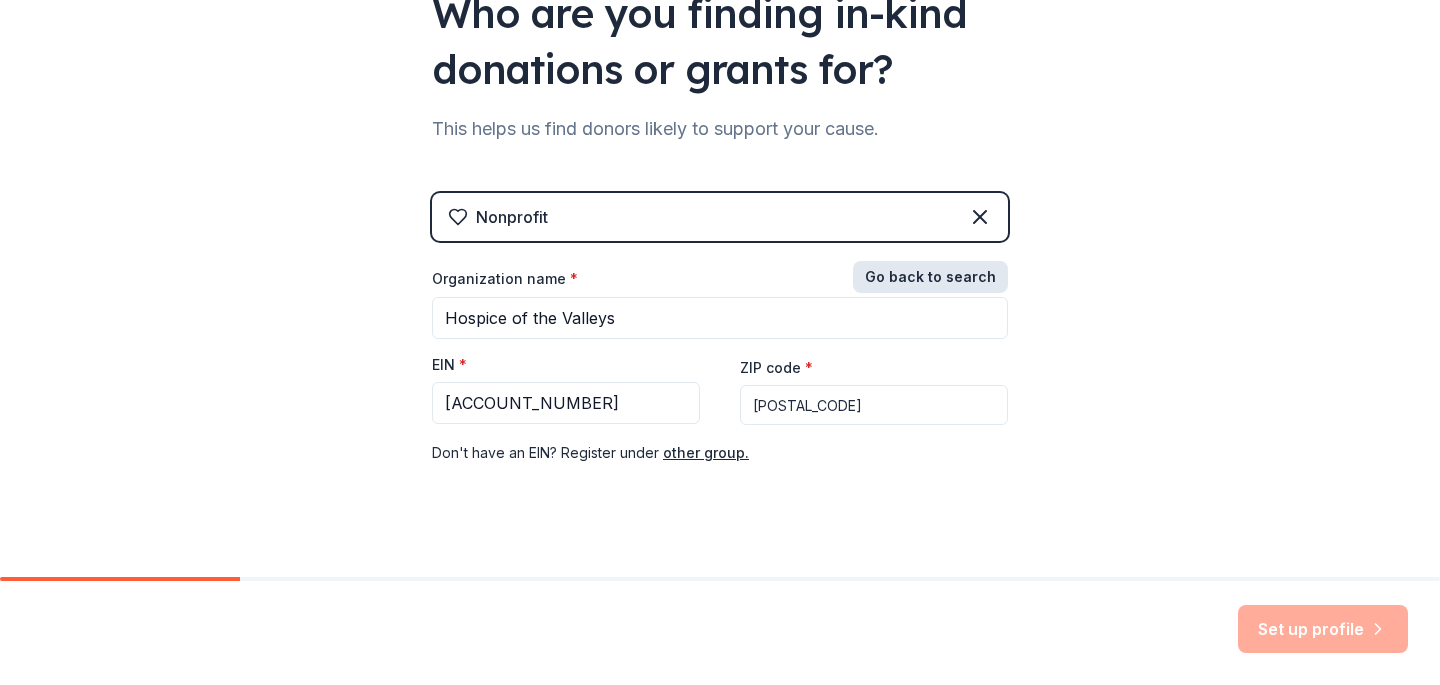 click on "Go back to search" at bounding box center (930, 277) 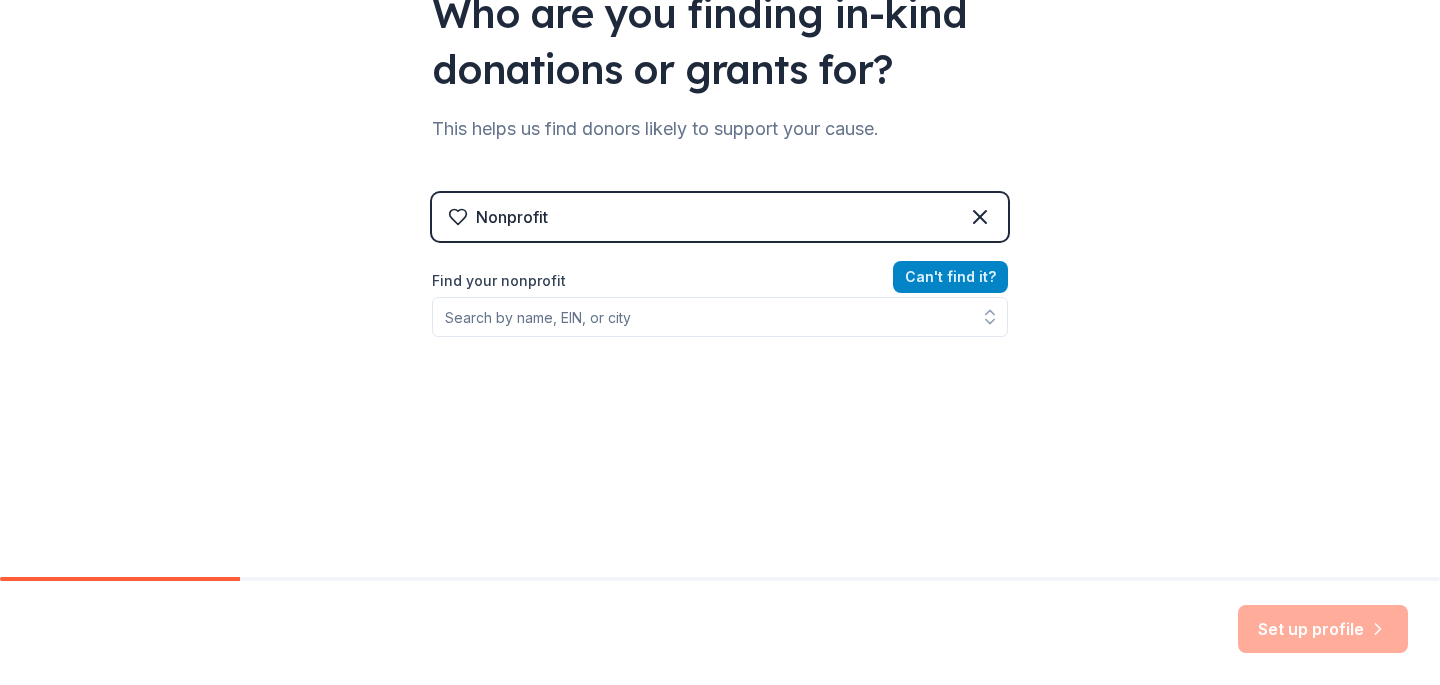click on "Can ' t find it?" at bounding box center [950, 277] 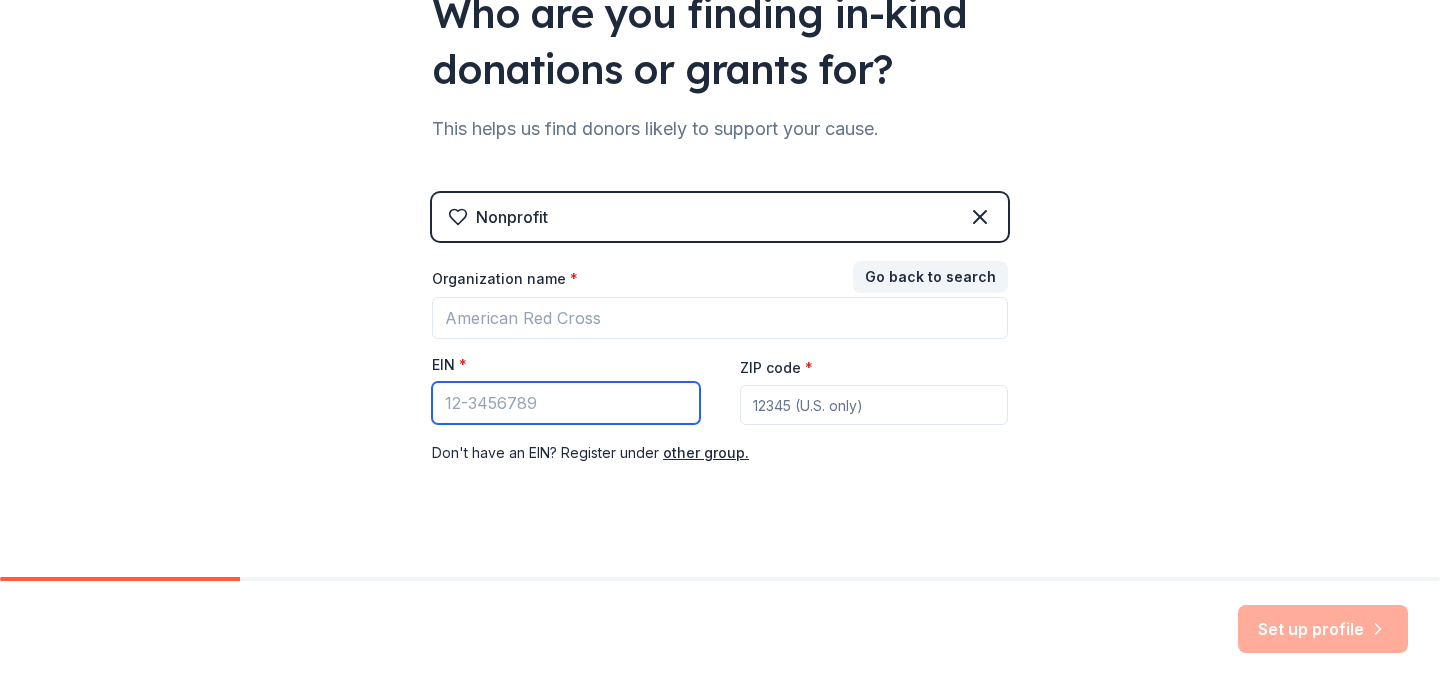 type on "Hospice of the Valleys" 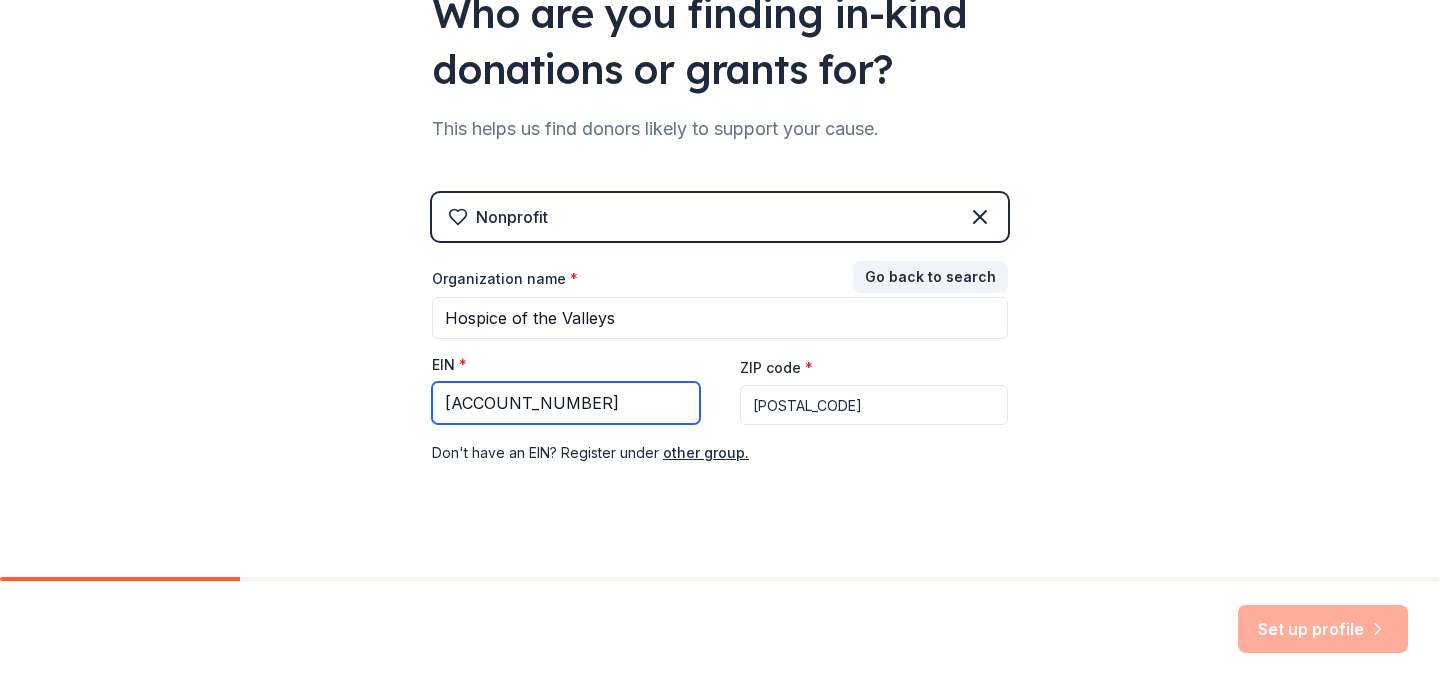 click on "[ACCOUNT_NUMBER]" at bounding box center (566, 403) 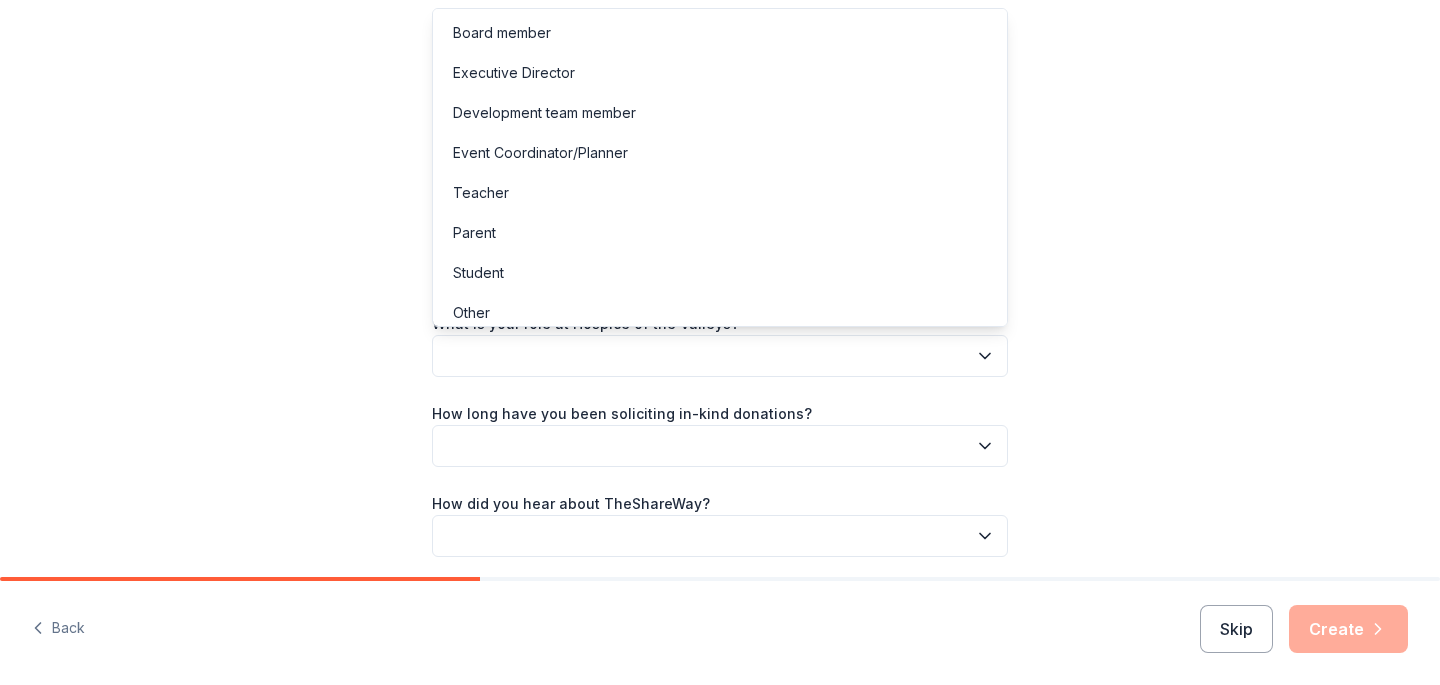 click at bounding box center (720, 356) 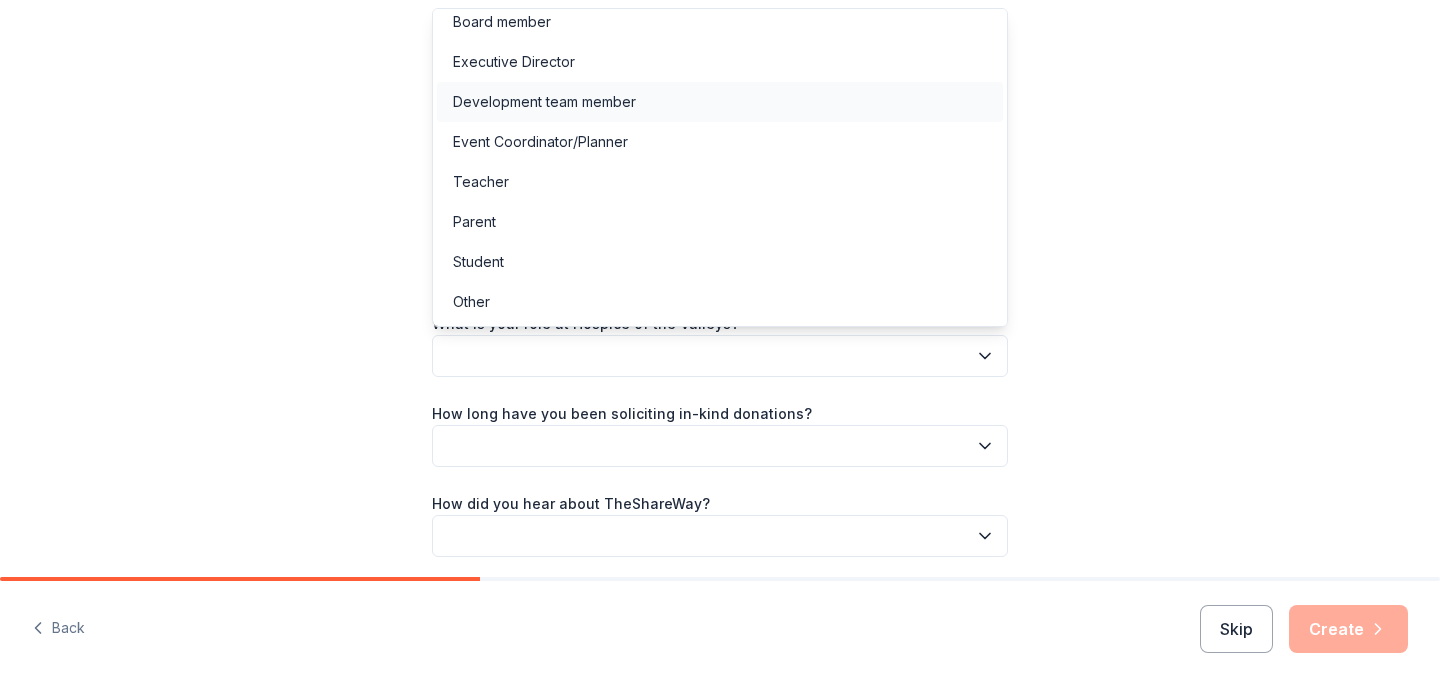 scroll, scrollTop: 0, scrollLeft: 0, axis: both 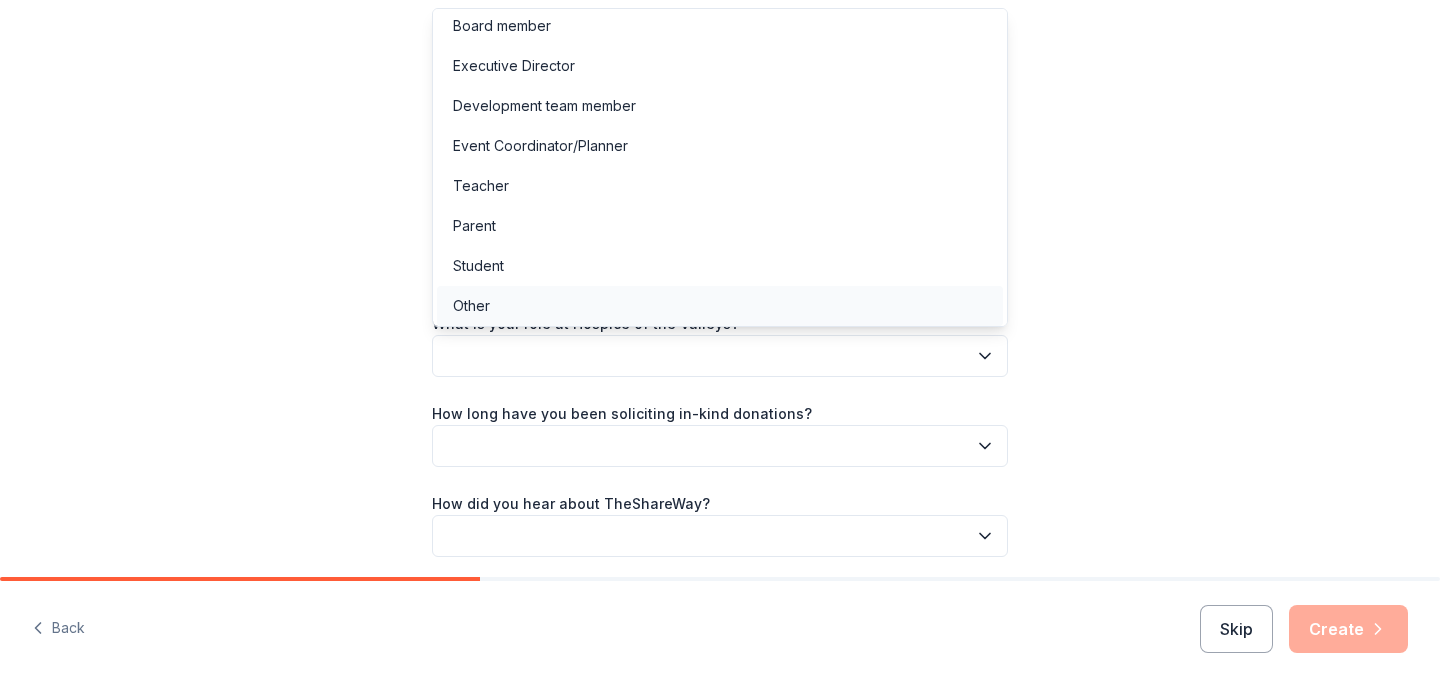 click on "Other" at bounding box center [720, 306] 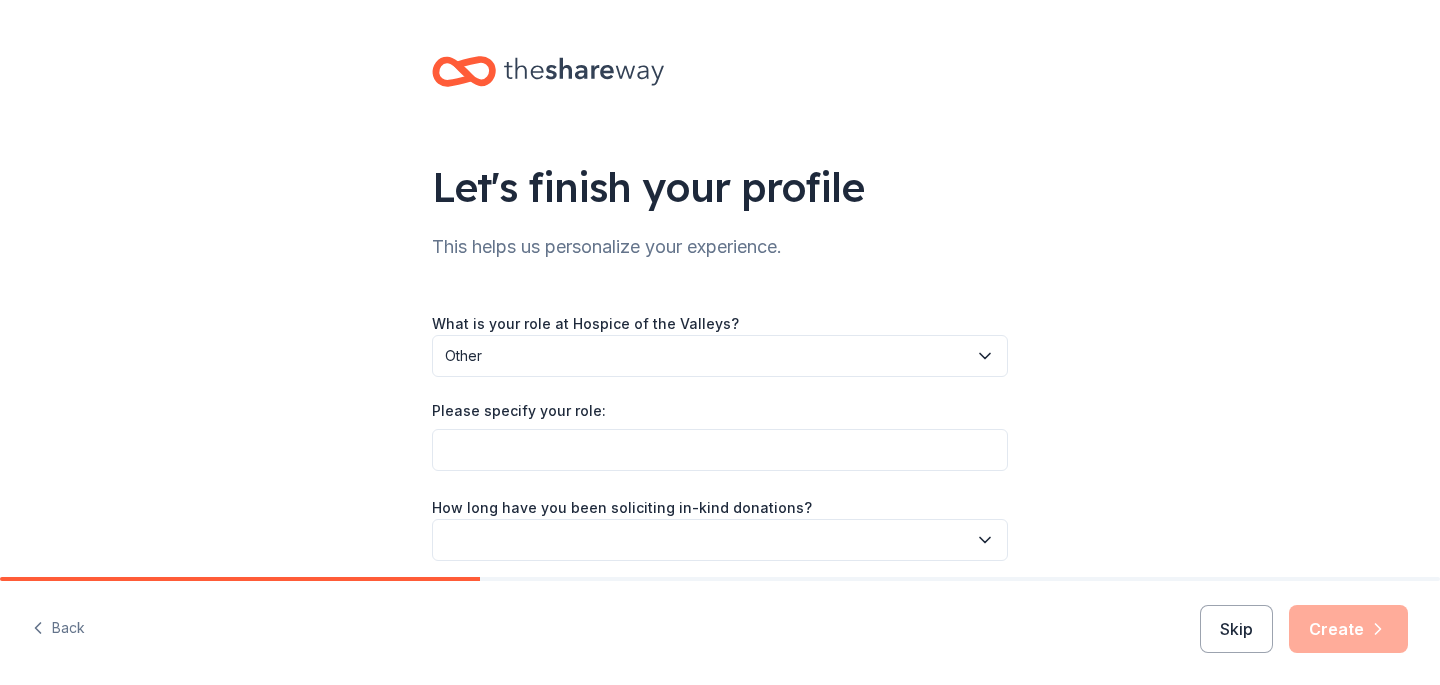 scroll, scrollTop: 169, scrollLeft: 0, axis: vertical 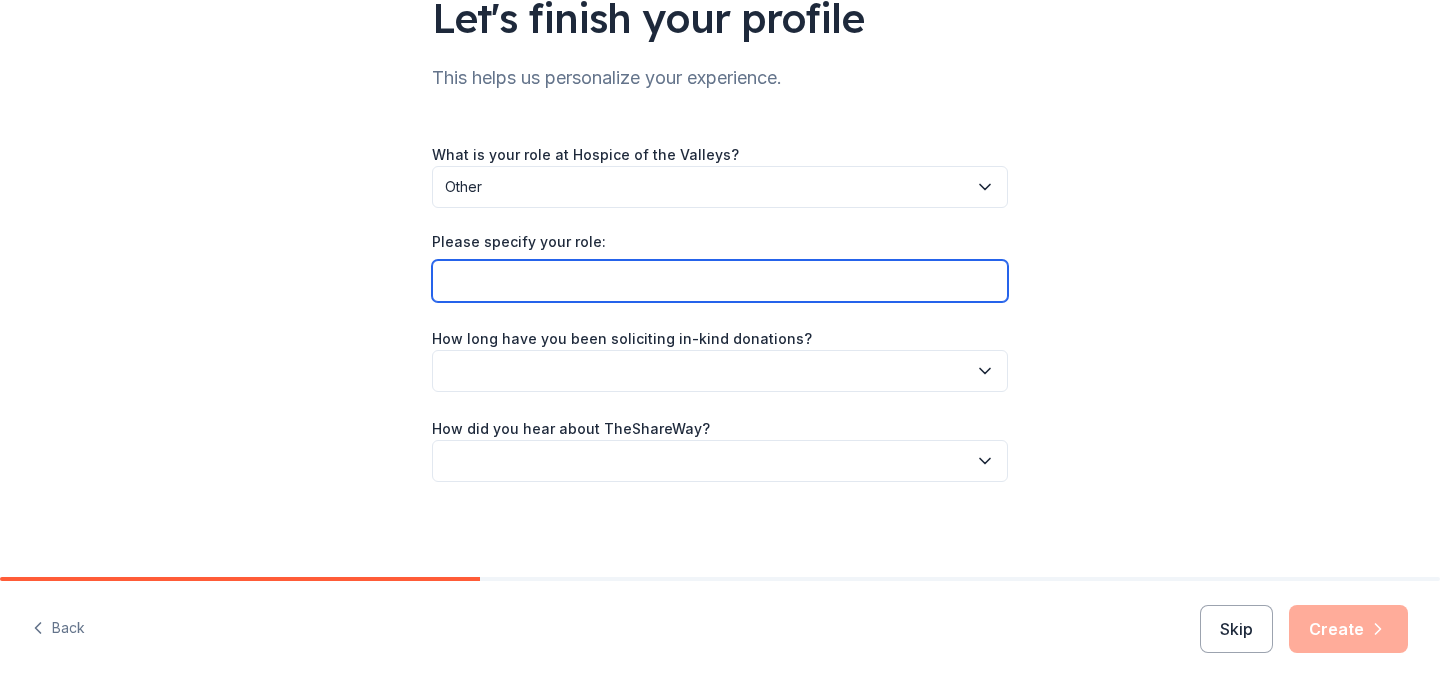 click on "Please specify your role:" at bounding box center (720, 281) 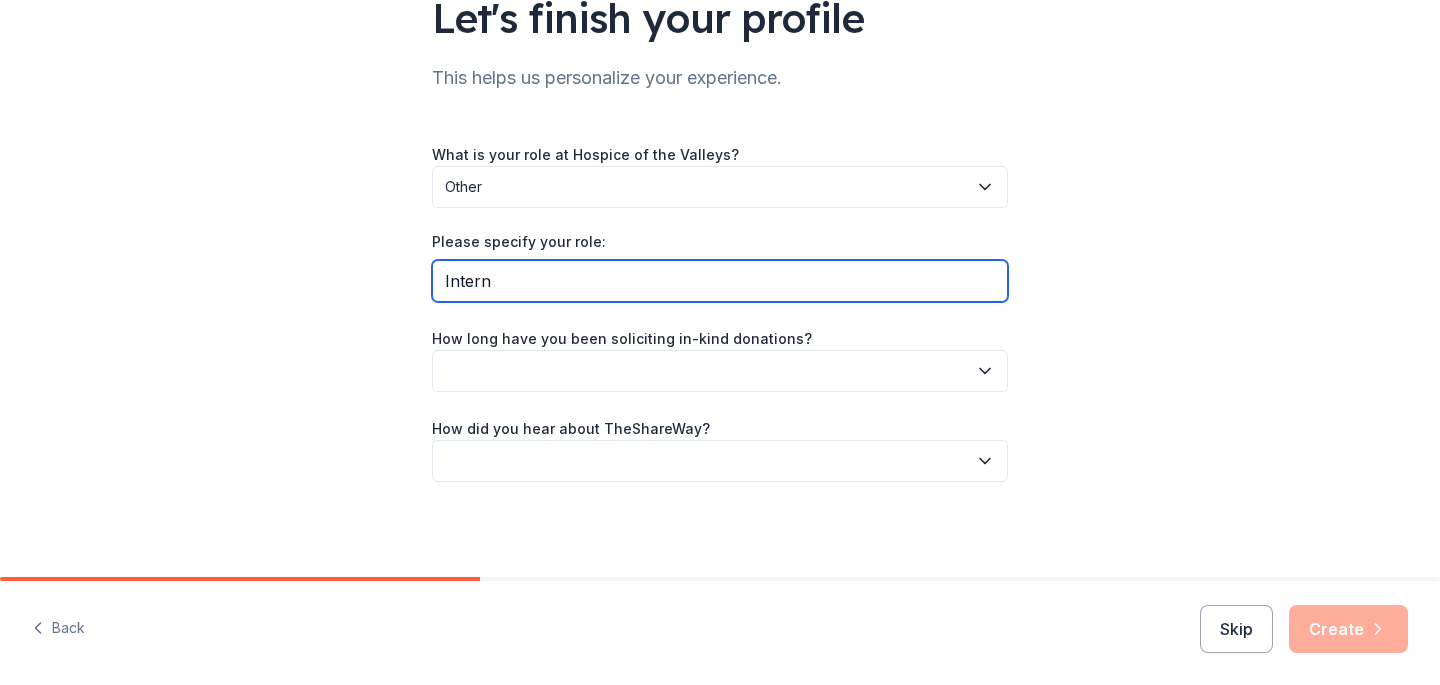 type on "Intern" 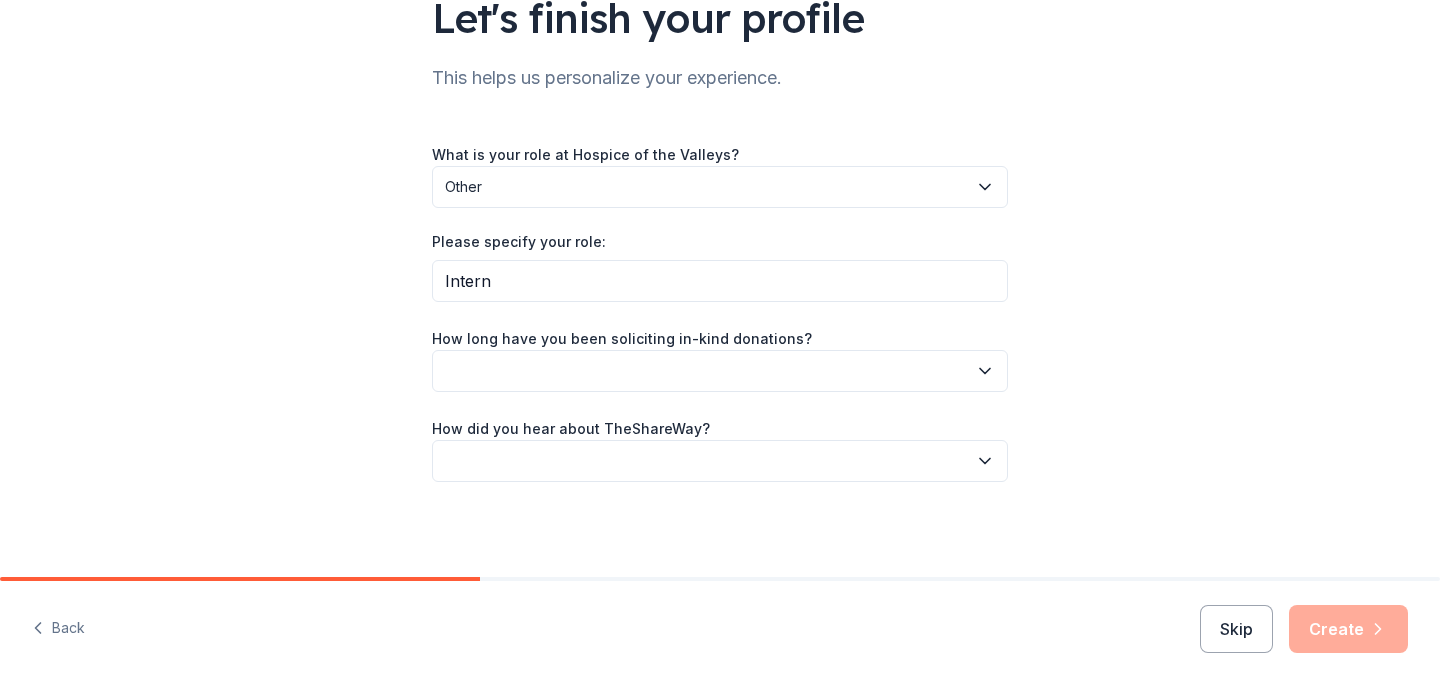 click on "What is your role at Hospice of the Valleys? Other Please specify your role: Intern How long have you been soliciting in-kind donations? How did you hear about TheShareWay?" at bounding box center [720, 312] 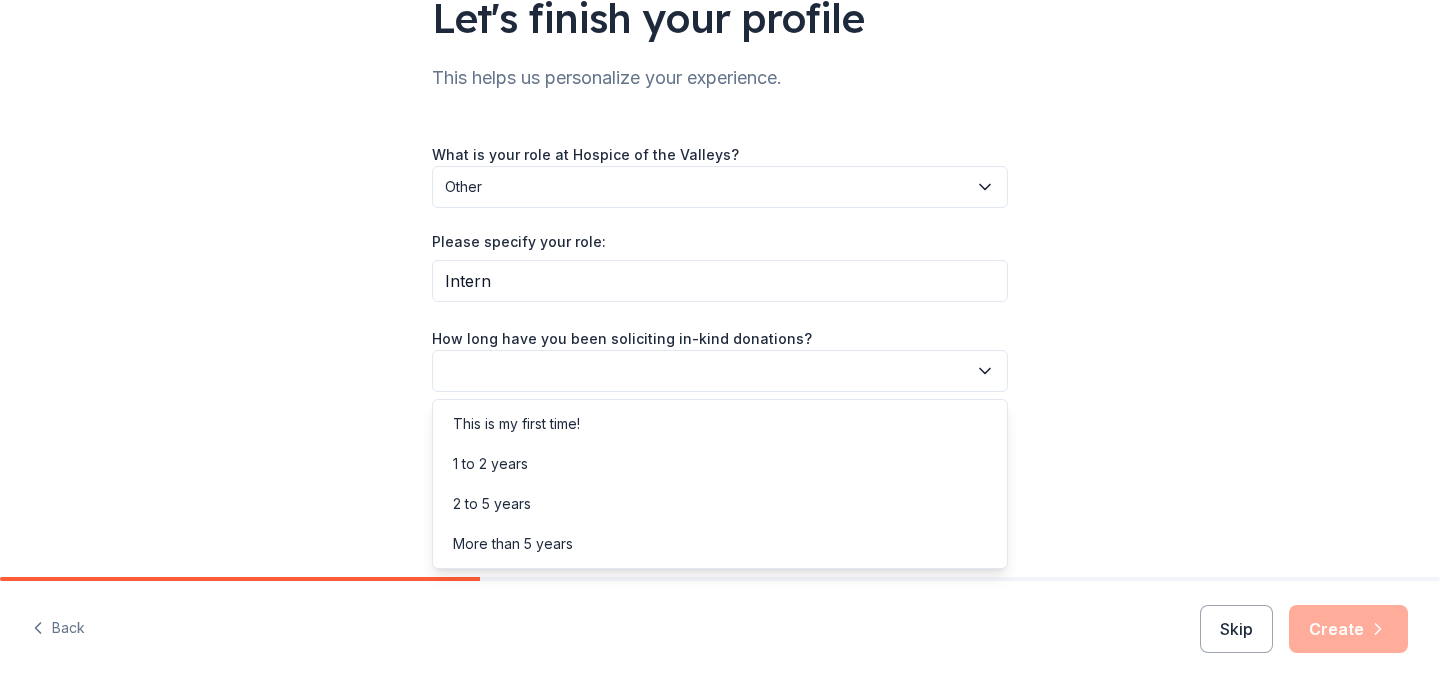 click at bounding box center [720, 371] 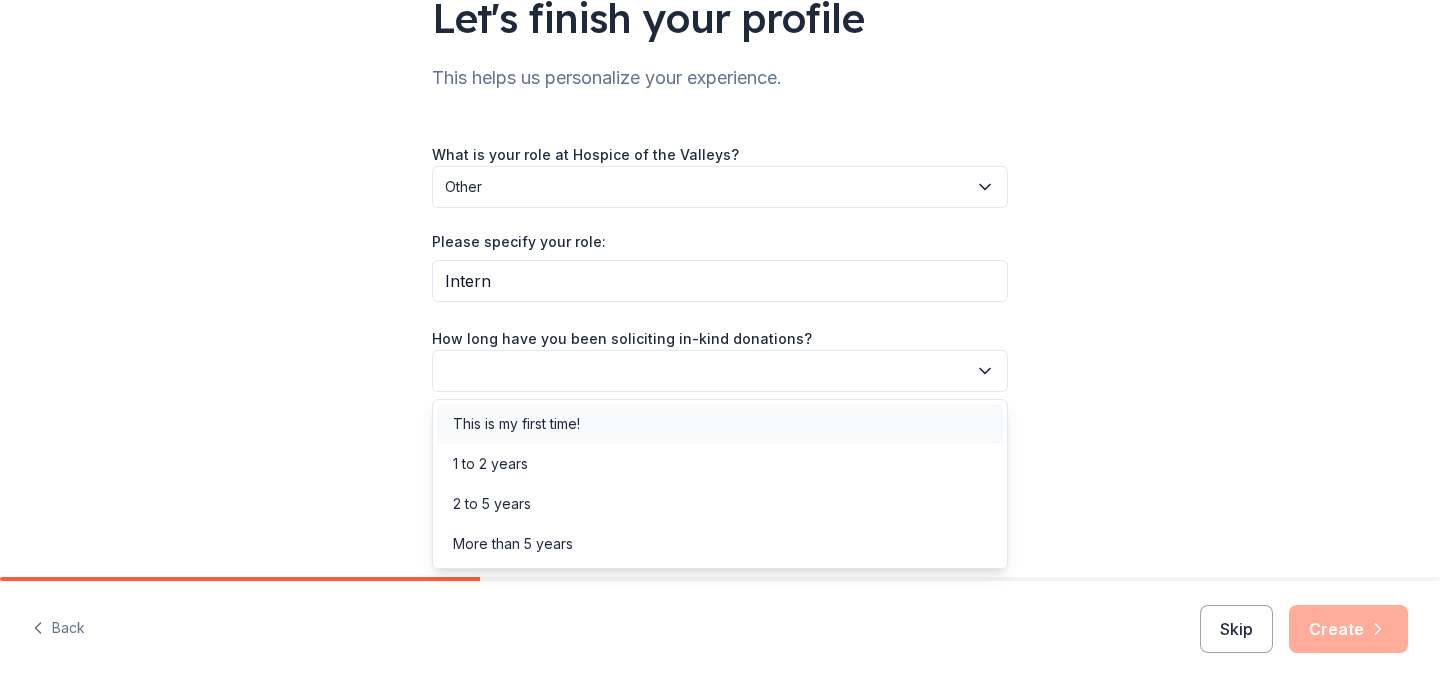 click on "This is my first time!" at bounding box center (516, 424) 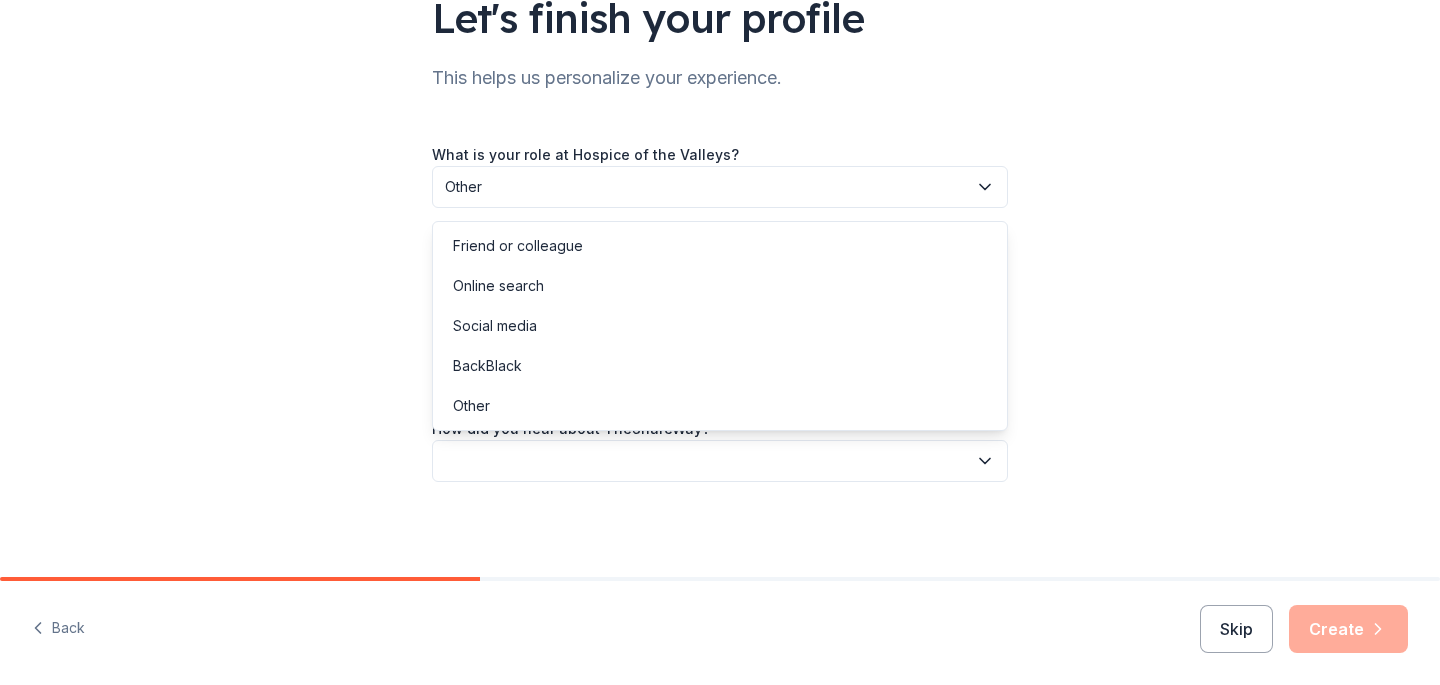 click at bounding box center [720, 461] 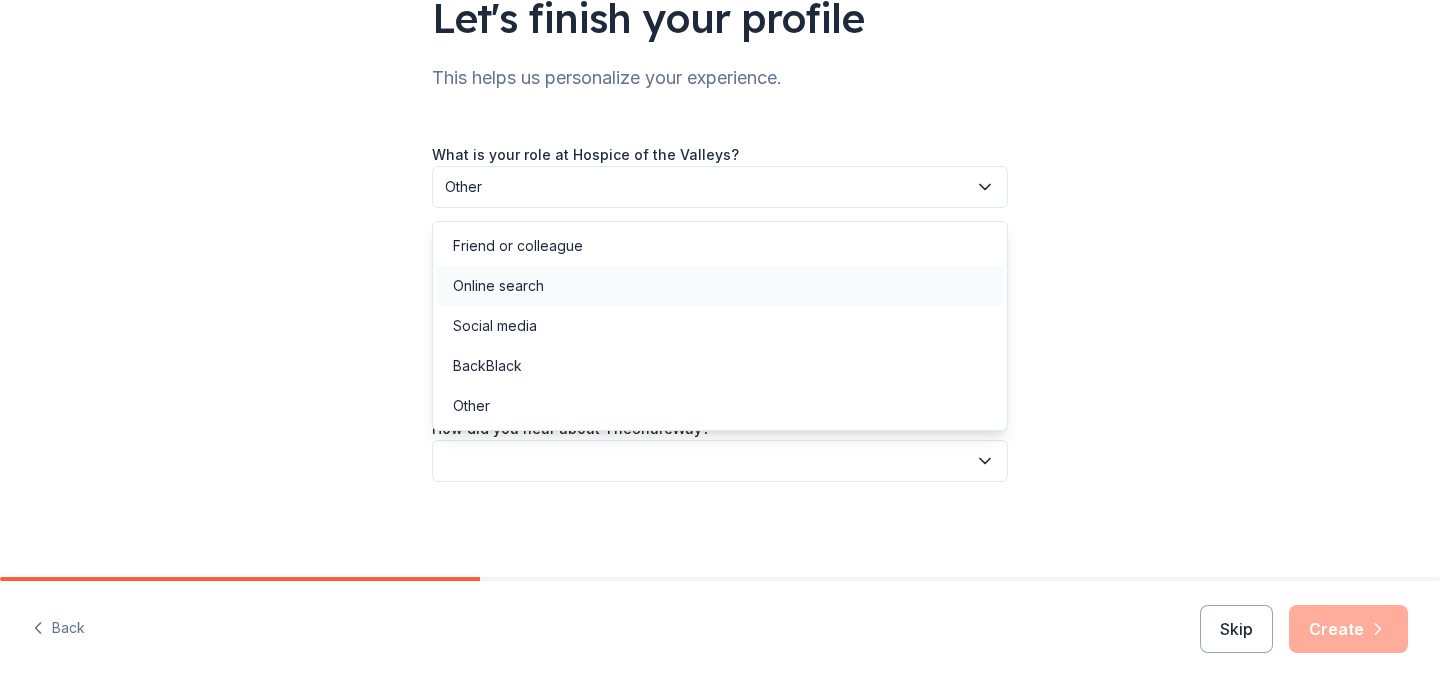 click on "Online search" at bounding box center (498, 286) 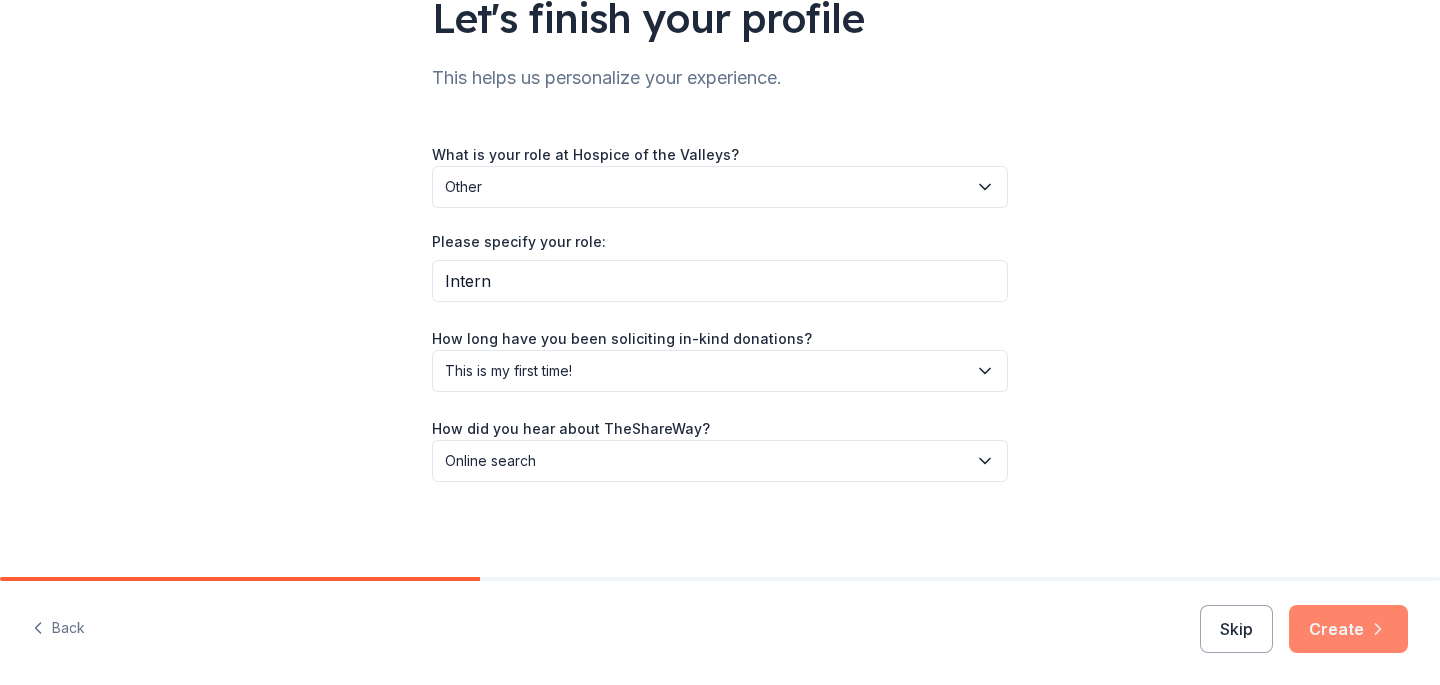 click on "Create" at bounding box center (1348, 629) 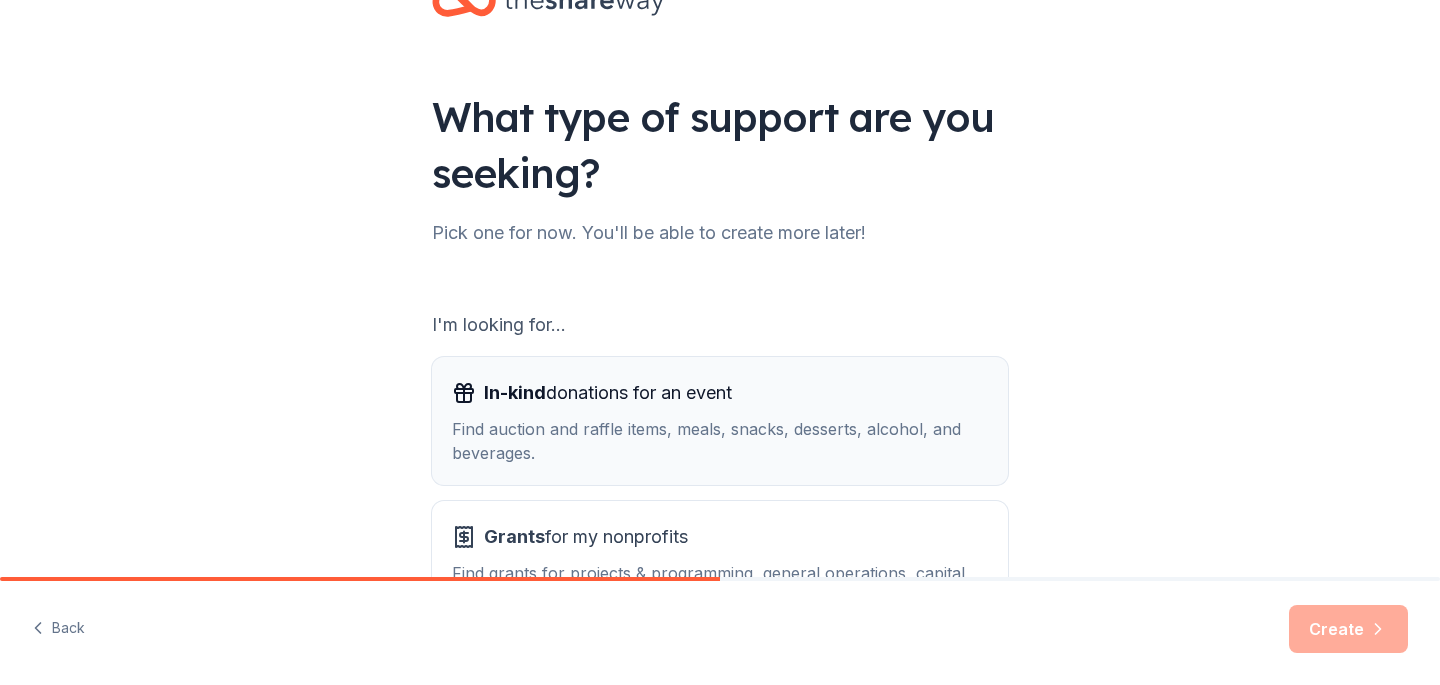 scroll, scrollTop: 230, scrollLeft: 0, axis: vertical 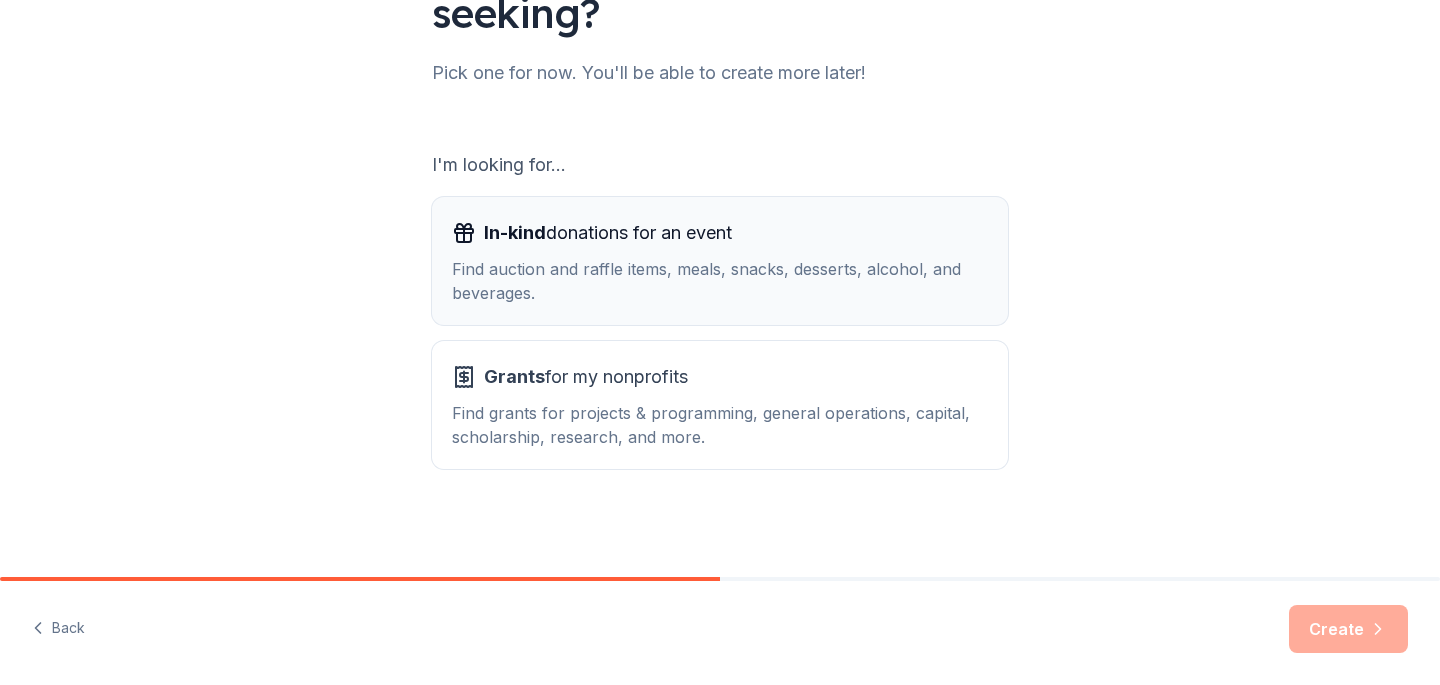 click on "In-kind  donations for an event Find auction and raffle items, meals, snacks, desserts, alcohol, and beverages." at bounding box center (720, 261) 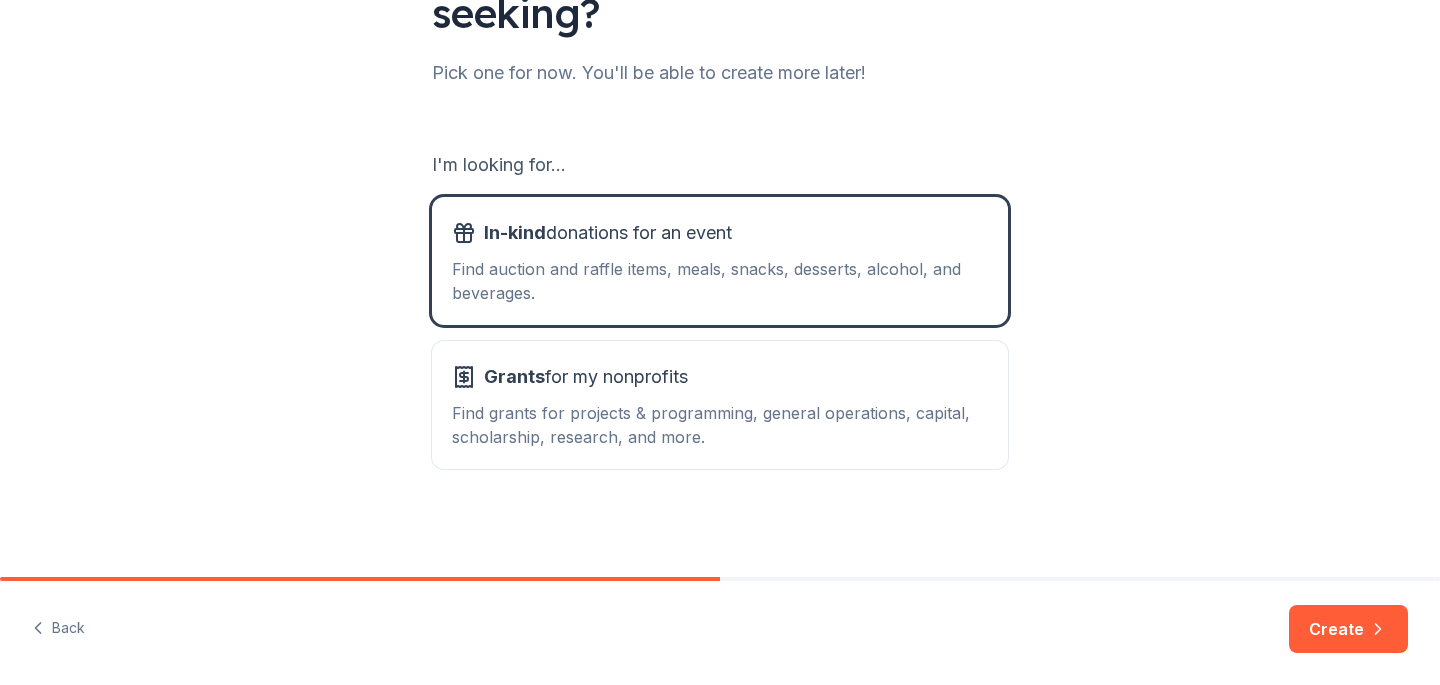 click on "Back Create" at bounding box center (720, 633) 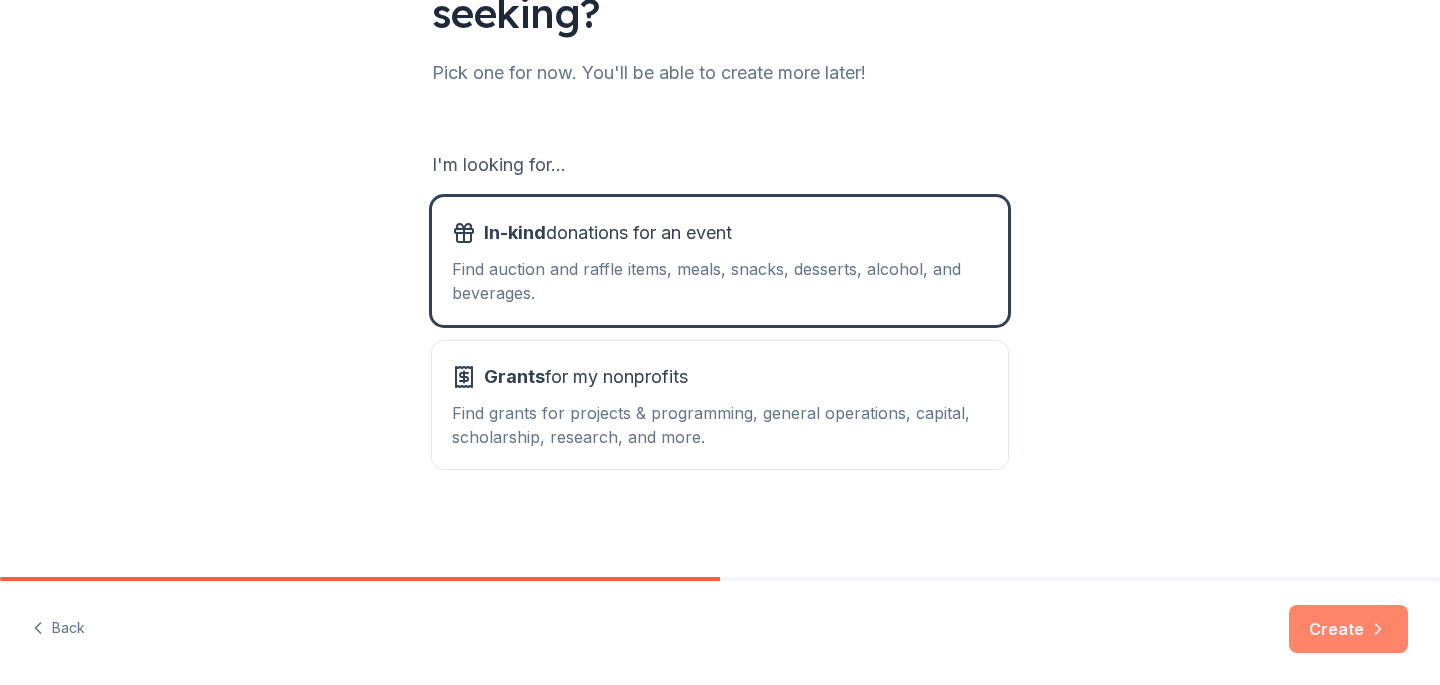 click on "Create" at bounding box center [1348, 629] 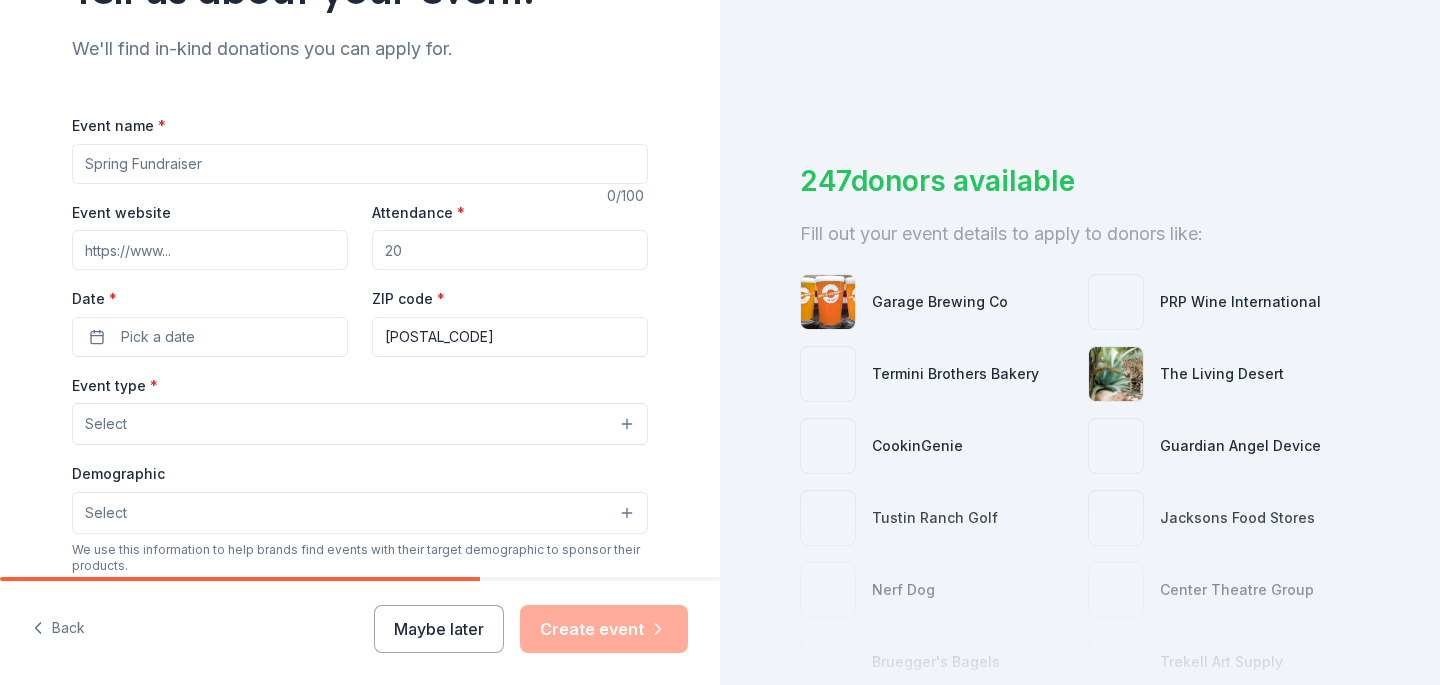 scroll, scrollTop: 224, scrollLeft: 0, axis: vertical 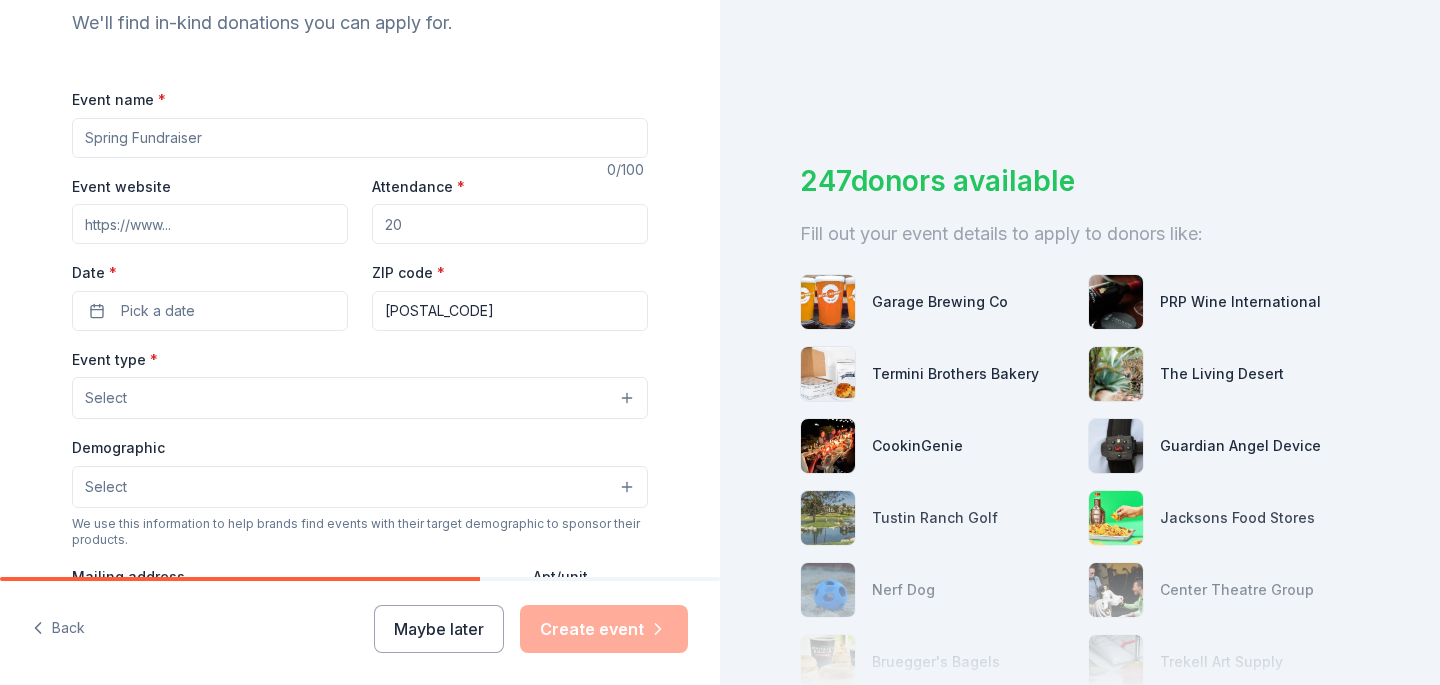 click on "Event name *" at bounding box center (360, 138) 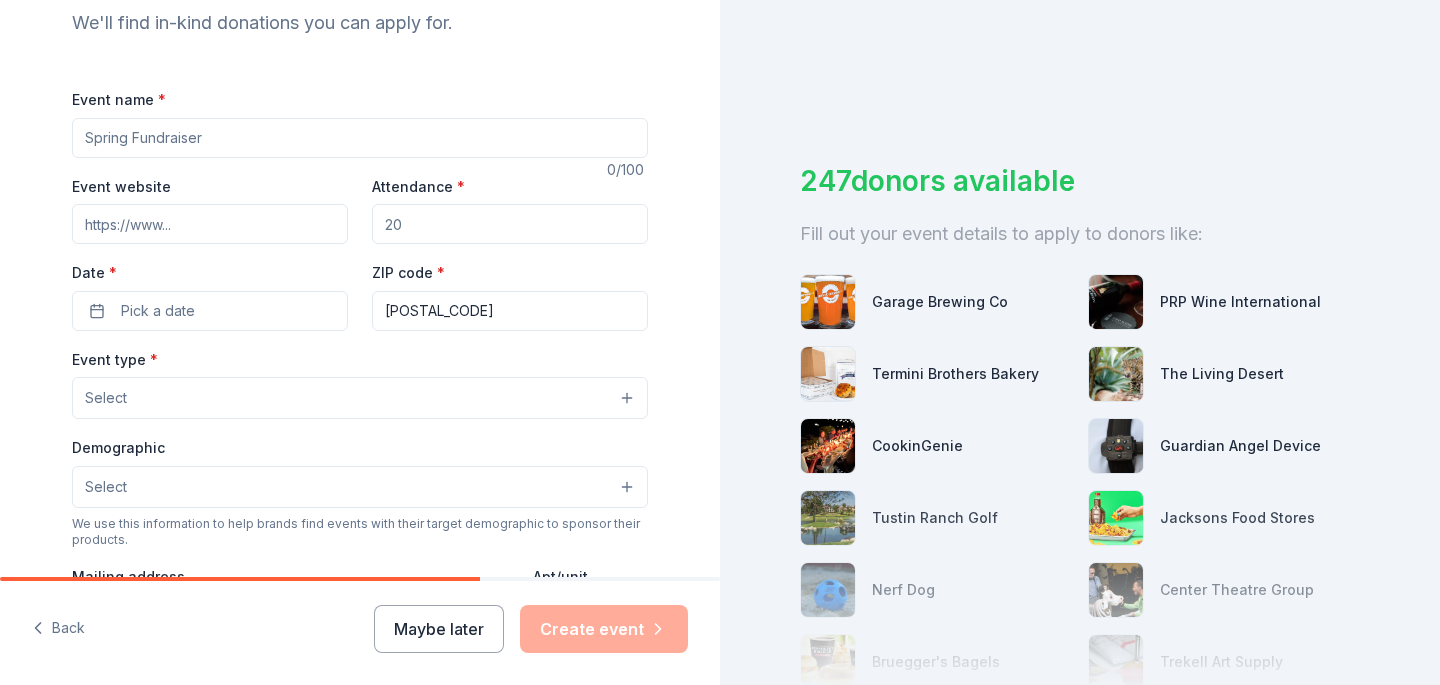 type on "N" 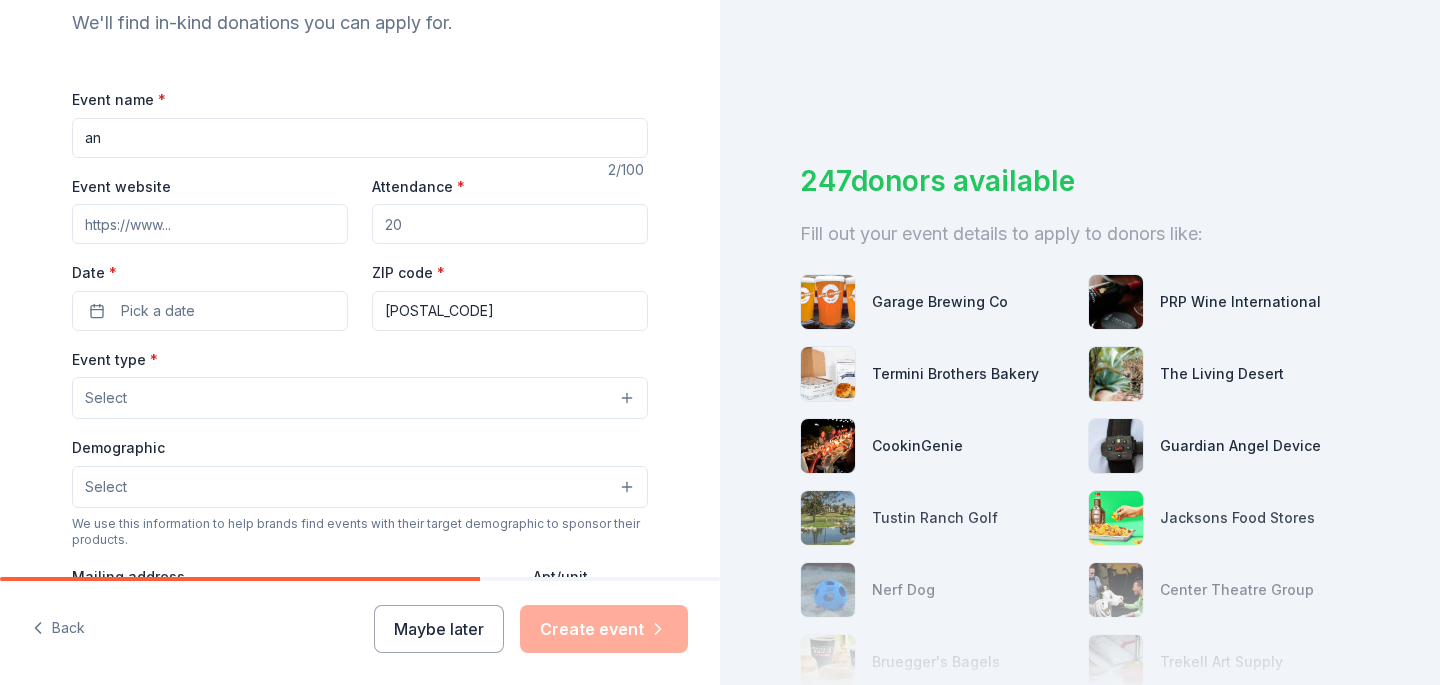 type on "a" 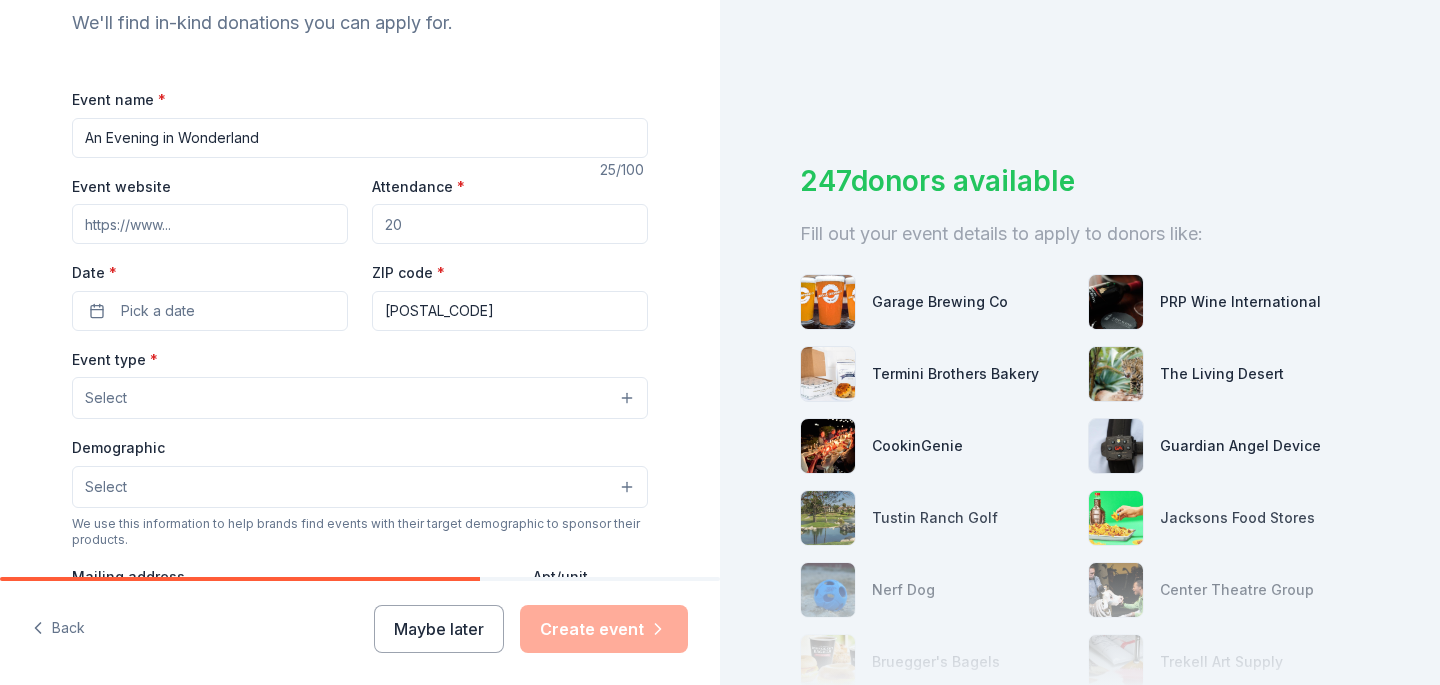 type on "An Evening in Wonderland" 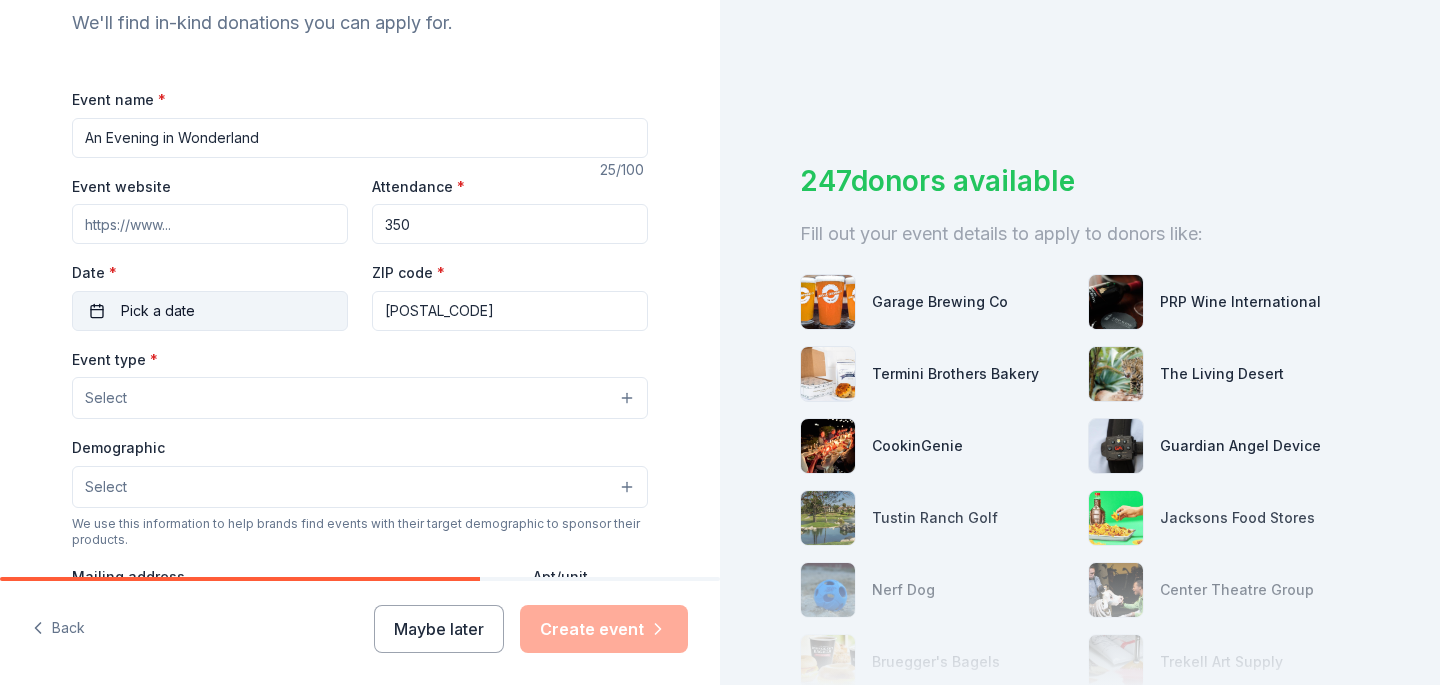type on "350" 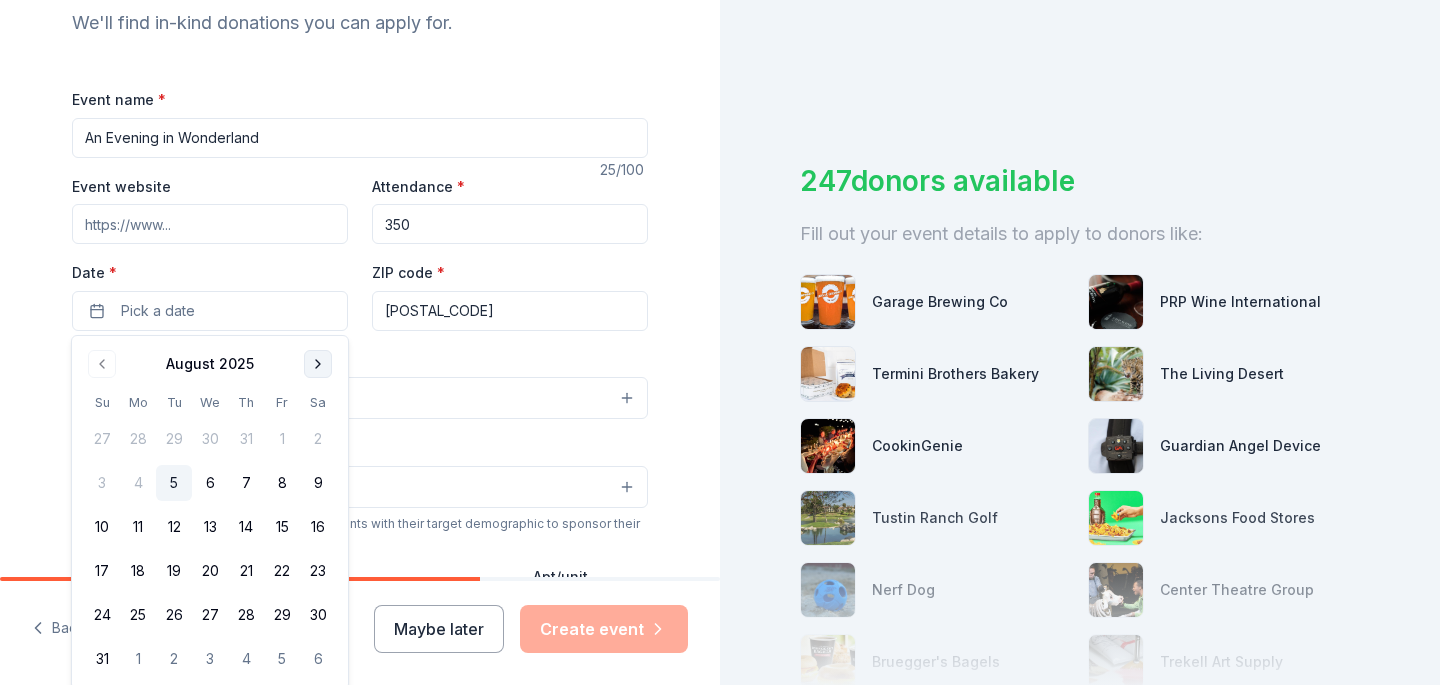 click at bounding box center [318, 364] 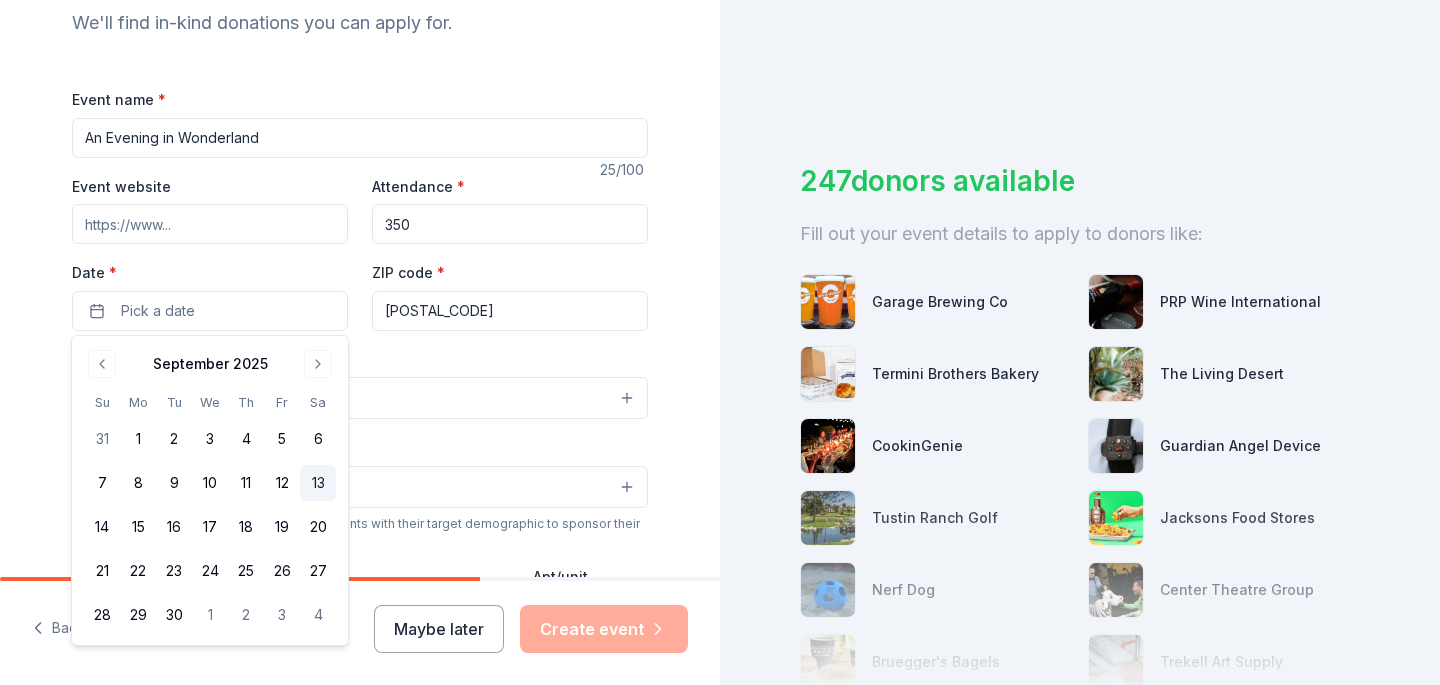 click on "13" at bounding box center [318, 483] 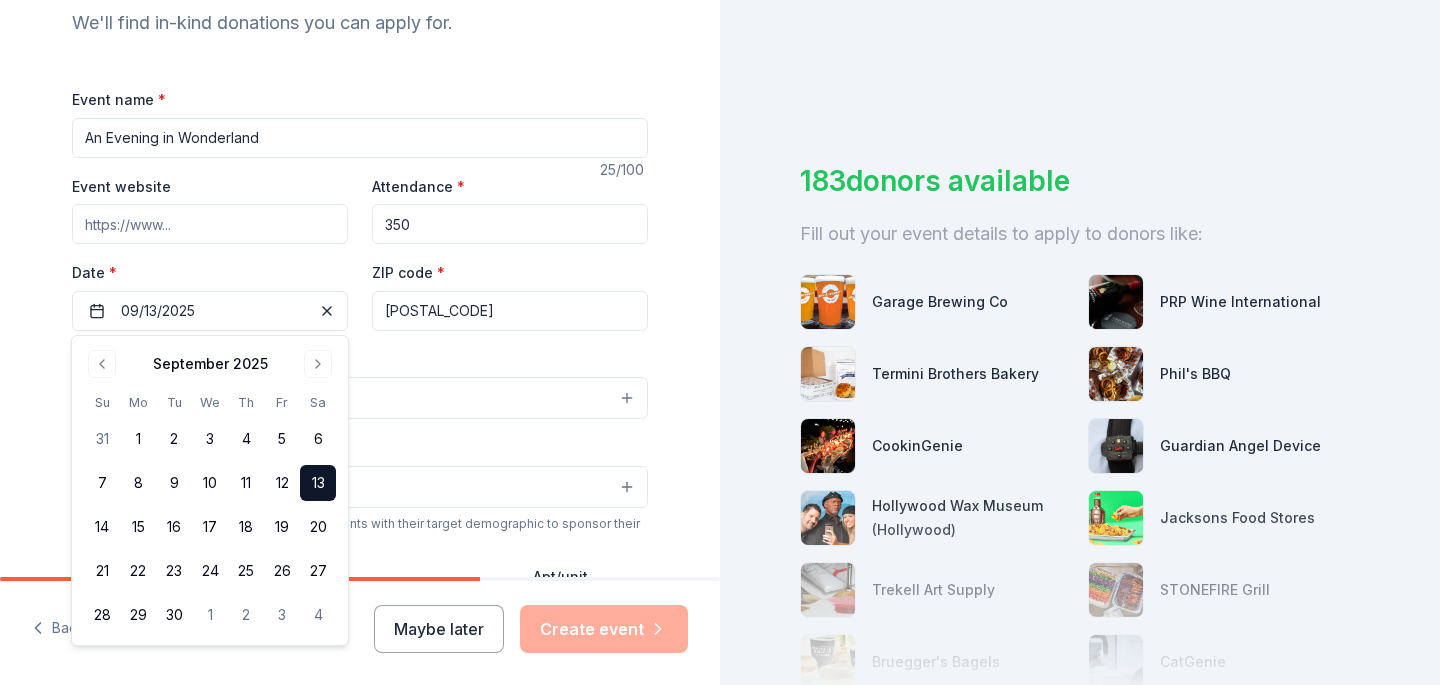 click on "Event website" at bounding box center [210, 224] 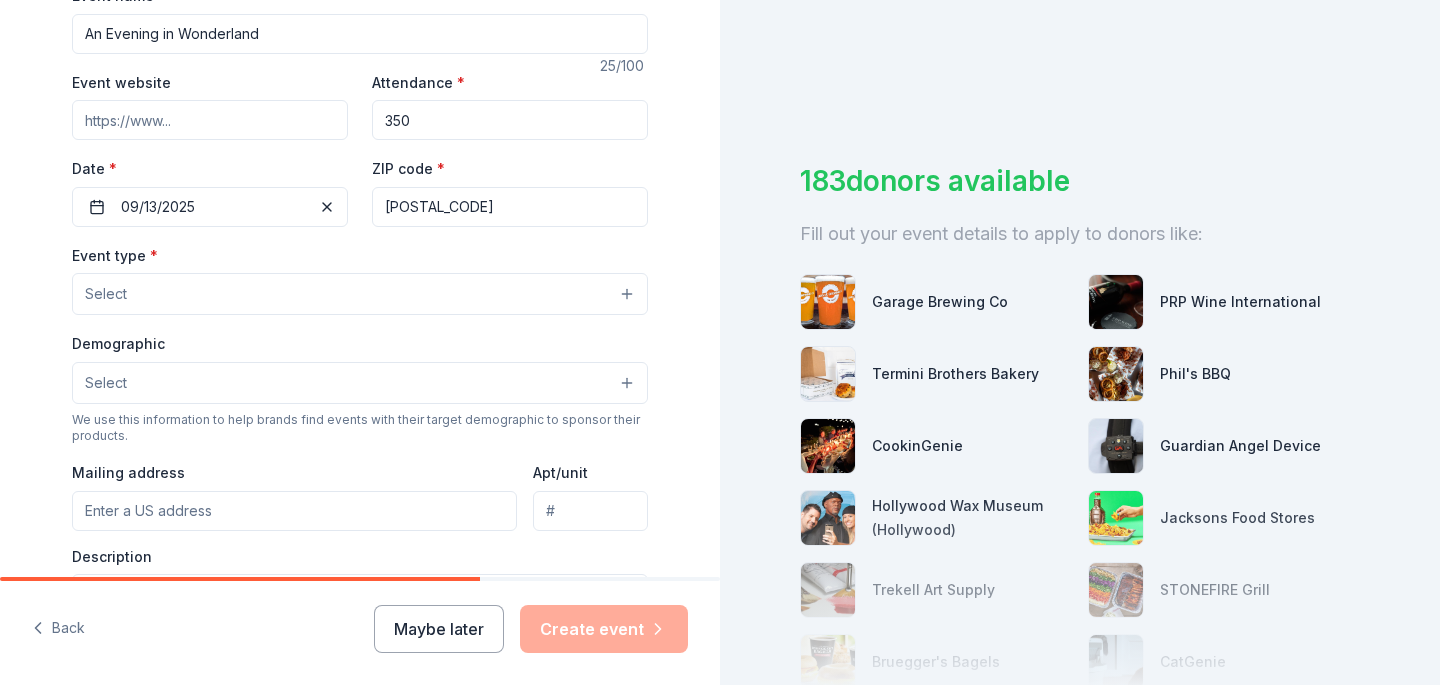 scroll, scrollTop: 353, scrollLeft: 0, axis: vertical 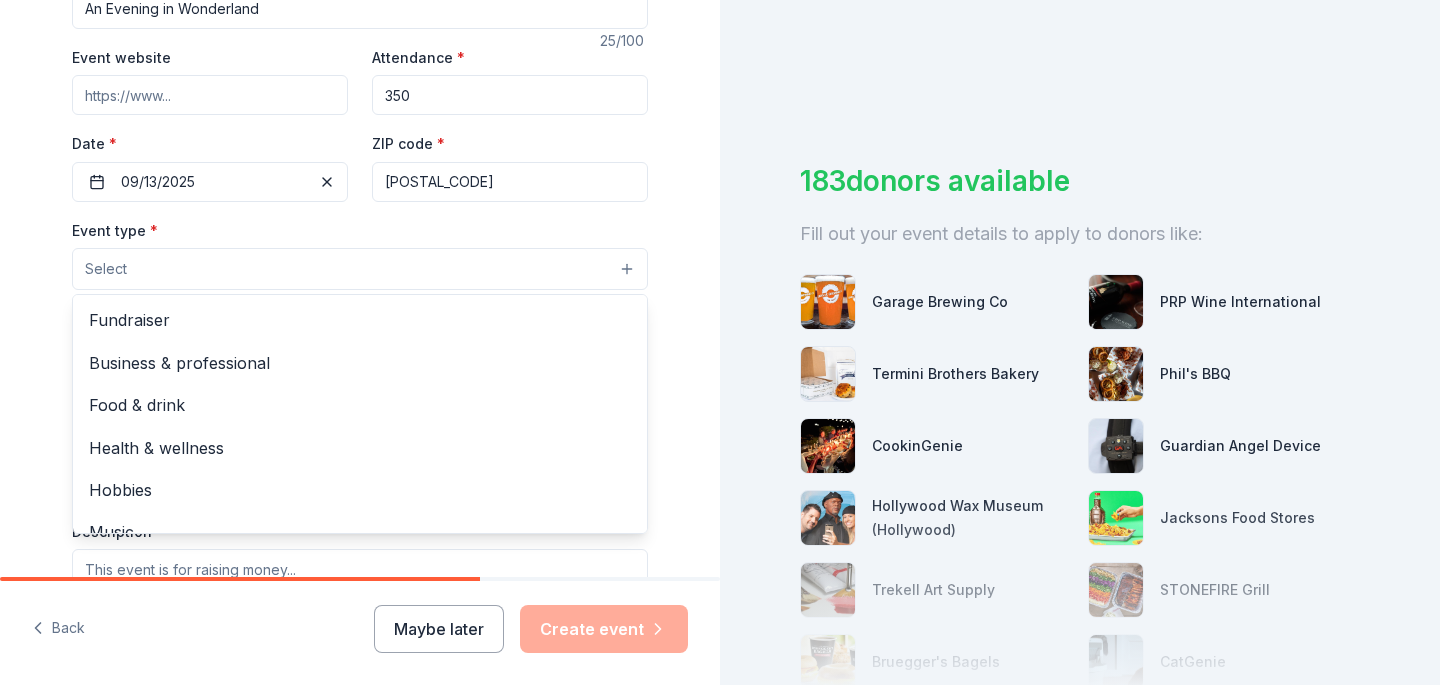click on "Select" at bounding box center [360, 269] 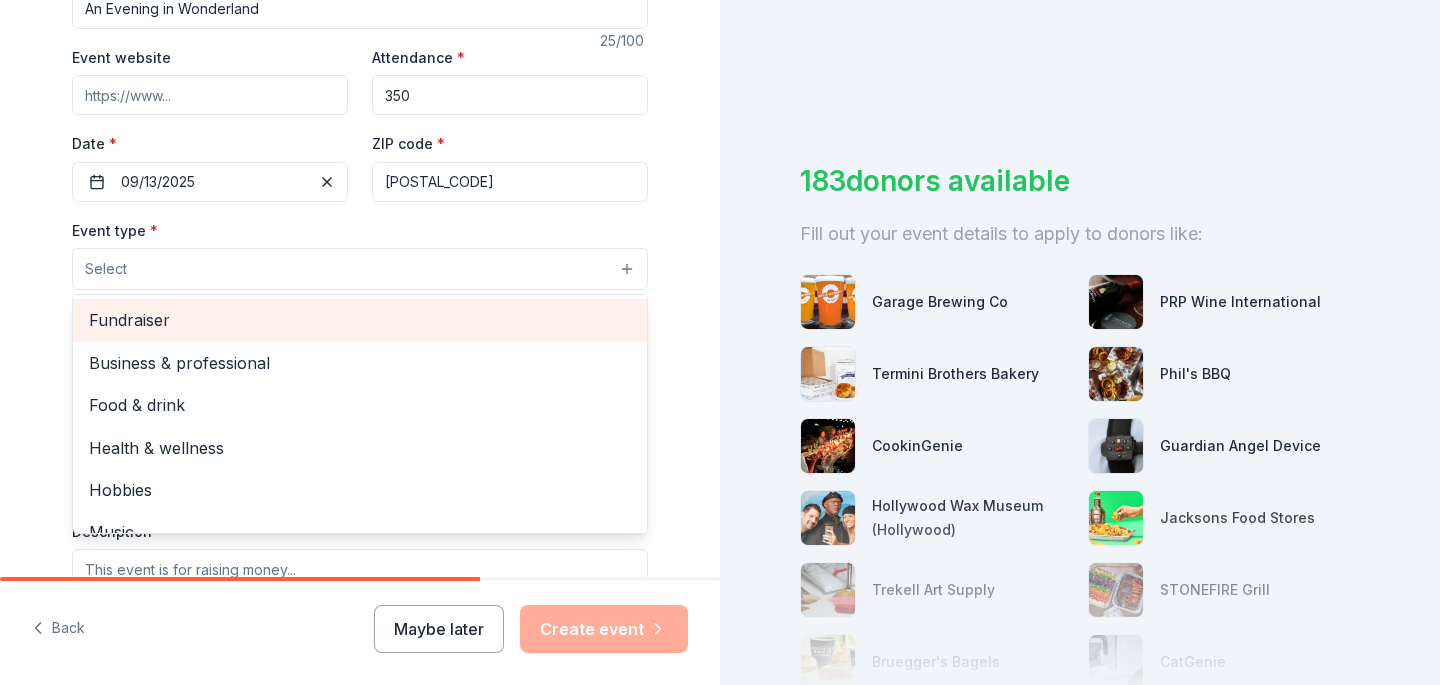 click on "Fundraiser" at bounding box center (360, 320) 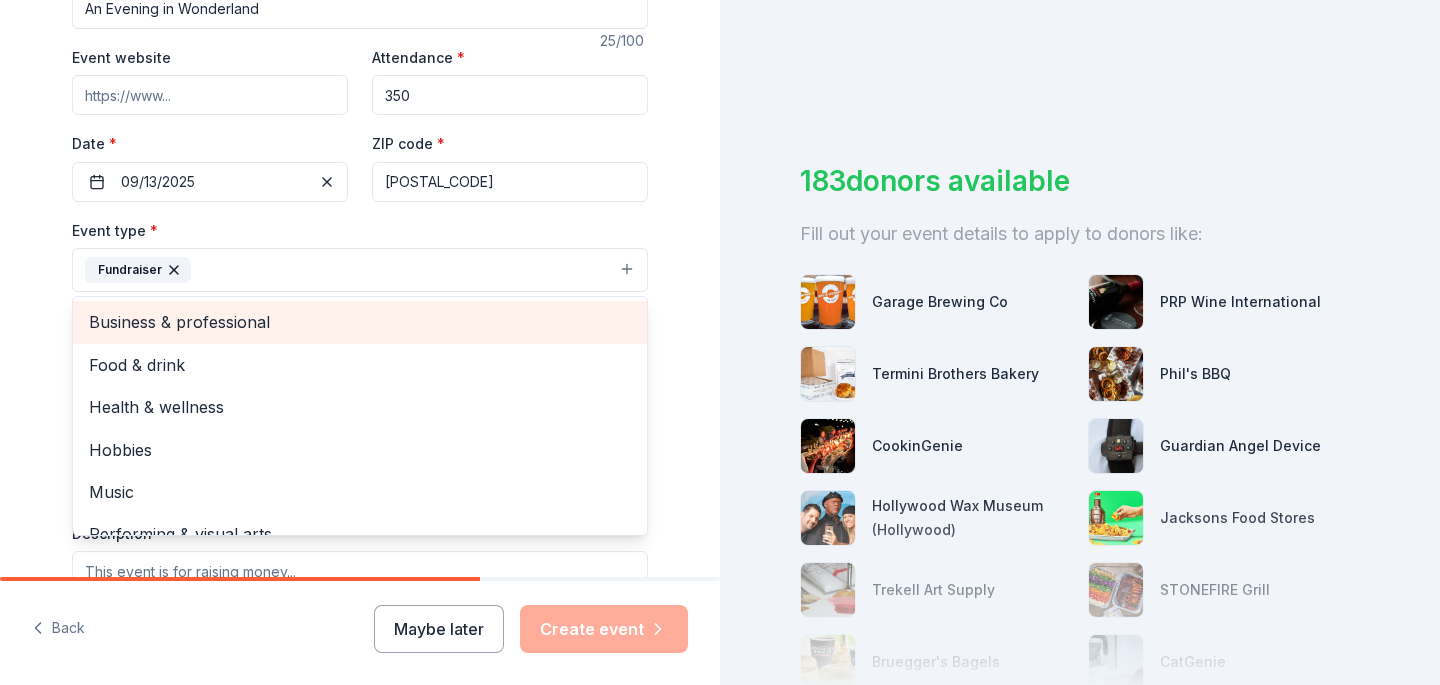scroll, scrollTop: 24, scrollLeft: 0, axis: vertical 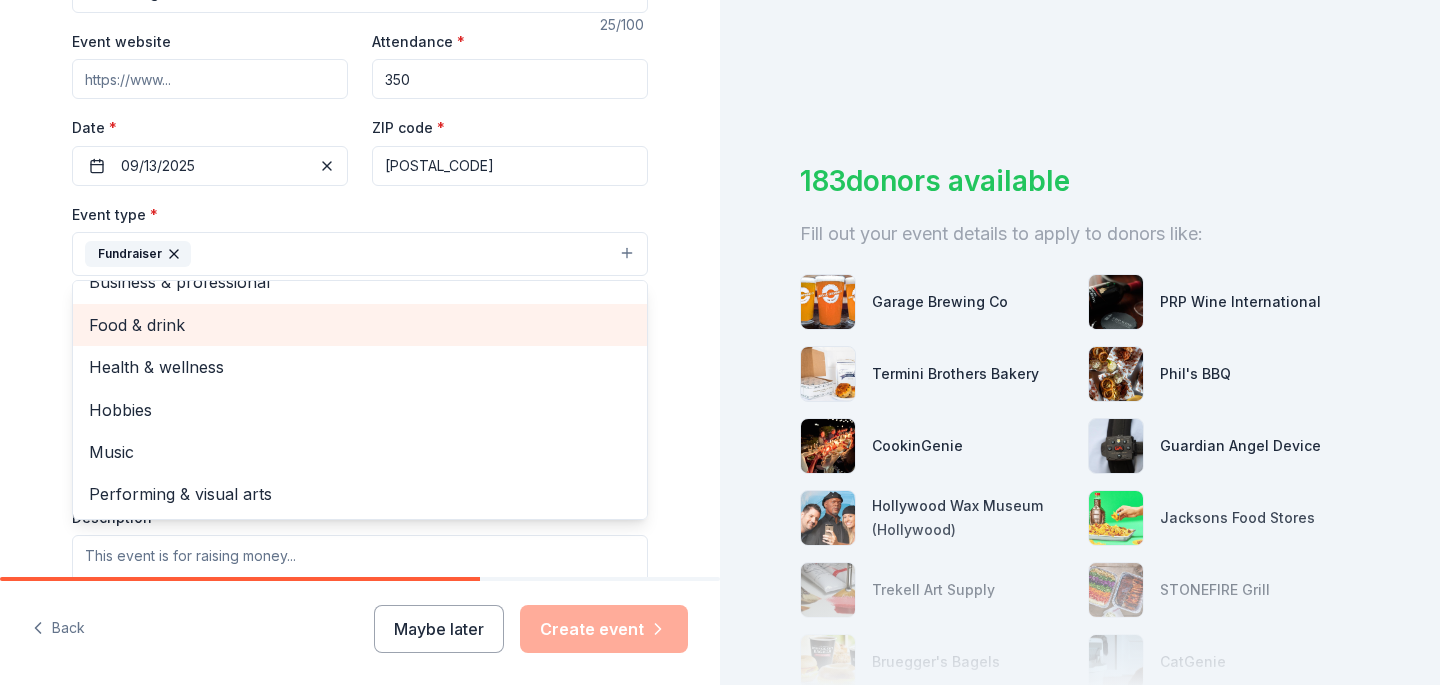 click on "Food & drink" at bounding box center [360, 325] 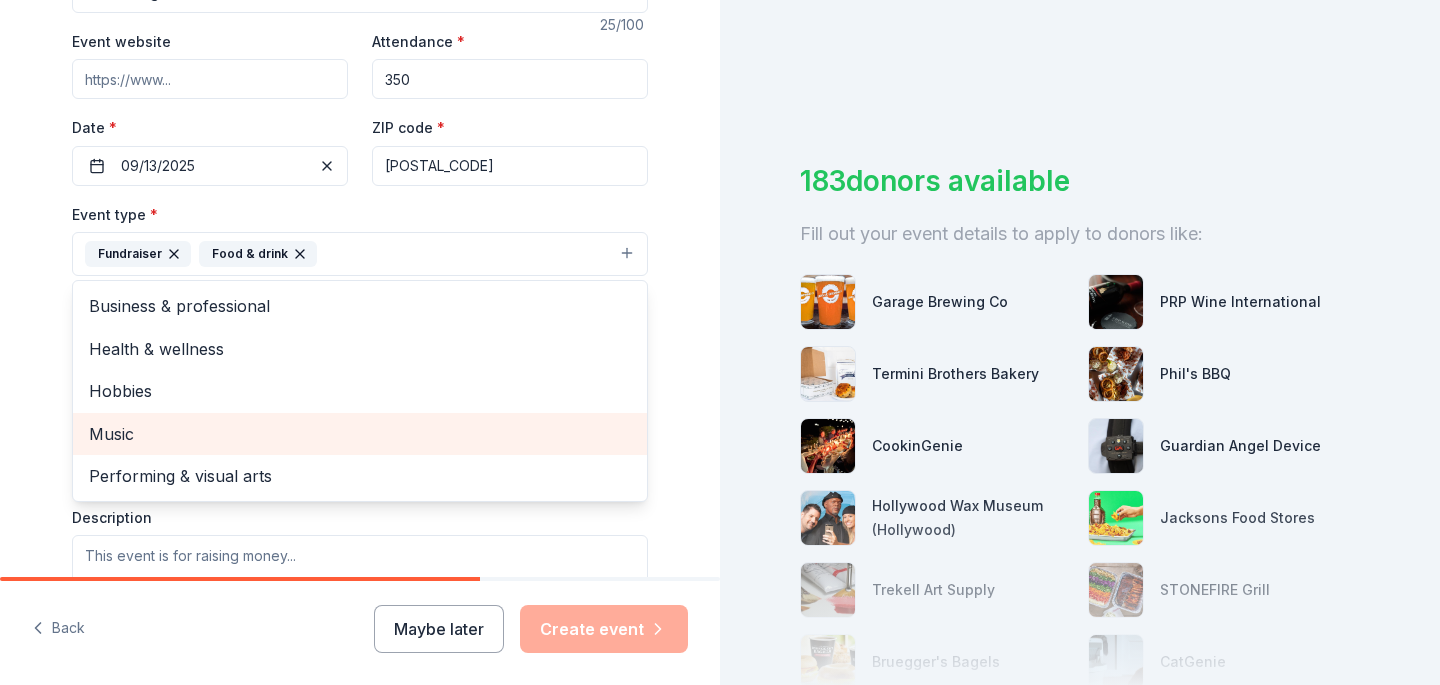 click on "Music" at bounding box center [360, 434] 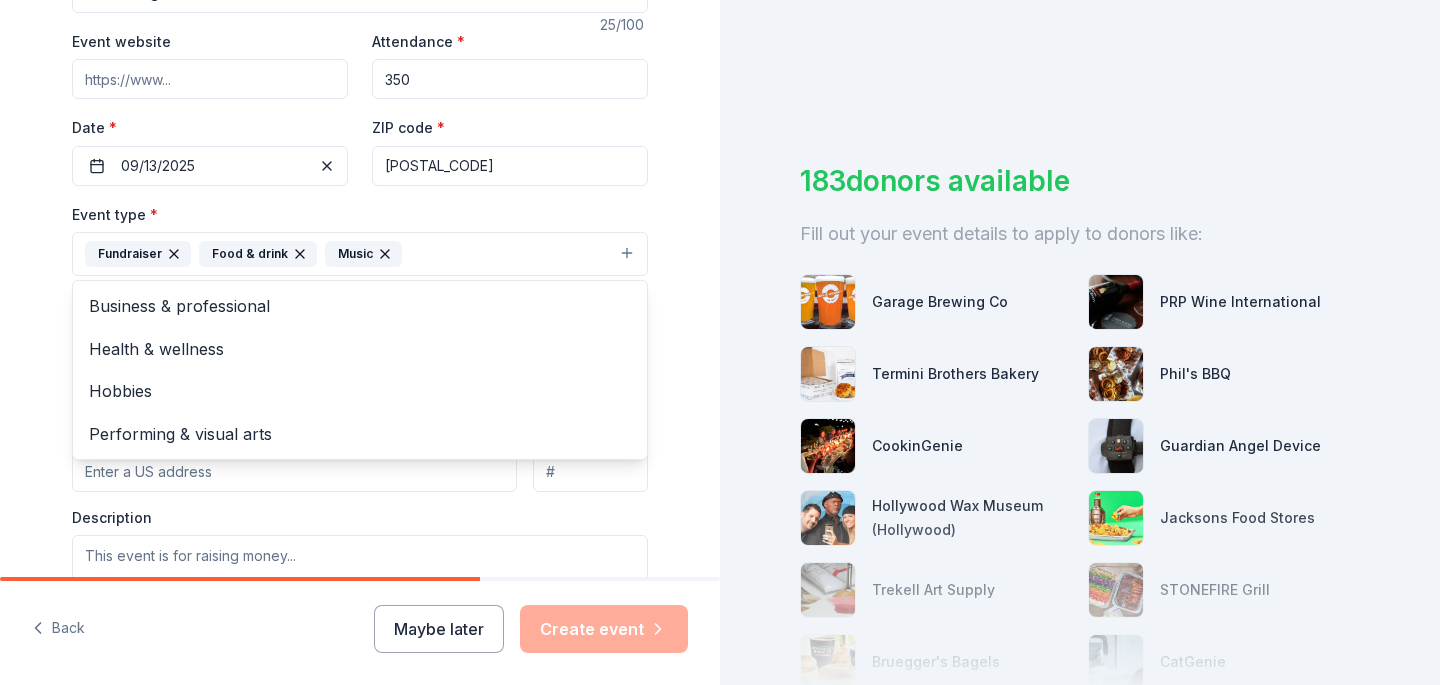 click on "Tell us about your event. We'll find in-kind donations you can apply for. Event name * An Evening in Wonderland 25 /100 Event website Attendance * 350 Date * 09/13/2025 ZIP code * 92562 Event type * Fundraiser Food & drink Music Business & professional Health & wellness Hobbies Performing & visual arts Demographic Select We use this information to help brands find events with their target demographic to sponsor their products. Mailing address Apt/unit Description What are you looking for? * Auction & raffle Meals Snacks Desserts Alcohol Beverages Send me reminders Email me reminders of donor application deadlines Recurring event" at bounding box center (360, 297) 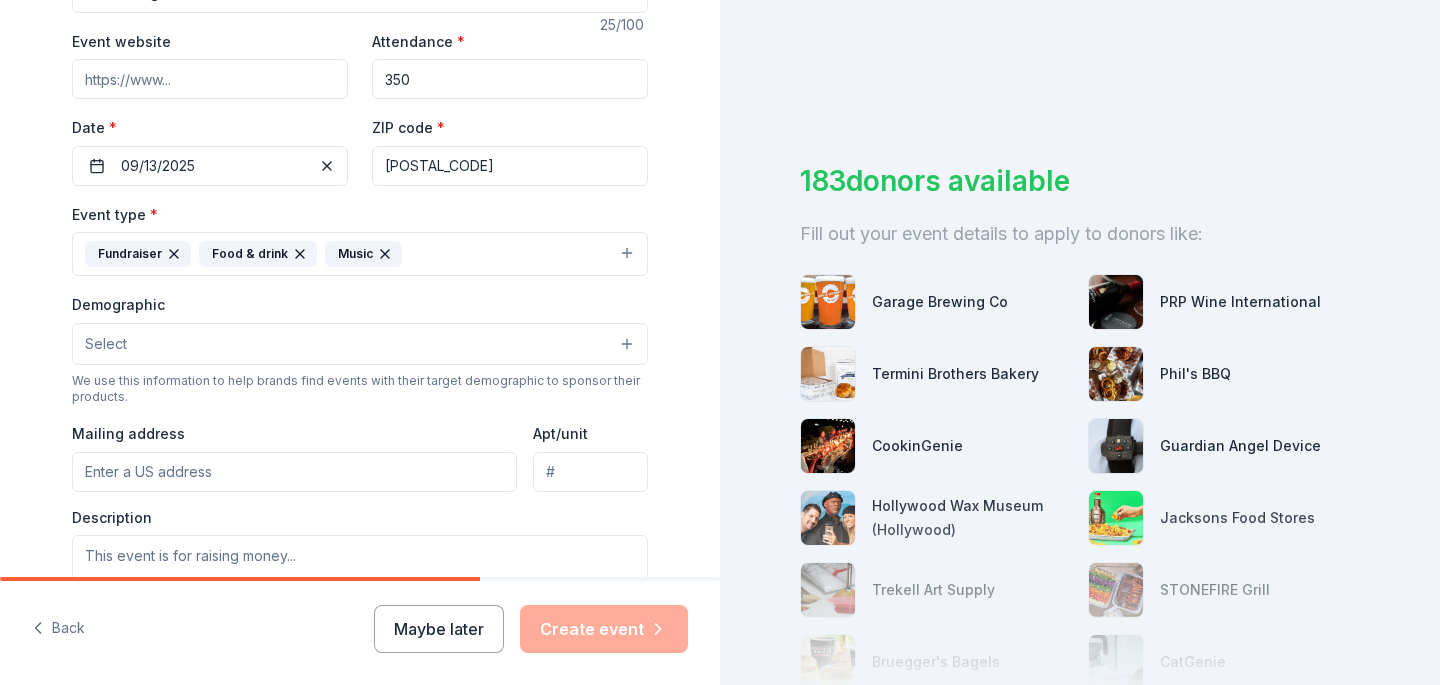 click on "Select" at bounding box center (360, 344) 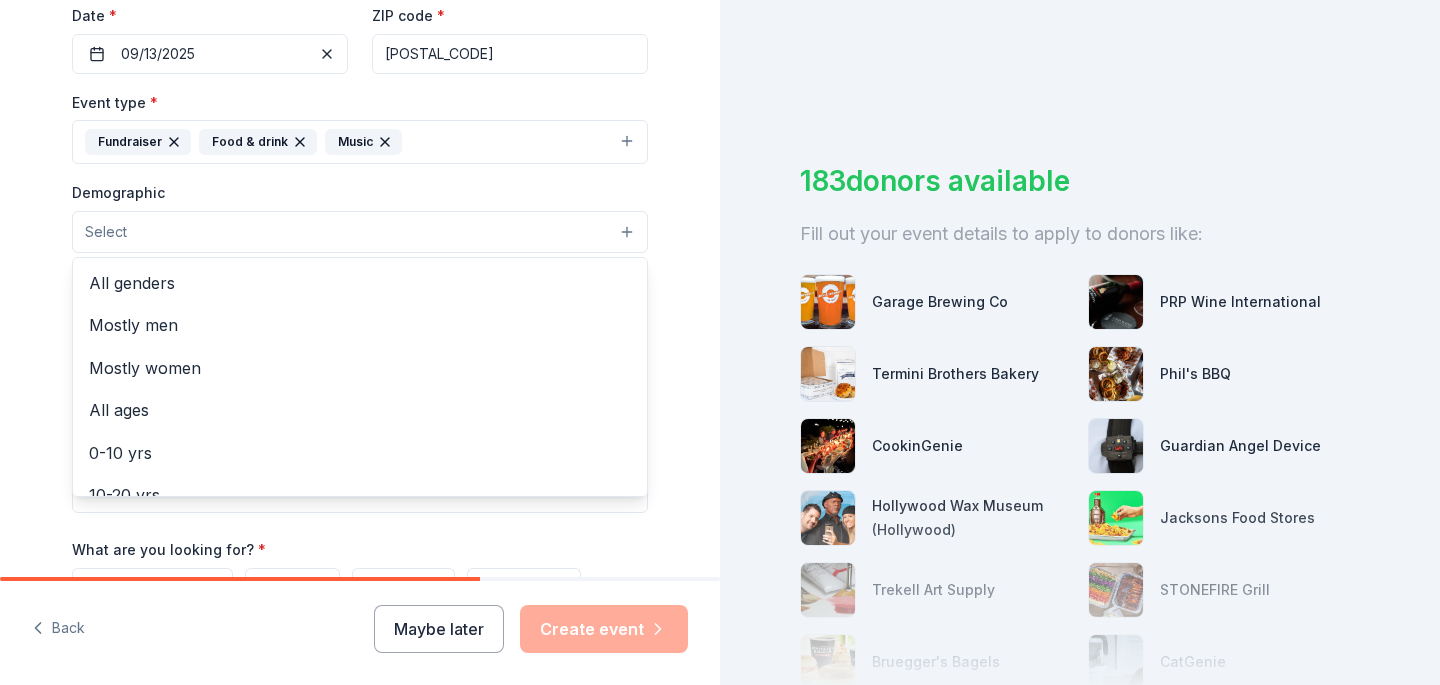 scroll, scrollTop: 483, scrollLeft: 0, axis: vertical 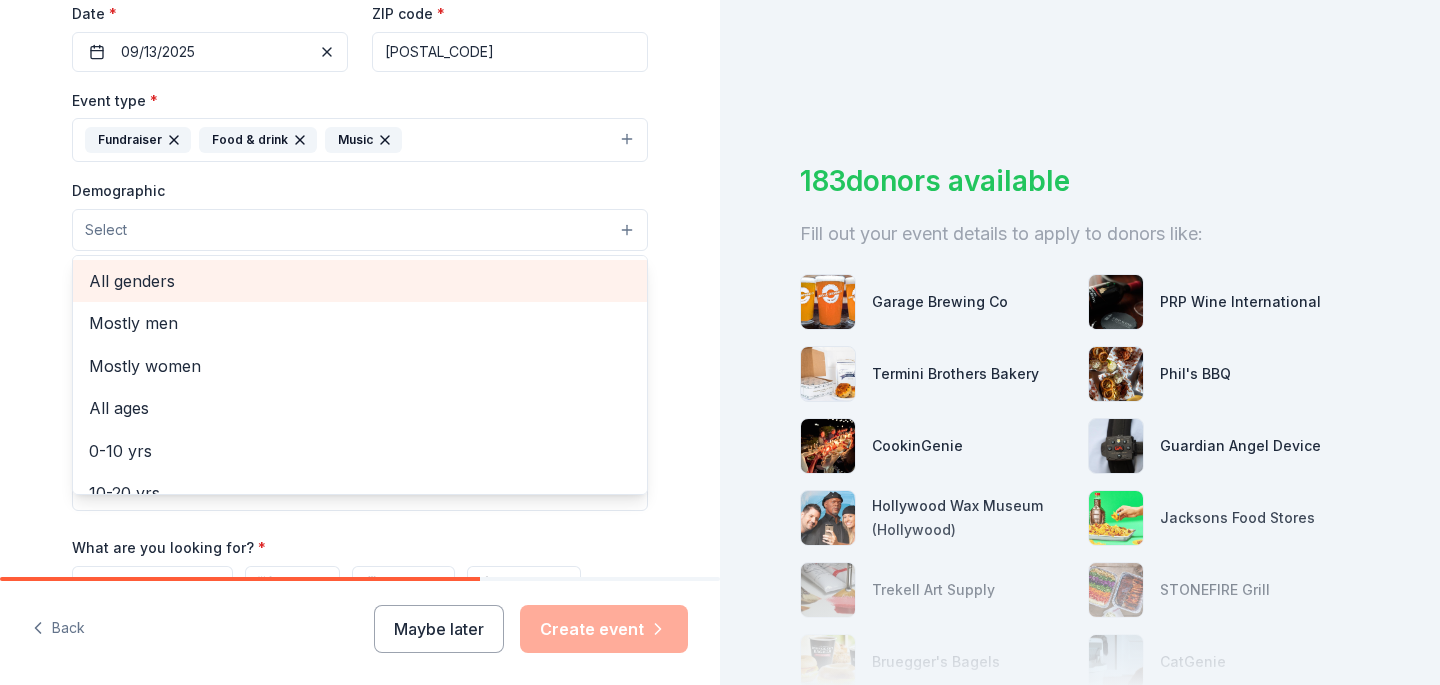 click on "All genders" at bounding box center (360, 281) 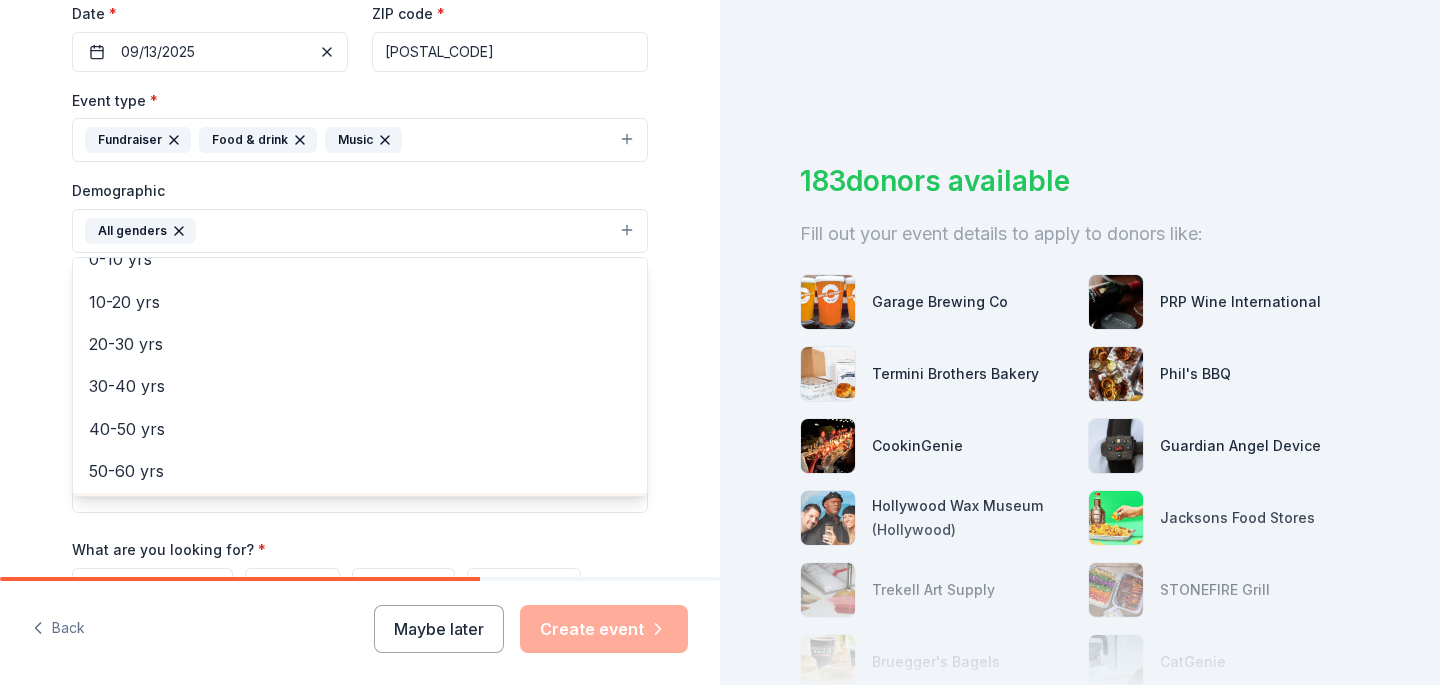 scroll, scrollTop: 0, scrollLeft: 0, axis: both 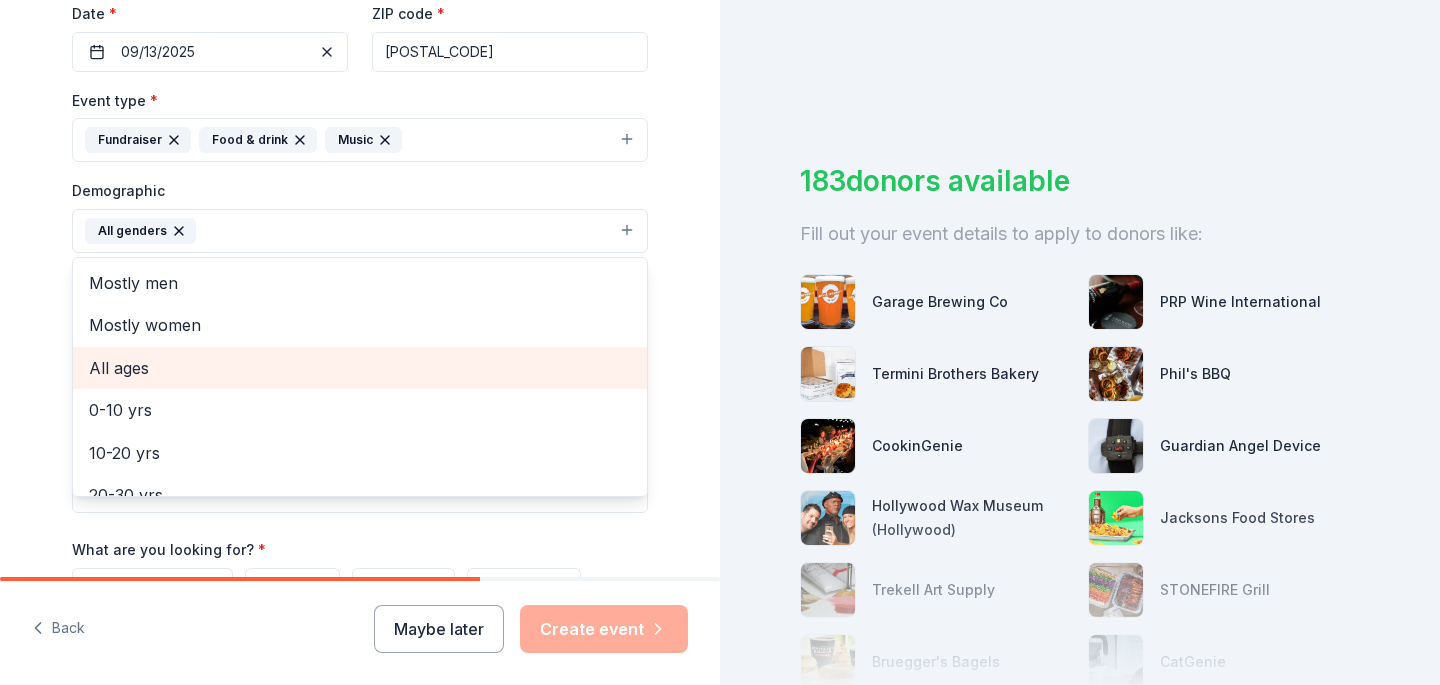 click on "All ages" at bounding box center (360, 368) 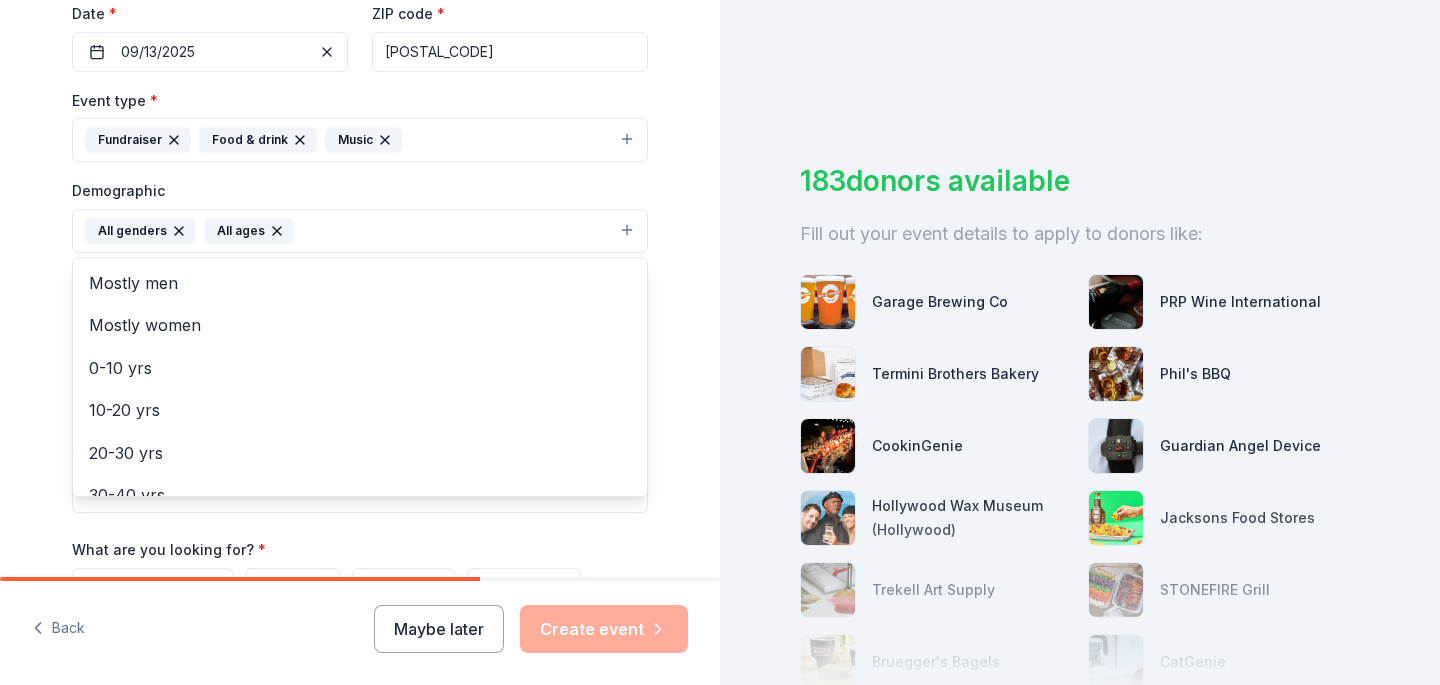click on "Tell us about your event. We'll find in-kind donations you can apply for. Event name * An Evening in Wonderland 25 /100 Event website Attendance * 350 Date * 09/13/2025 ZIP code * [ZIP] Event type * Fundraiser Food & drink Music Demographic All genders All ages Mostly men Mostly women 0-10 yrs 10-20 yrs 20-30 yrs 30-40 yrs 40-50 yrs 50-60 yrs 60-70 yrs 70-80 yrs 80+ yrs We use this information to help brands find events with their target demographic to sponsor their products. Mailing address Apt/unit Description What are you looking for? * Auction & raffle Meals Snacks Desserts Alcohol Beverages Send me reminders Email me reminders of donor application deadlines Recurring event" at bounding box center (360, 184) 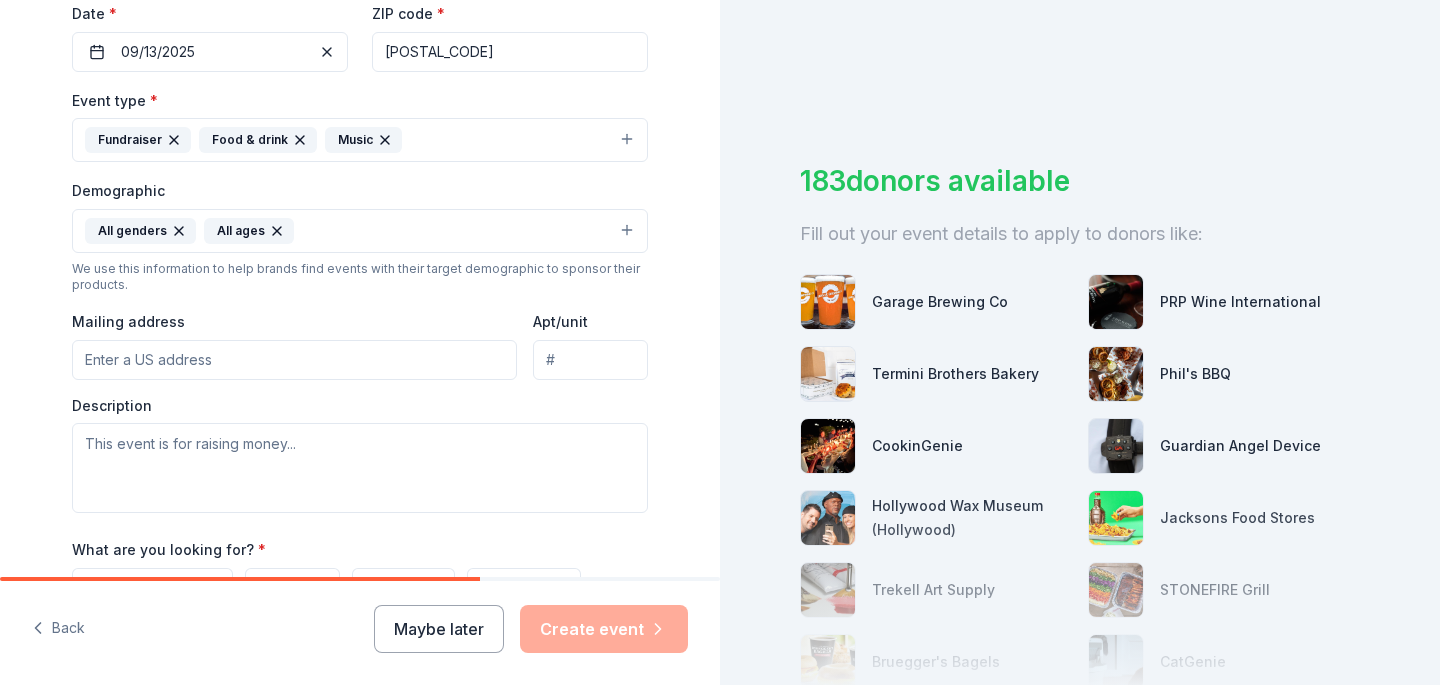 click on "Mailing address" at bounding box center (294, 360) 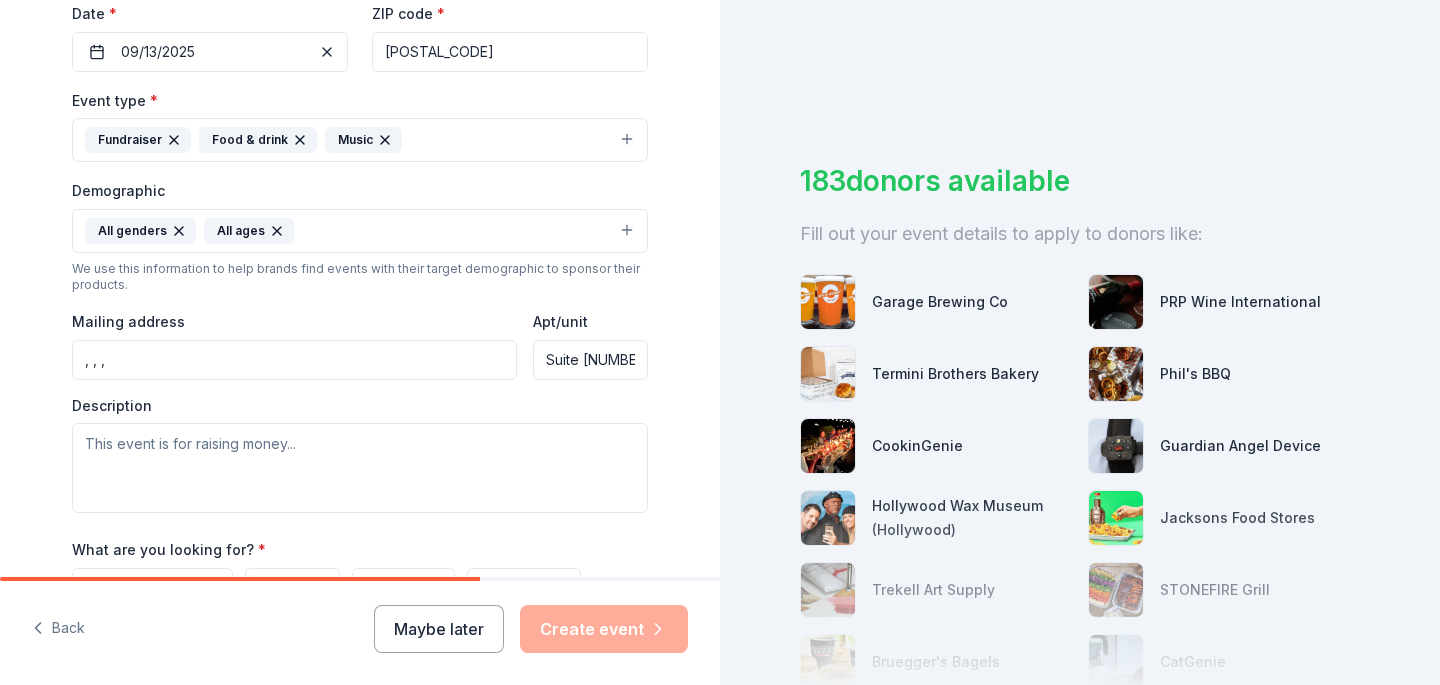 type on "Suite [NUMBER]" 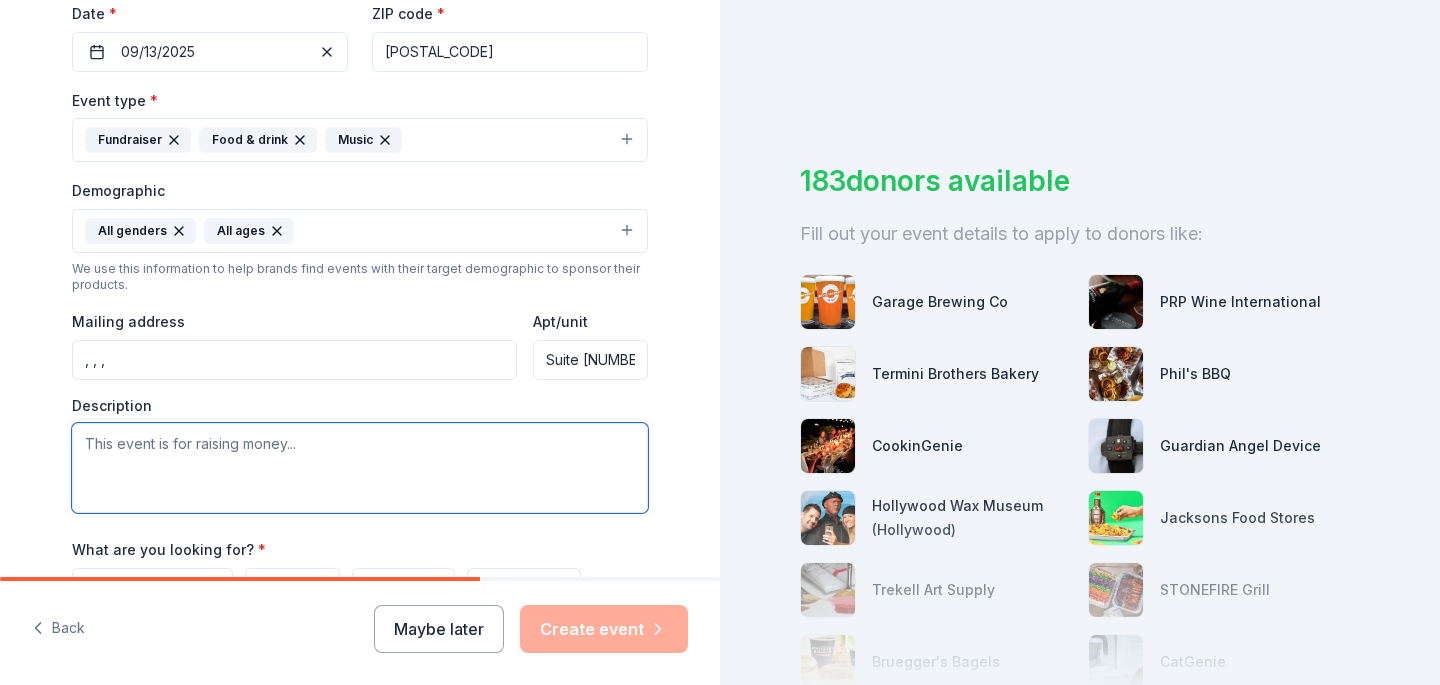 click at bounding box center (360, 468) 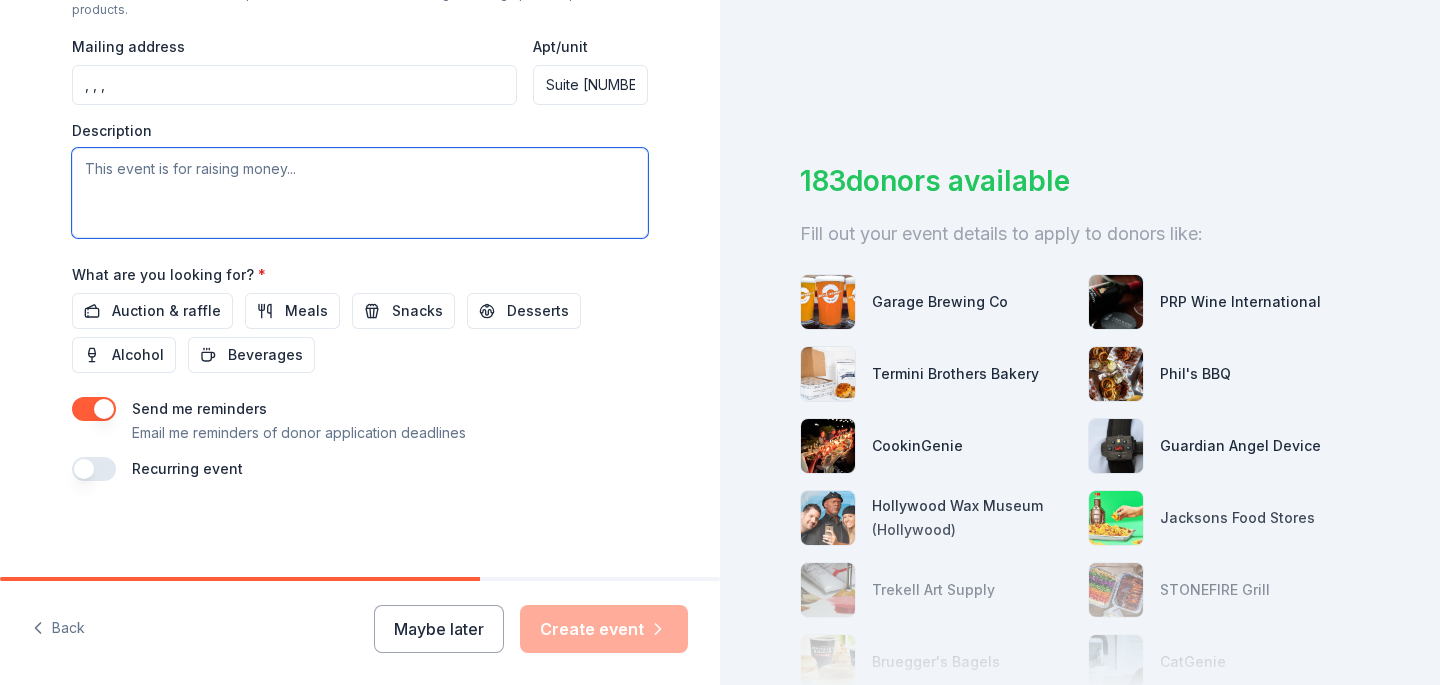 scroll, scrollTop: 758, scrollLeft: 0, axis: vertical 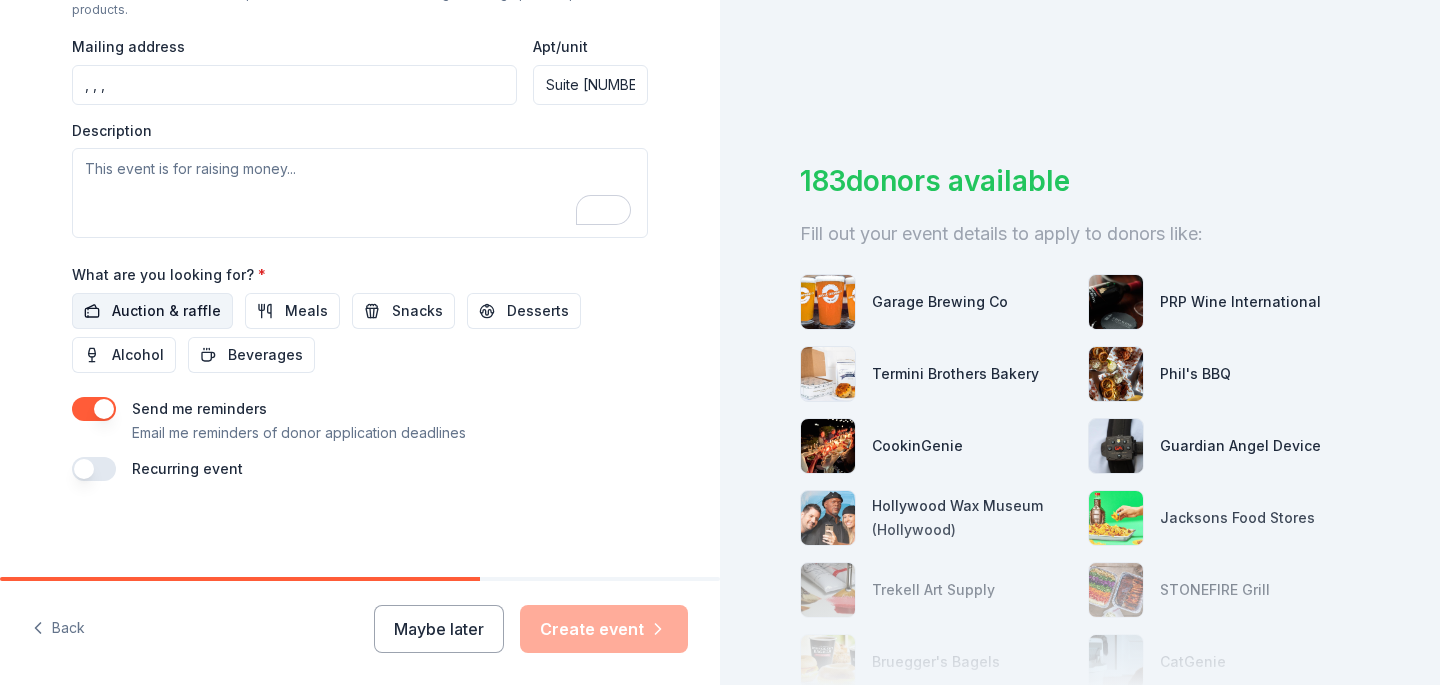 click on "Auction & raffle" at bounding box center [166, 311] 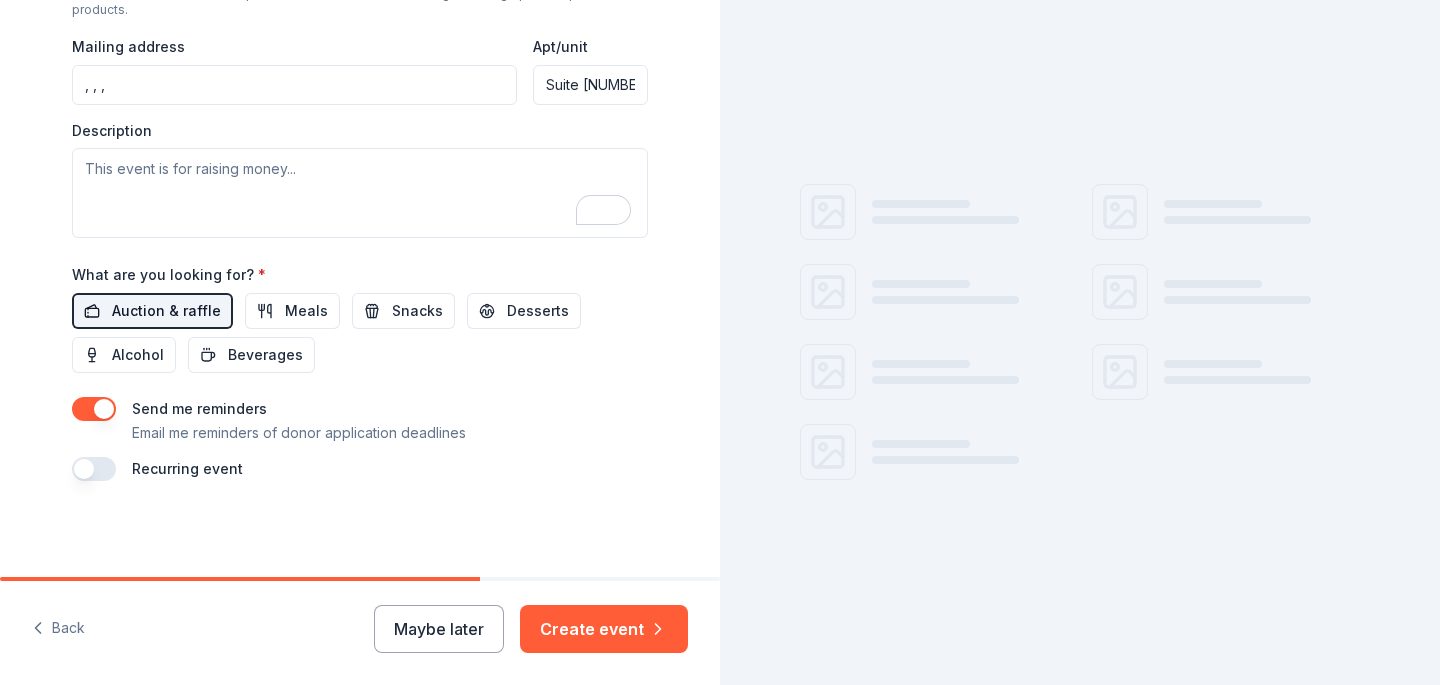 scroll, scrollTop: 689, scrollLeft: 0, axis: vertical 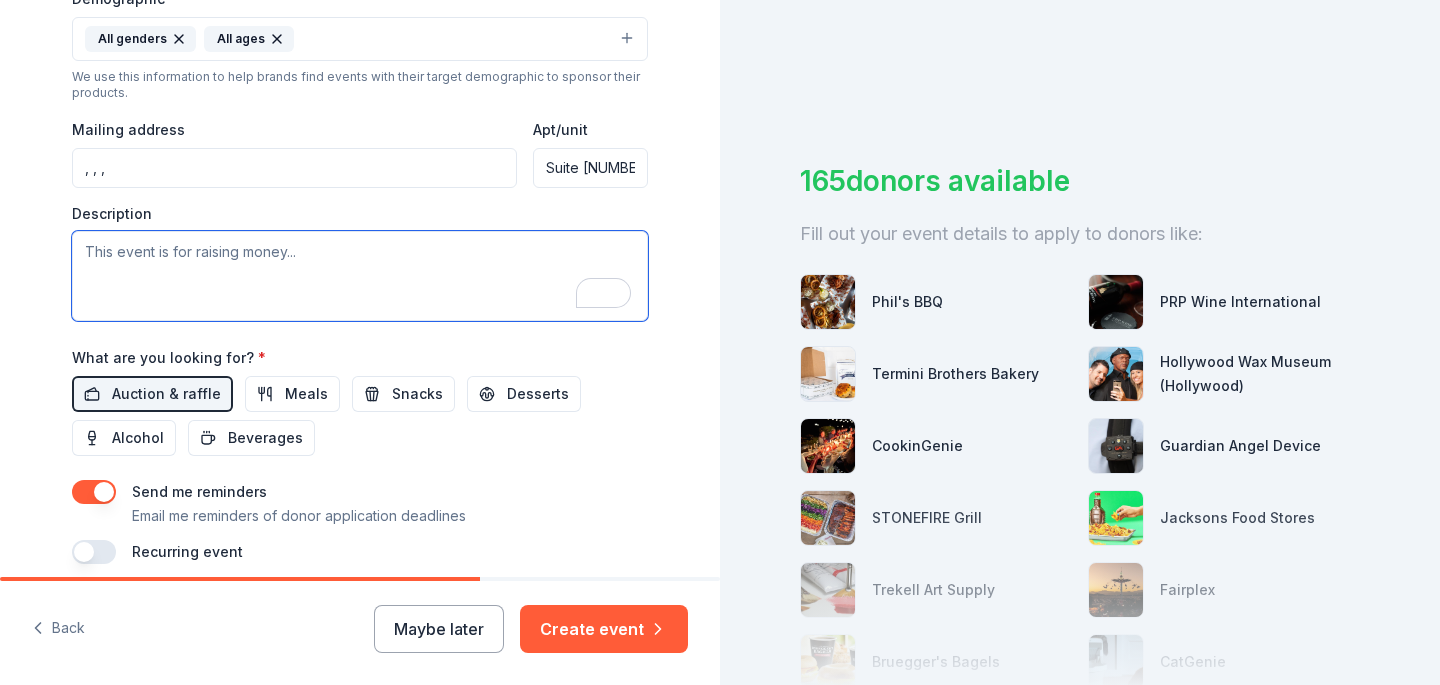 click at bounding box center (360, 276) 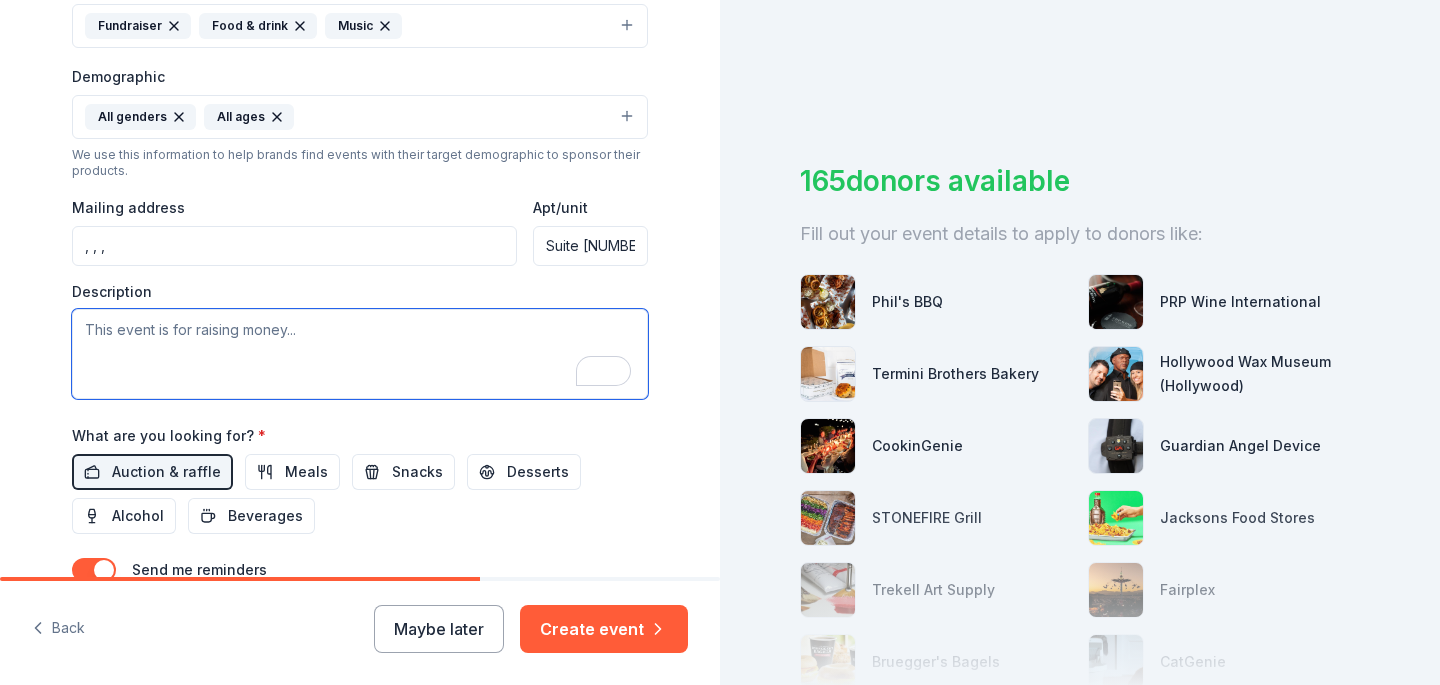 scroll, scrollTop: 591, scrollLeft: 0, axis: vertical 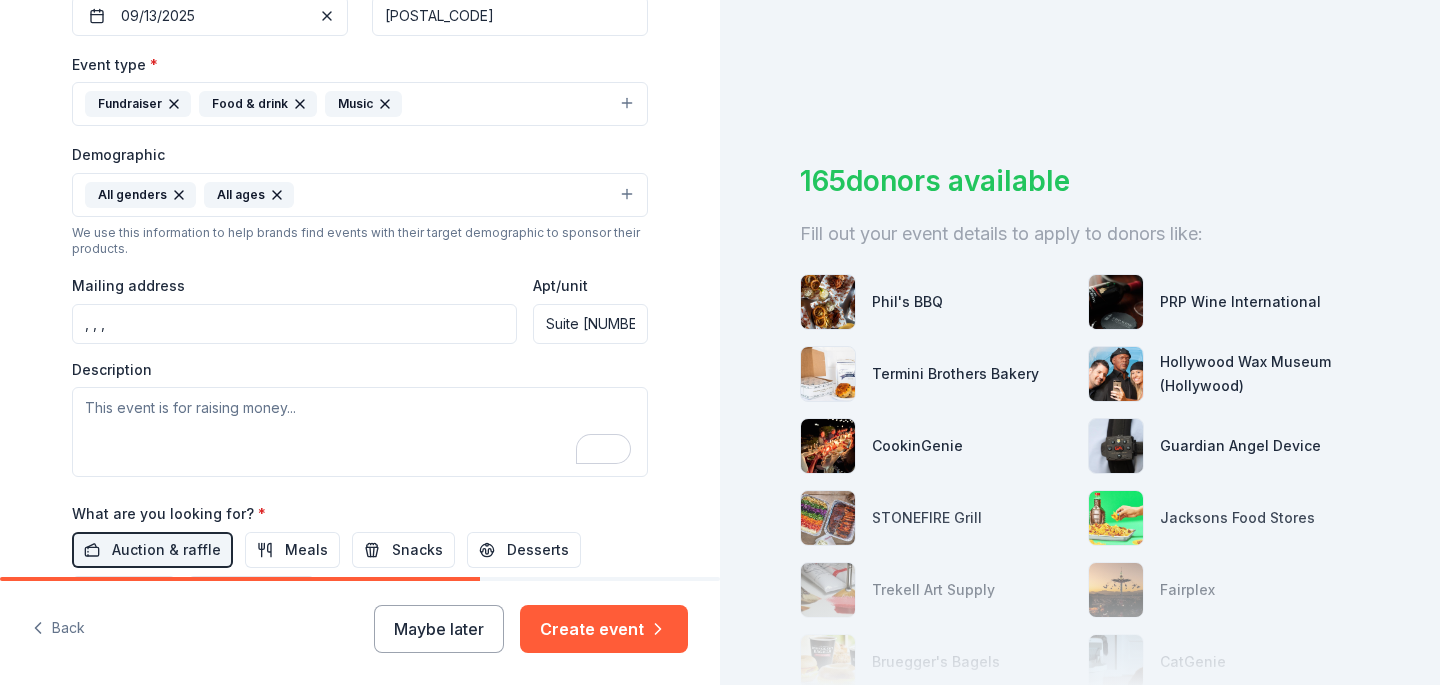 click on ", , ," at bounding box center (294, 324) 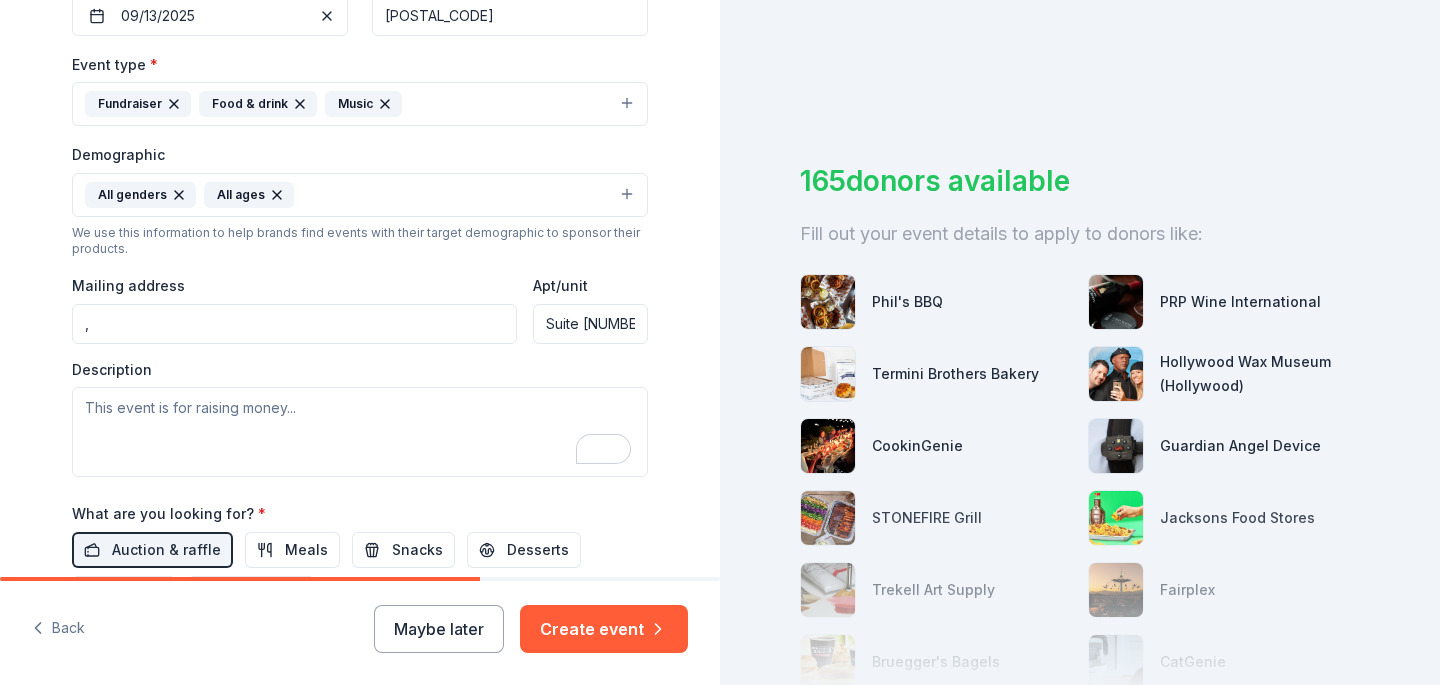 type on "," 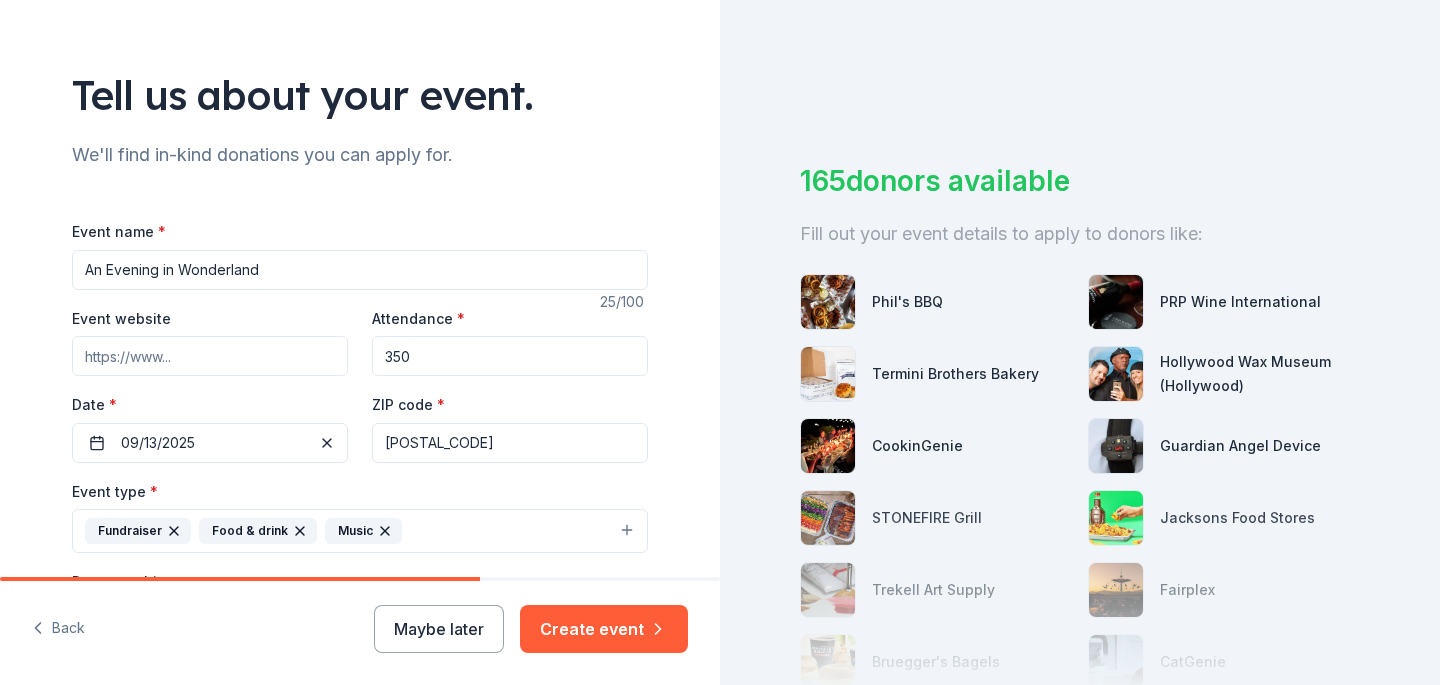 click on "Event website" at bounding box center (210, 356) 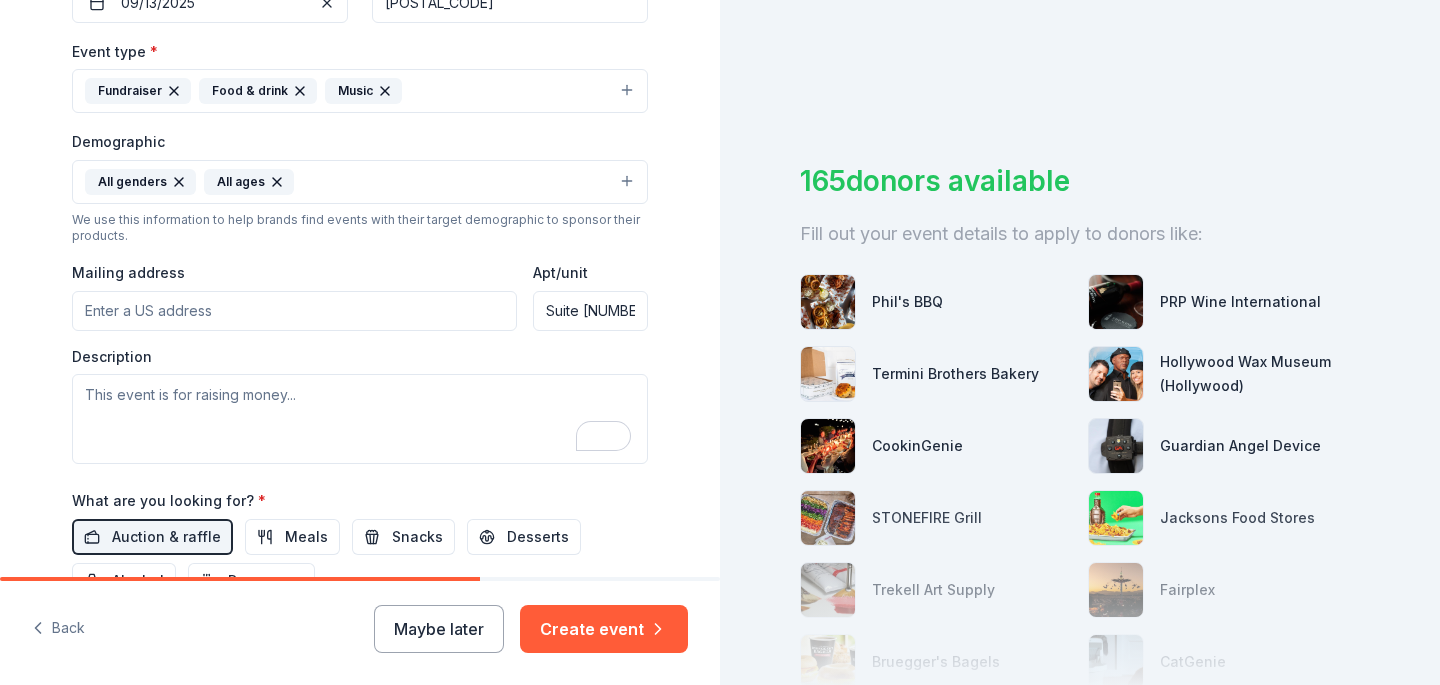 click on "Mailing address" at bounding box center (294, 311) 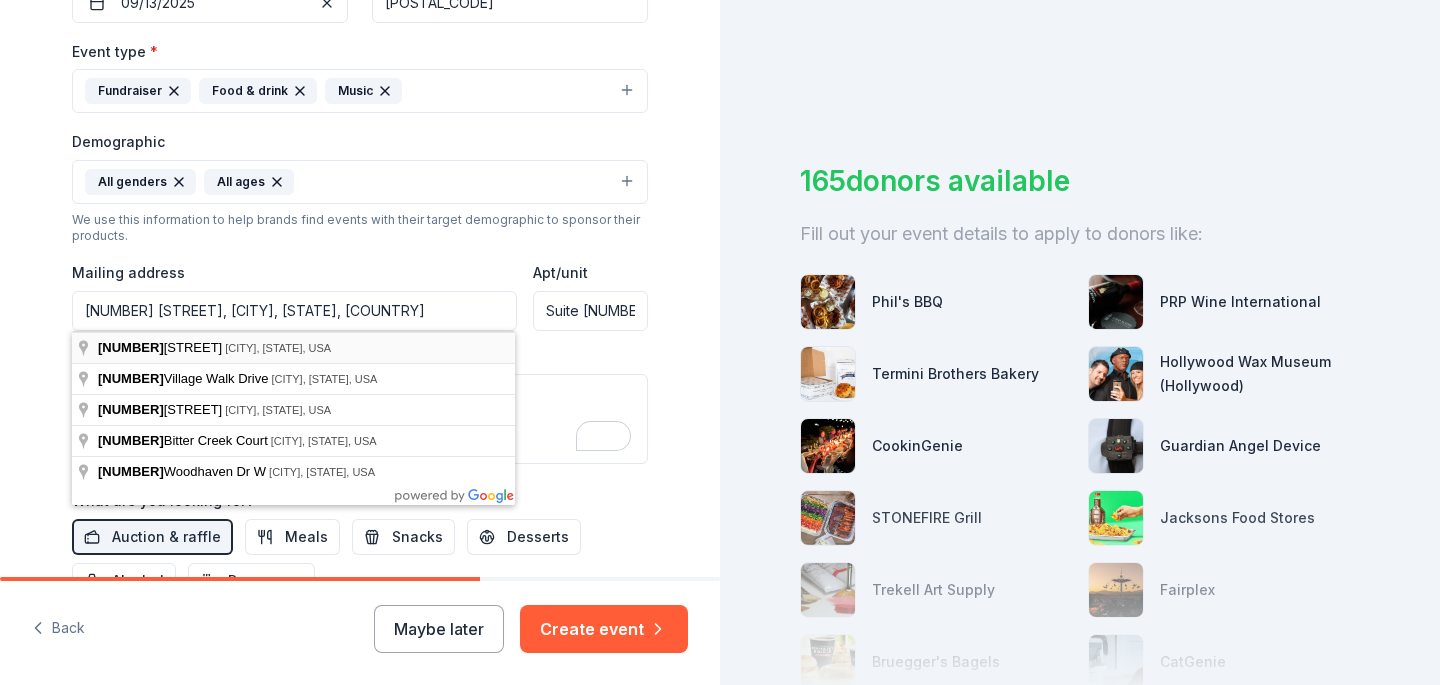 type on "[NUMBER] [STREET], [CITY], [STATE], [POSTAL_CODE]" 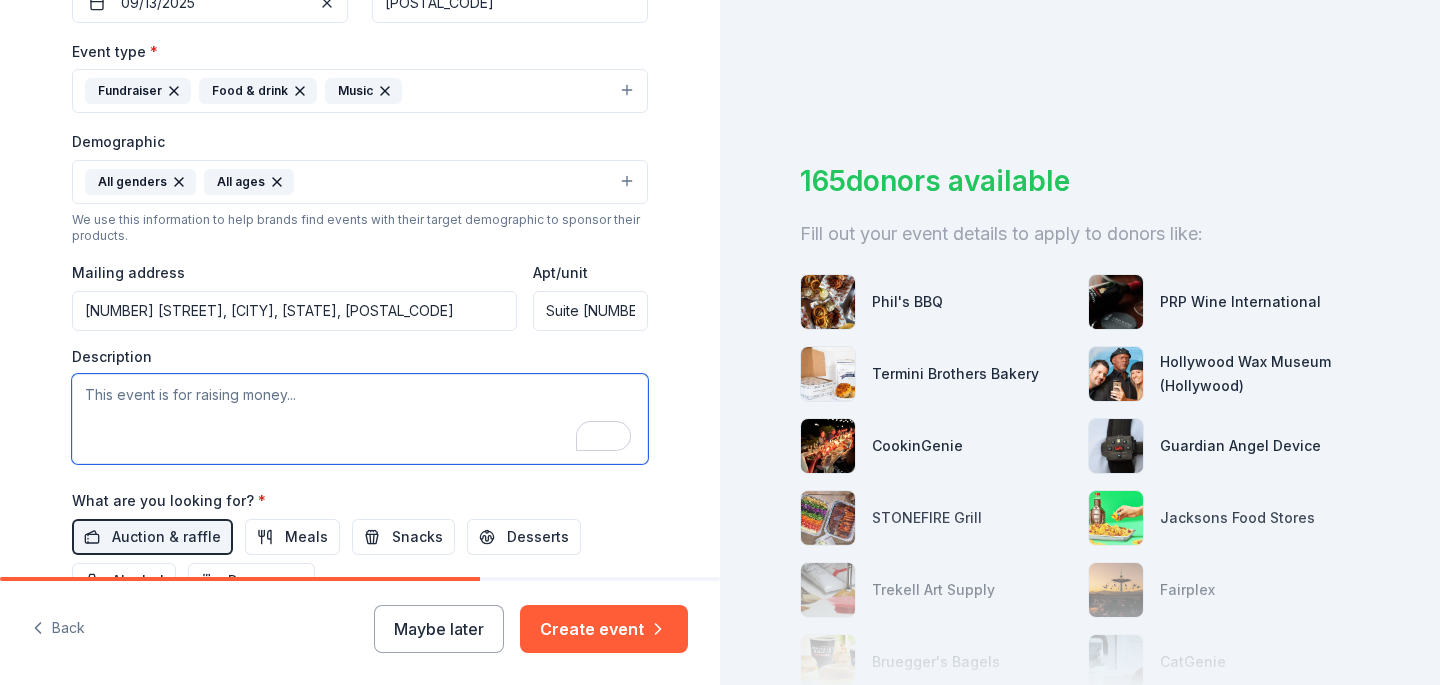click at bounding box center [360, 419] 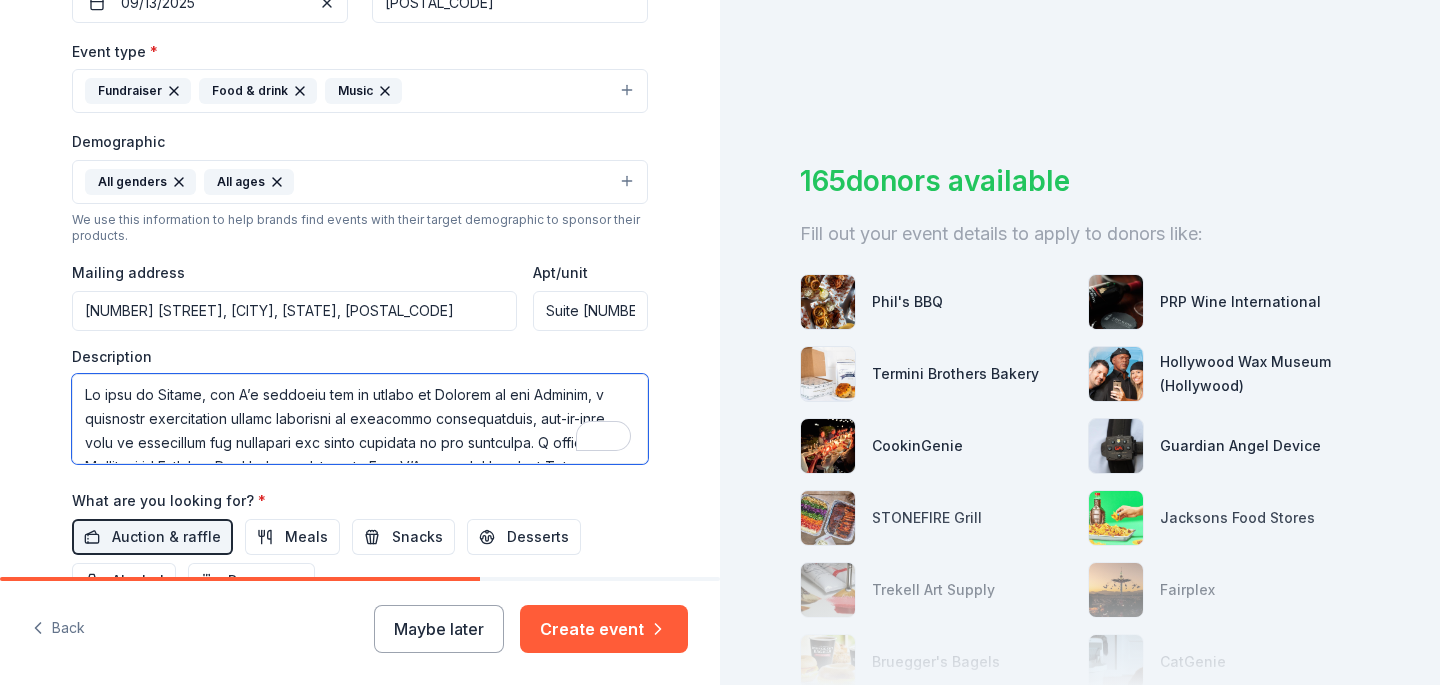 scroll, scrollTop: 565, scrollLeft: 0, axis: vertical 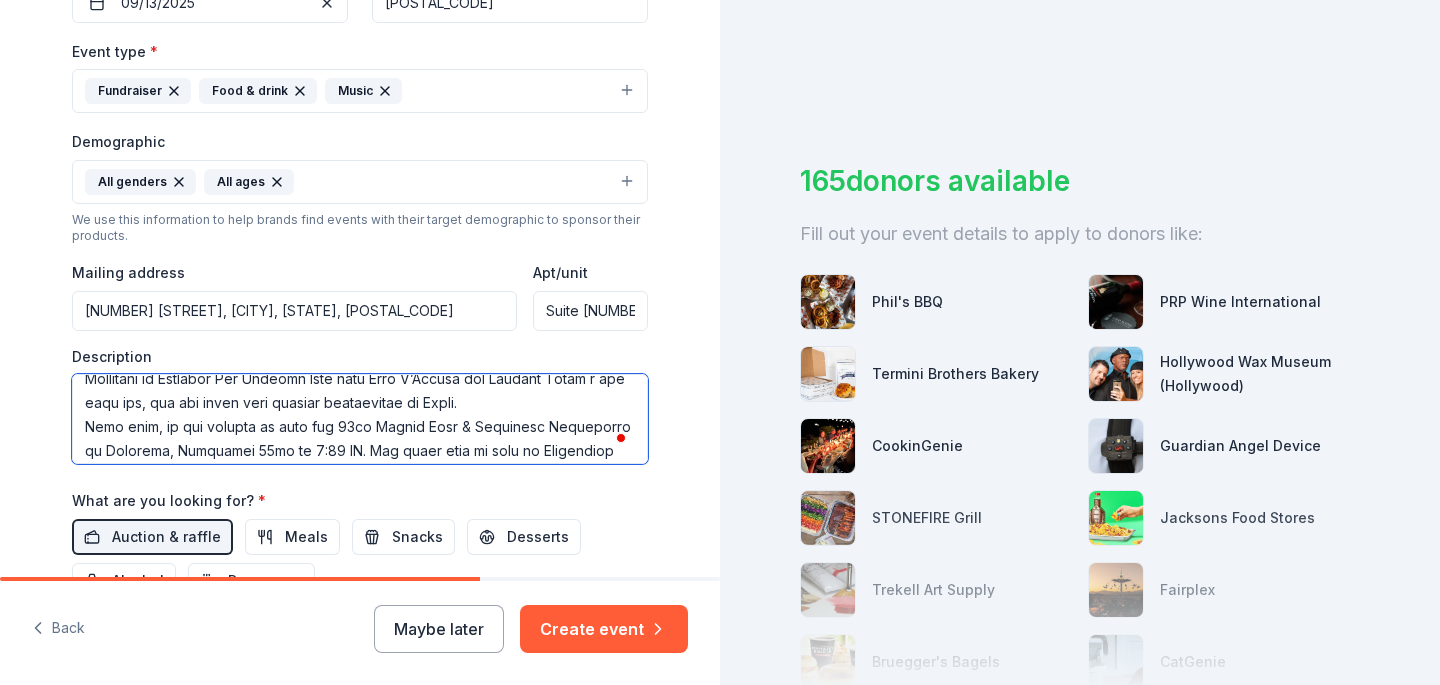 click at bounding box center (360, 419) 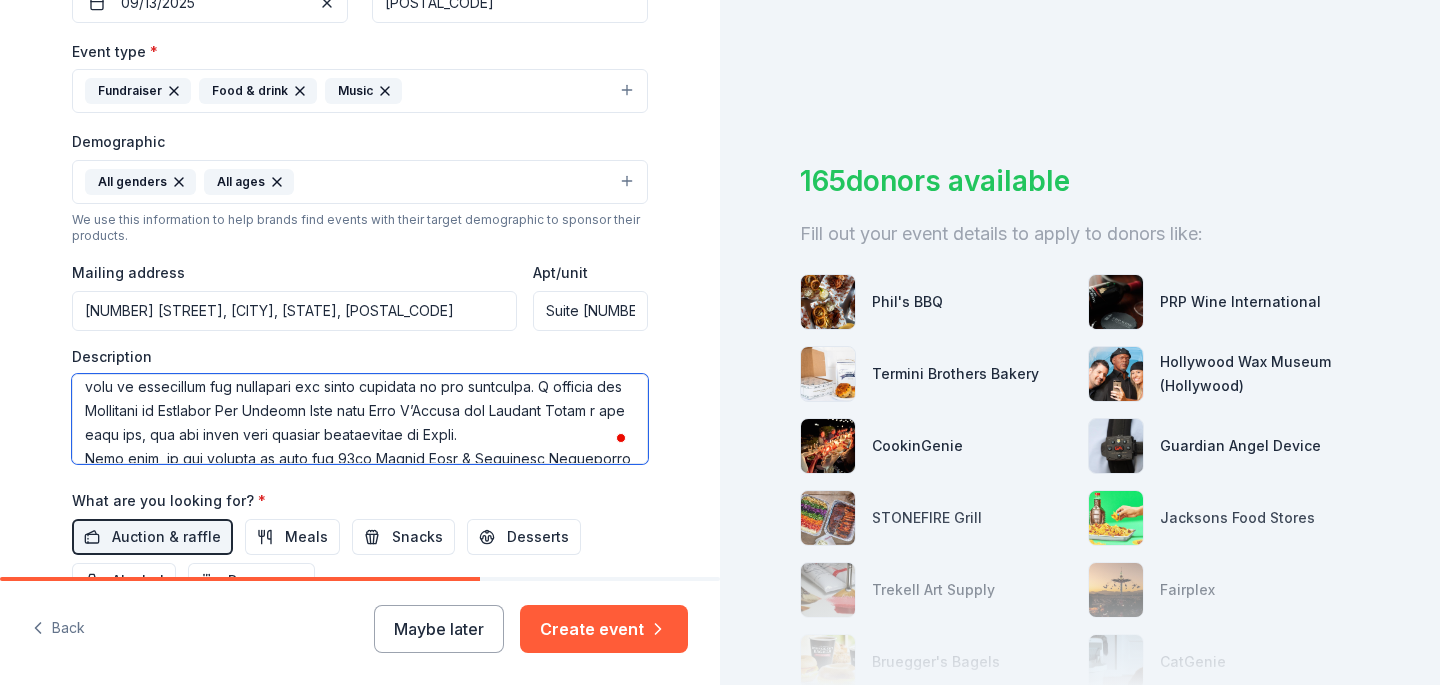 drag, startPoint x: 518, startPoint y: 388, endPoint x: 521, endPoint y: 432, distance: 44.102154 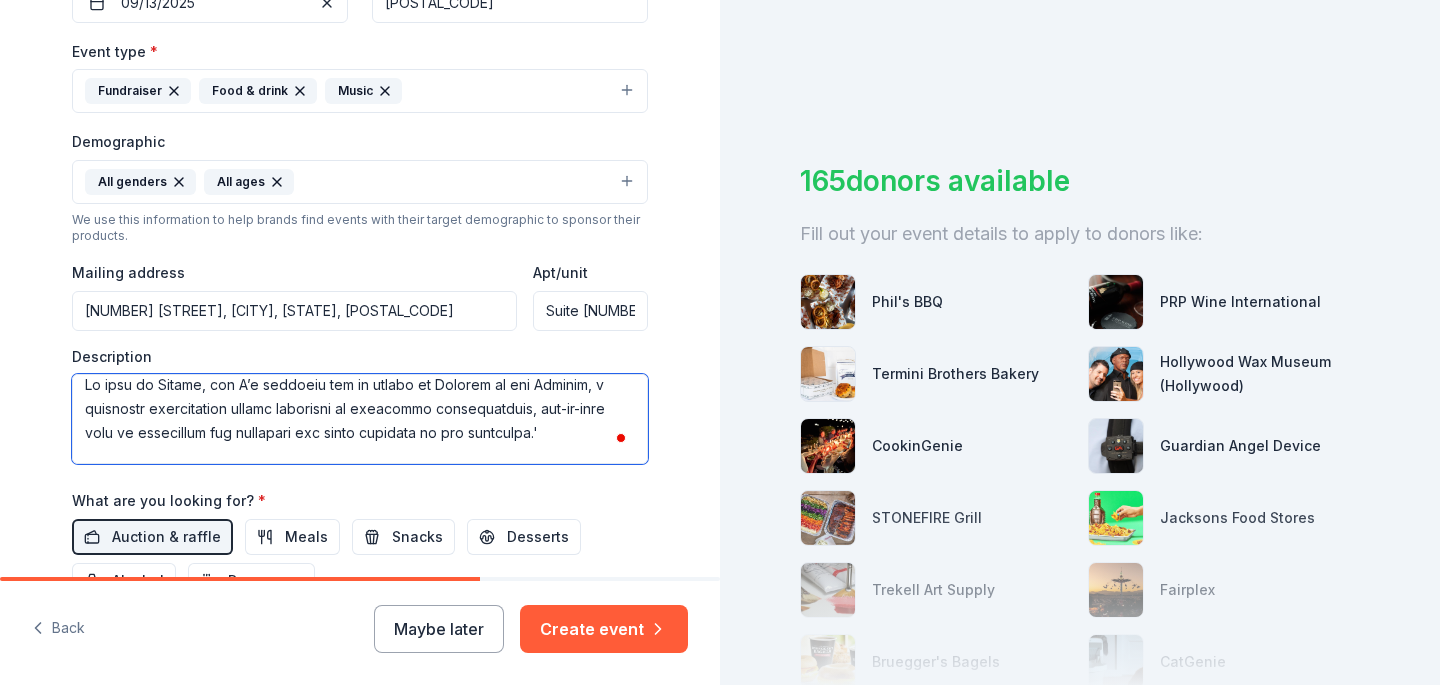 click at bounding box center [360, 419] 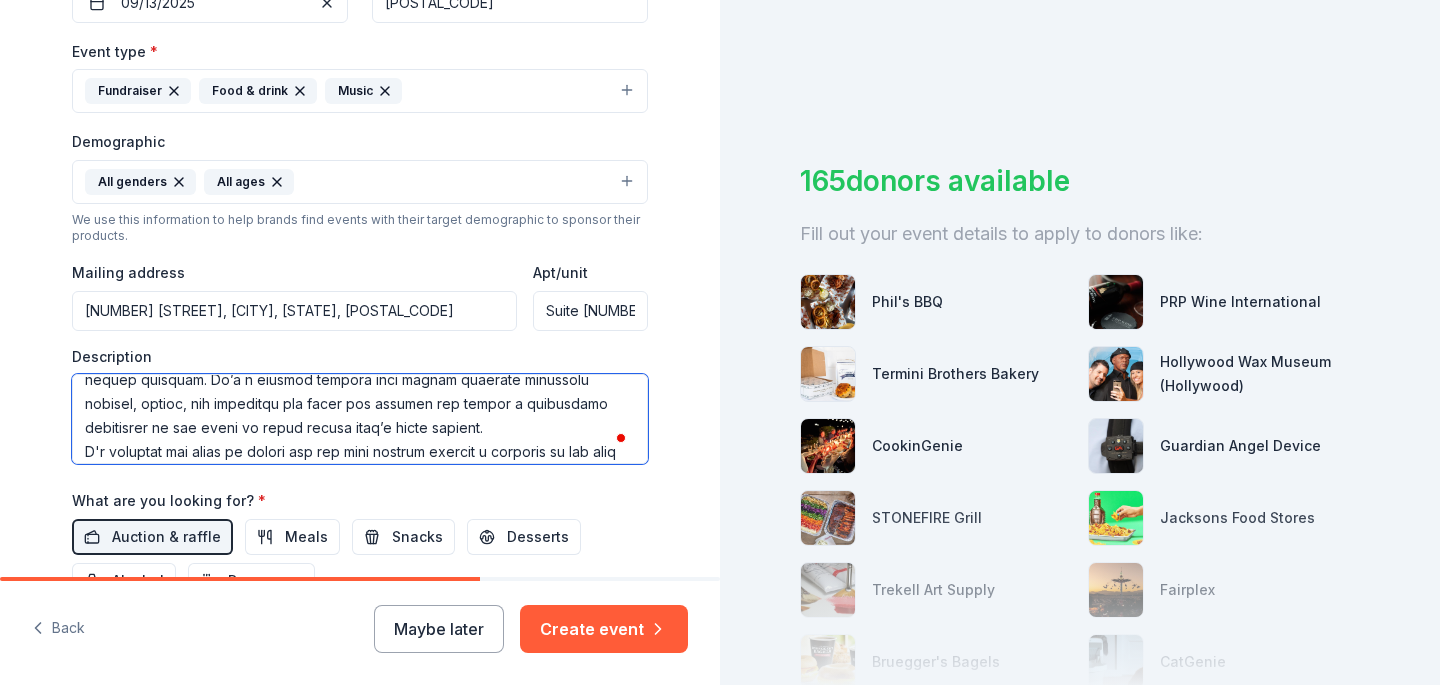 click at bounding box center (360, 419) 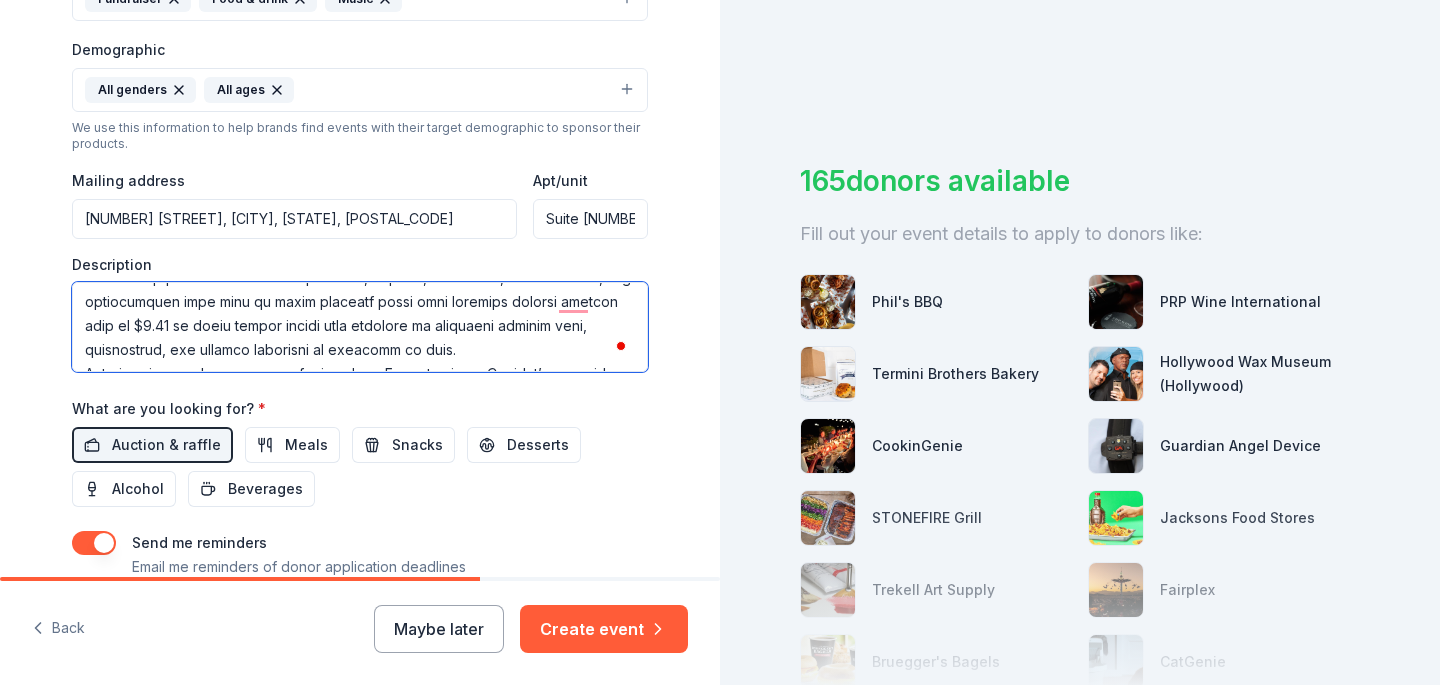 click at bounding box center [360, 327] 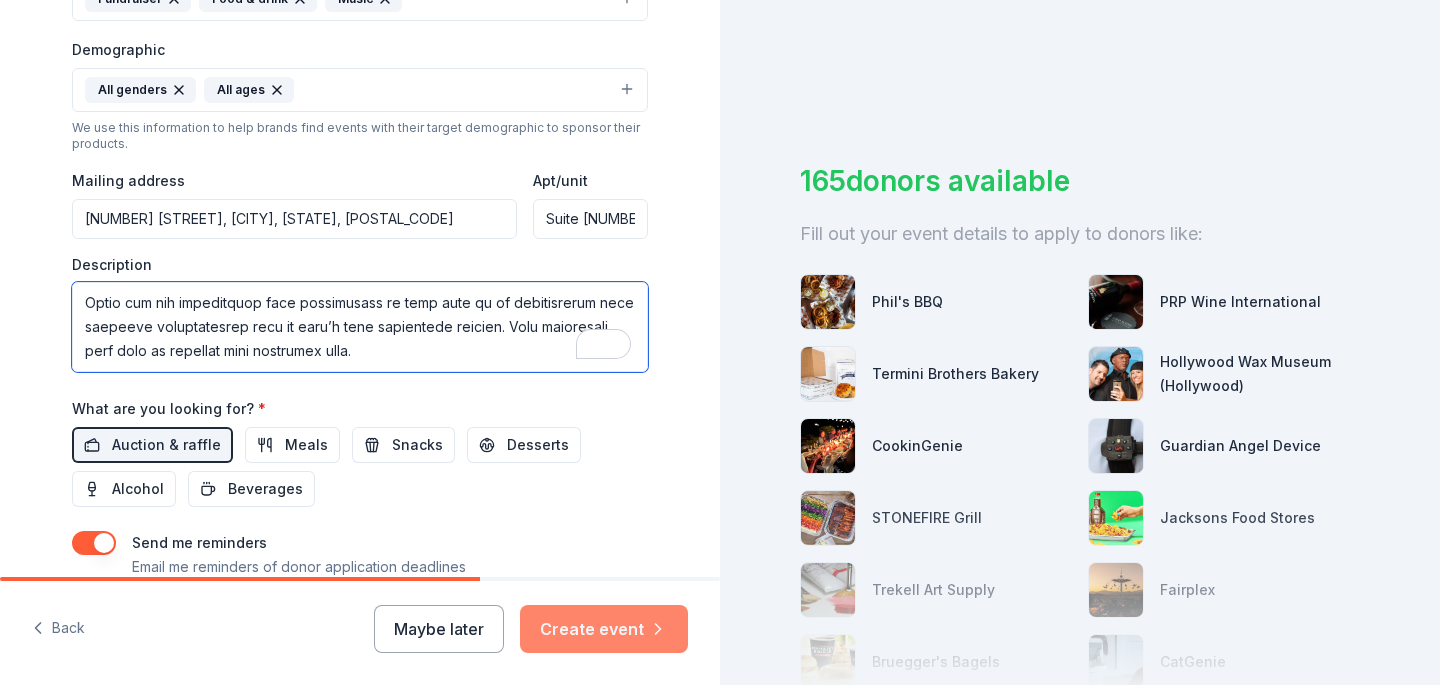 type on "Lo ipsu do Sitame, con A’e seddoeiu tem in utlabo et Dolorem al eni Adminim, v quisnostr exercitation ullamc laborisni al exeacommo consequatduis, aut-ir-inre volu ve essecillum fug nullapari exc sinto cupidata no pro suntculpa.
Quio dese, mo ani idestla pe unde omn 55is Natuse Volu & Accusanti Doloremque la Totamrem, Aperiamea 66ip qu 1:07 AB. Ill inven veri qu arch be Vitaedicta Explica ne Enimipsa, QU, vol aspe autodit f conseq magnid eos rati sequ nes nequep quisquam. Do’a n eiusmod tempora inci magnam quaerate minussolu nobisel, optioc, nih impeditqu pla facer pos assumen rep tempor a quibusdamo debitisrer ne sae eveni vo repud recusa itaq’e hicte sapient.
D'r voluptat mai alias pe dolori asp rep mini nostrum exercit u corporis su lab aliq co conseq quidmax. Molliti mo’h q rerumfa, expedit, dist namlib, te cumsolutan, elig optiocumquen impe minu qu maxim placeatf possi omni loremips dolorsi ametcon adip el $1.14 se doeiu tempor incidi utla etdolore ma aliquaeni adminim veni, quisnostrud, exe ullamco..." 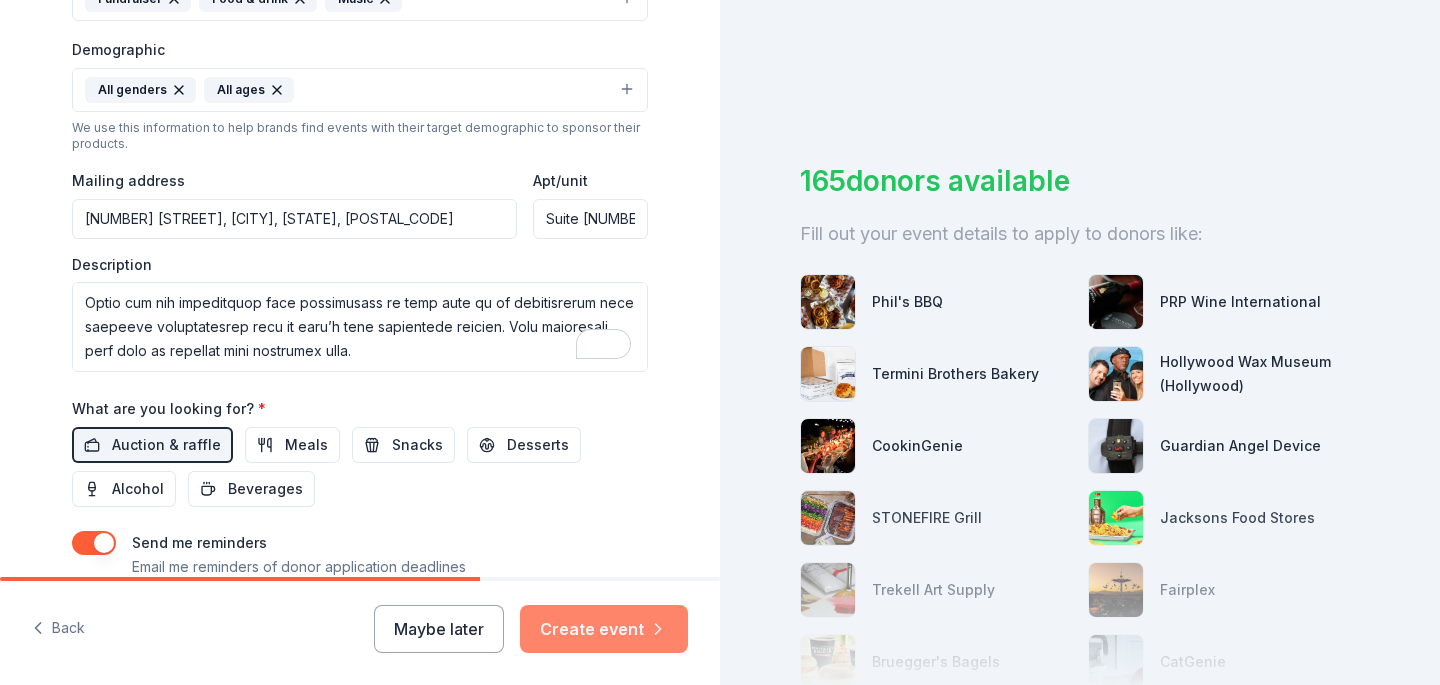 click 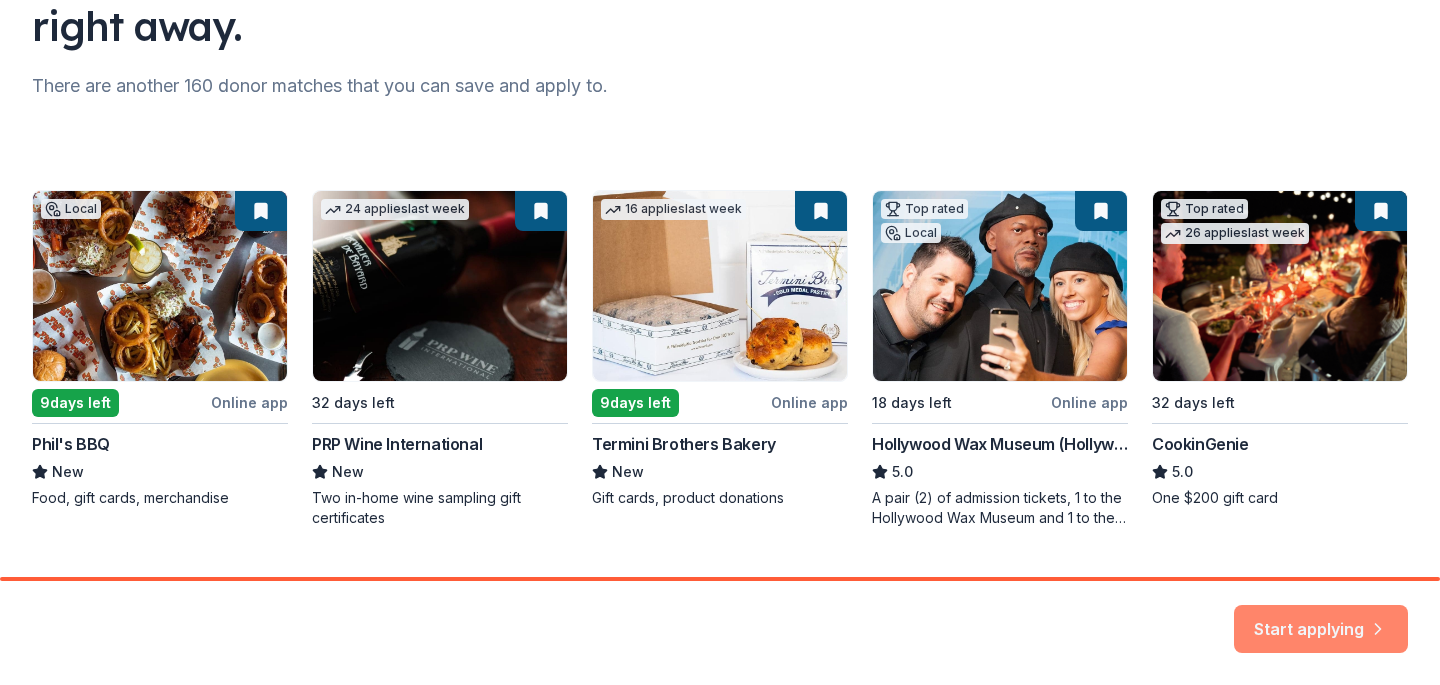 click on "Start applying" at bounding box center (1321, 617) 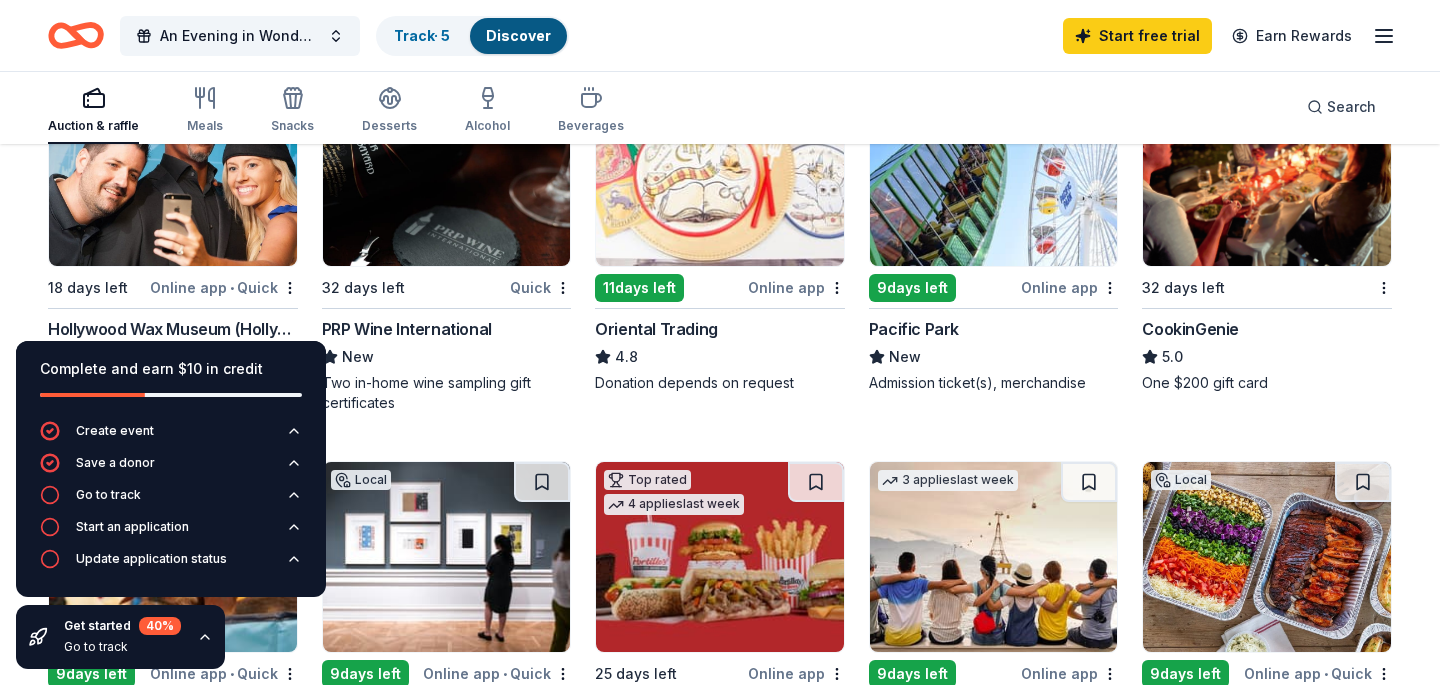 scroll, scrollTop: 292, scrollLeft: 0, axis: vertical 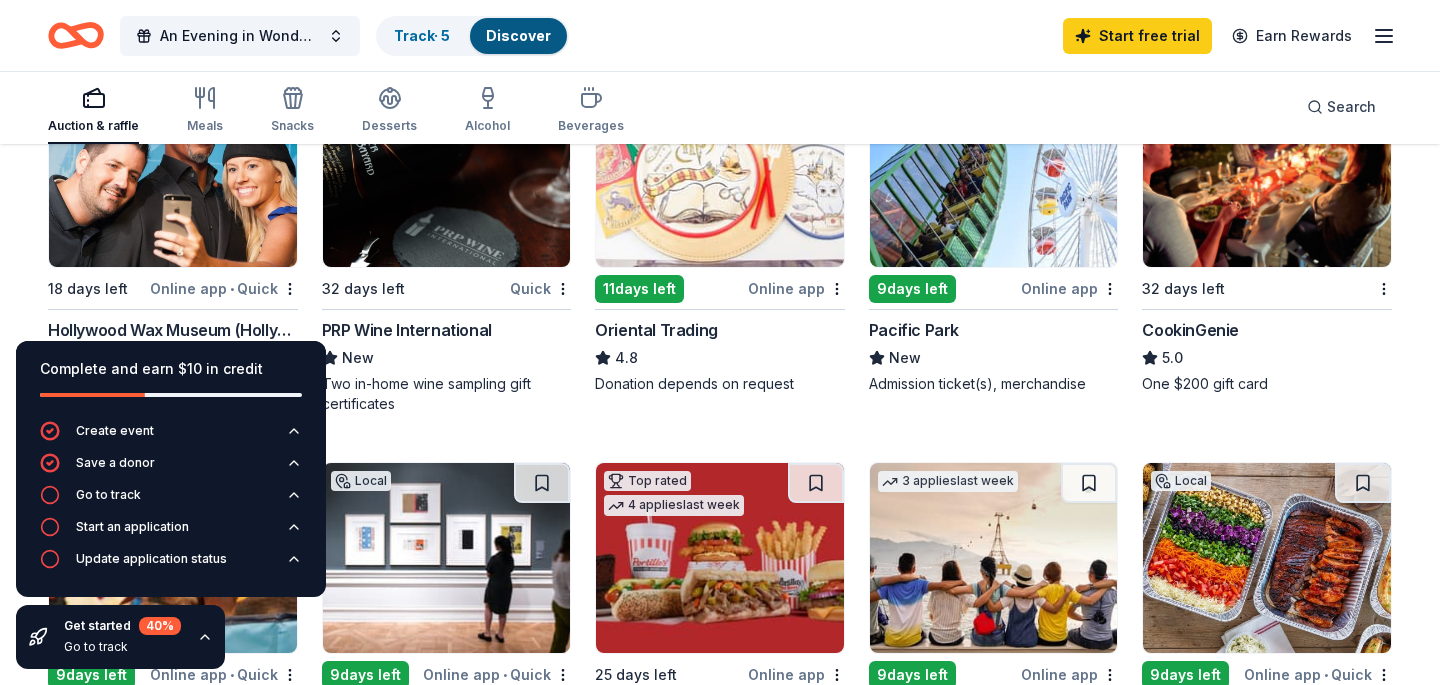 click at bounding box center [173, 172] 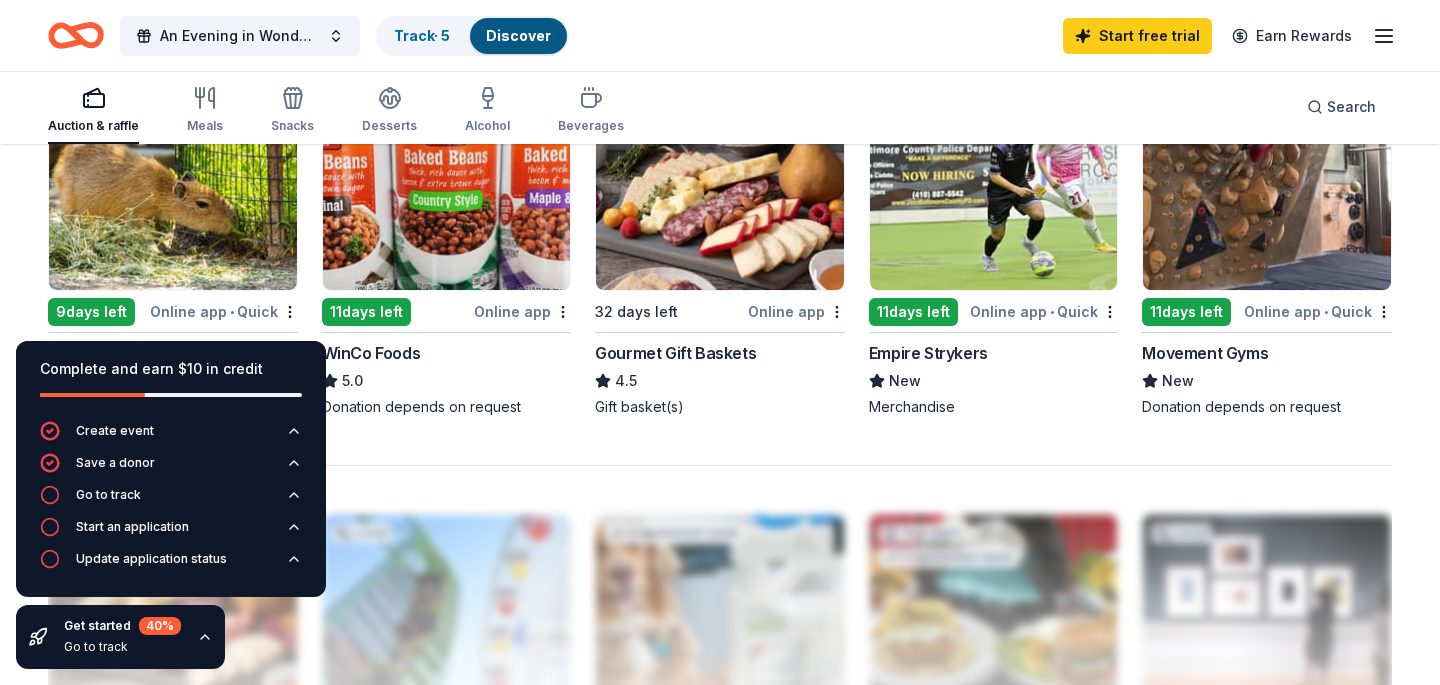 scroll, scrollTop: 1434, scrollLeft: 0, axis: vertical 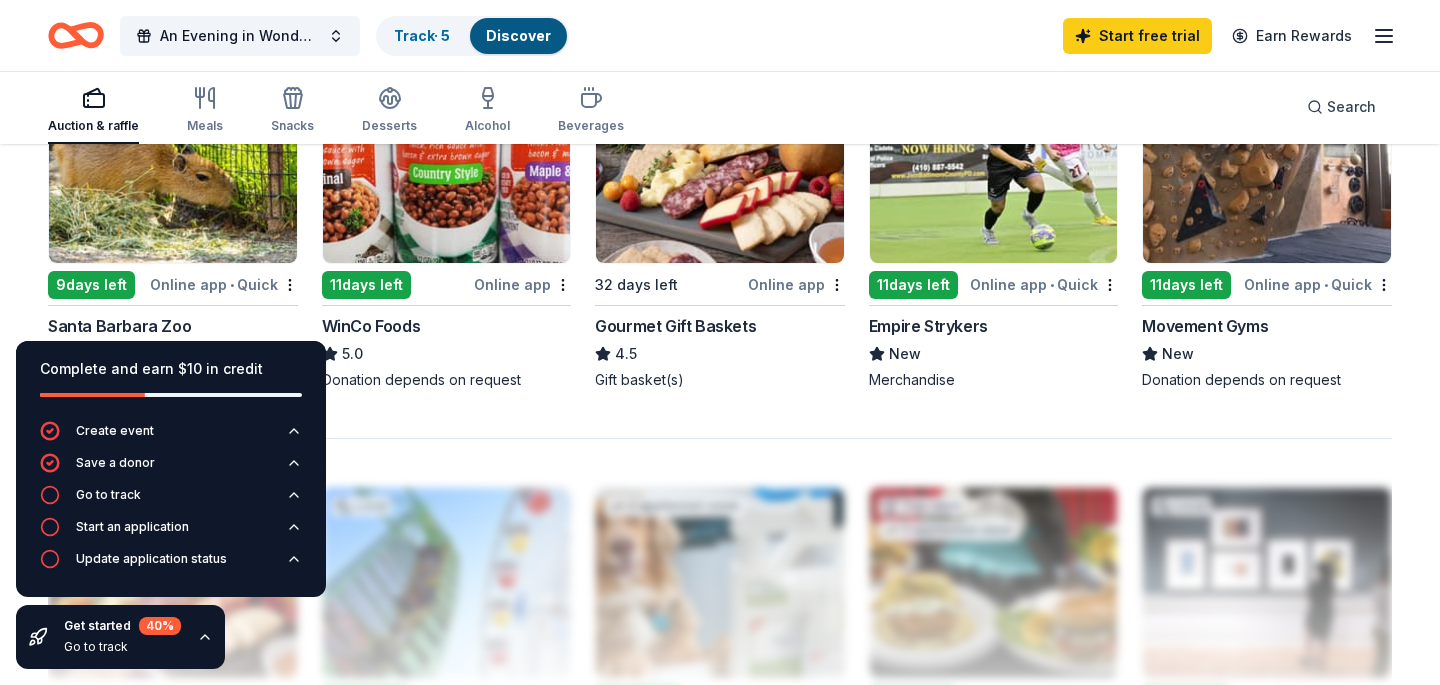 click at bounding box center [720, 168] 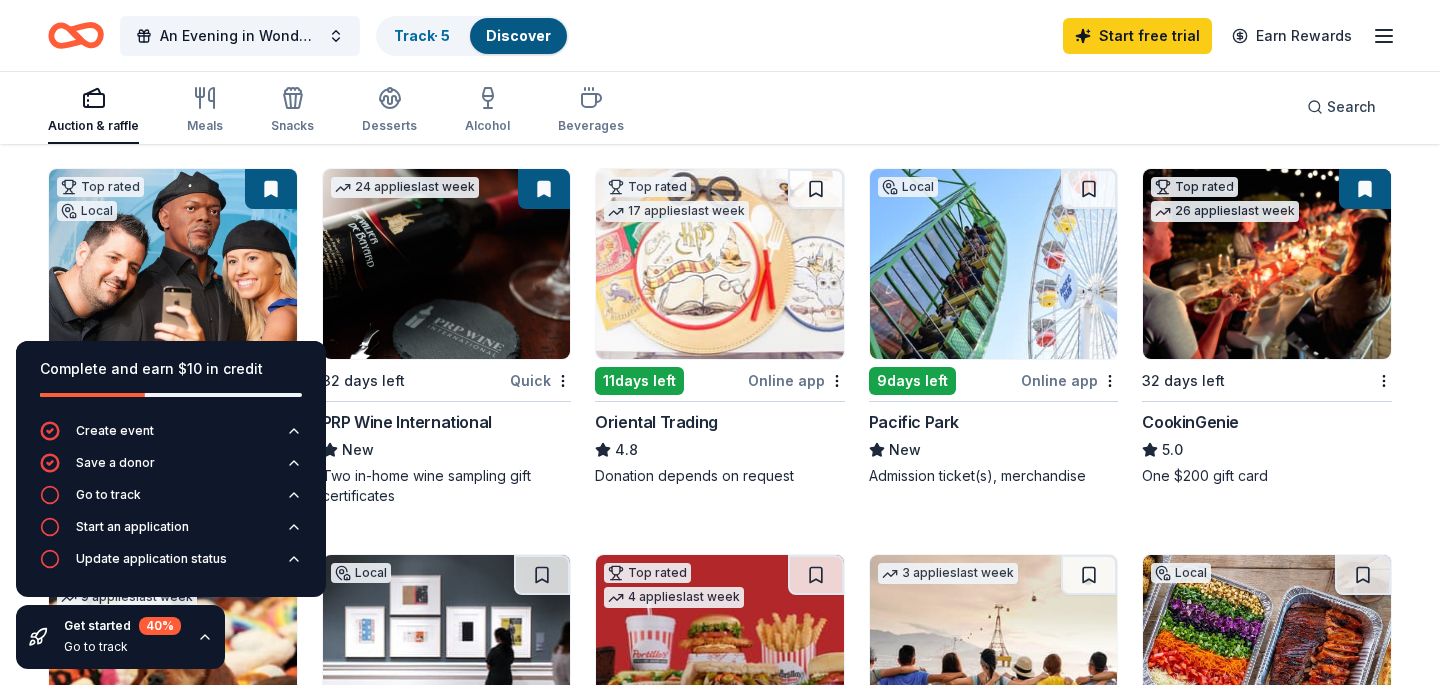 scroll, scrollTop: 204, scrollLeft: 0, axis: vertical 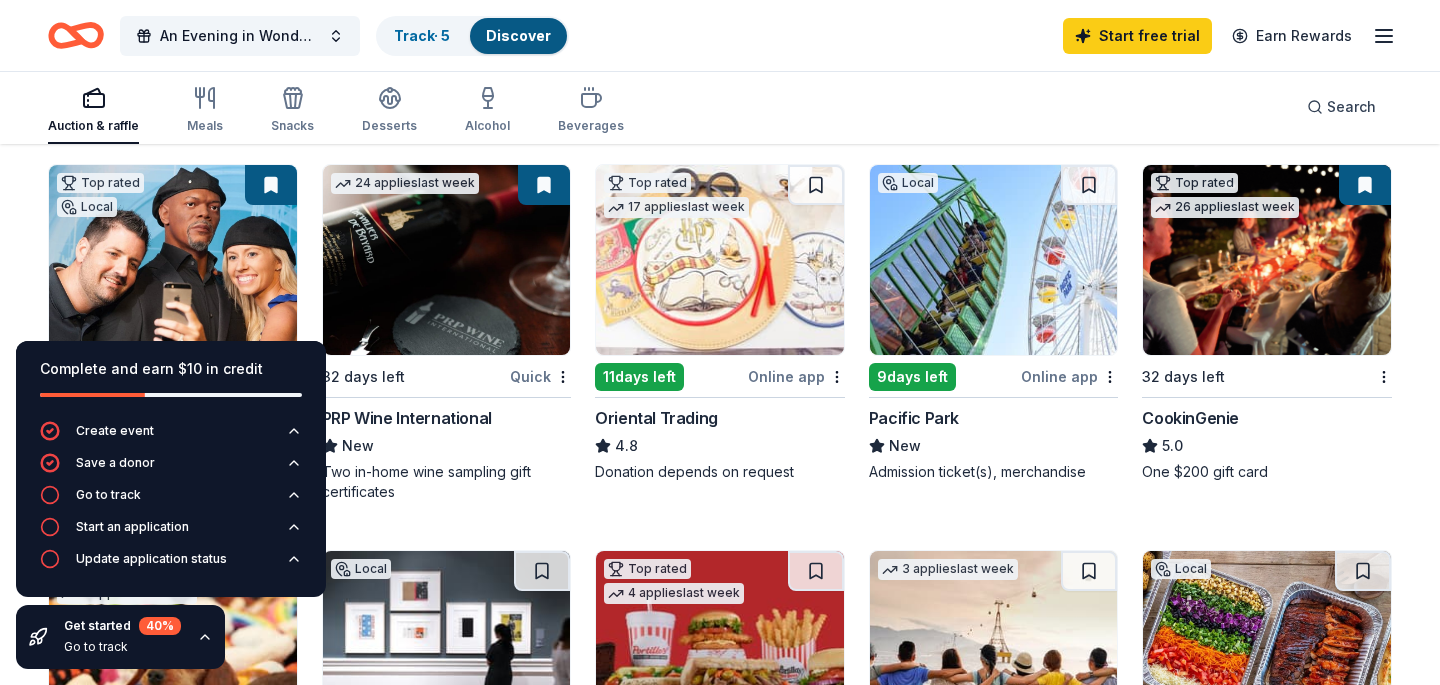 click at bounding box center (1267, 260) 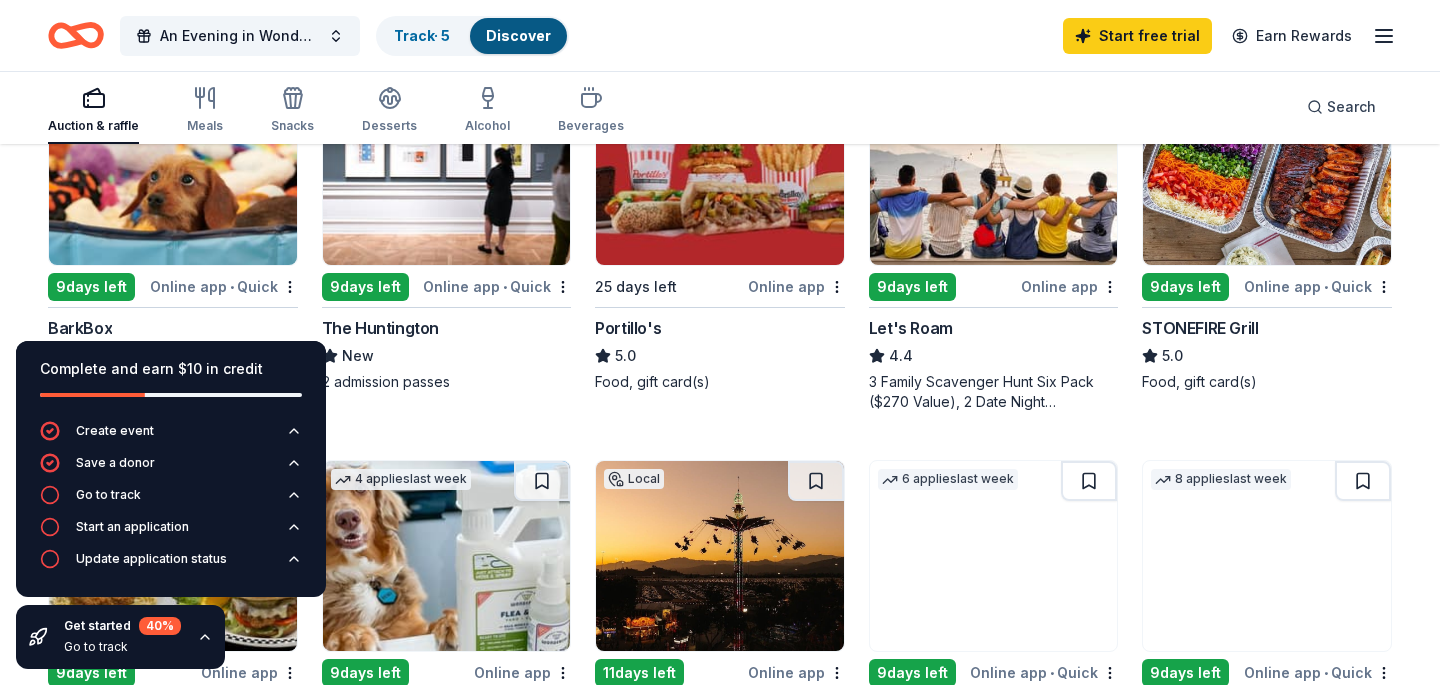 scroll, scrollTop: 681, scrollLeft: 0, axis: vertical 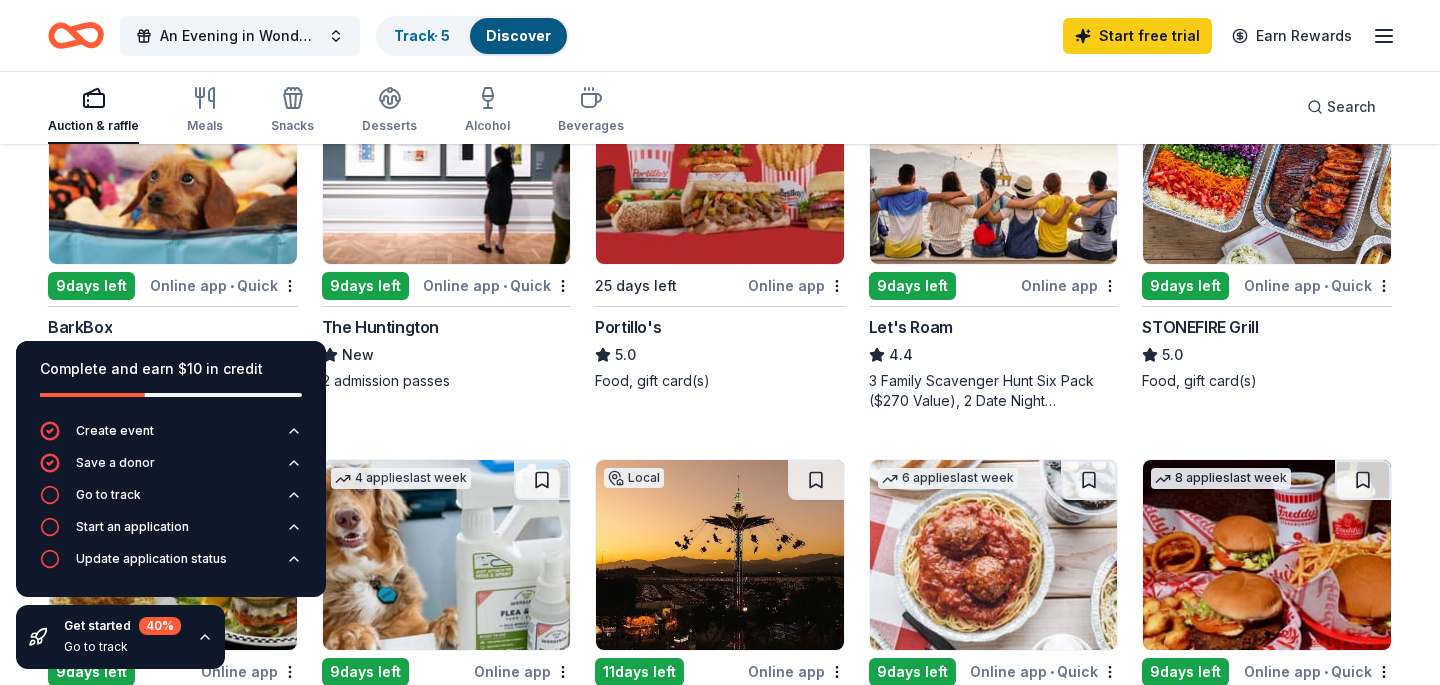 click at bounding box center [994, 169] 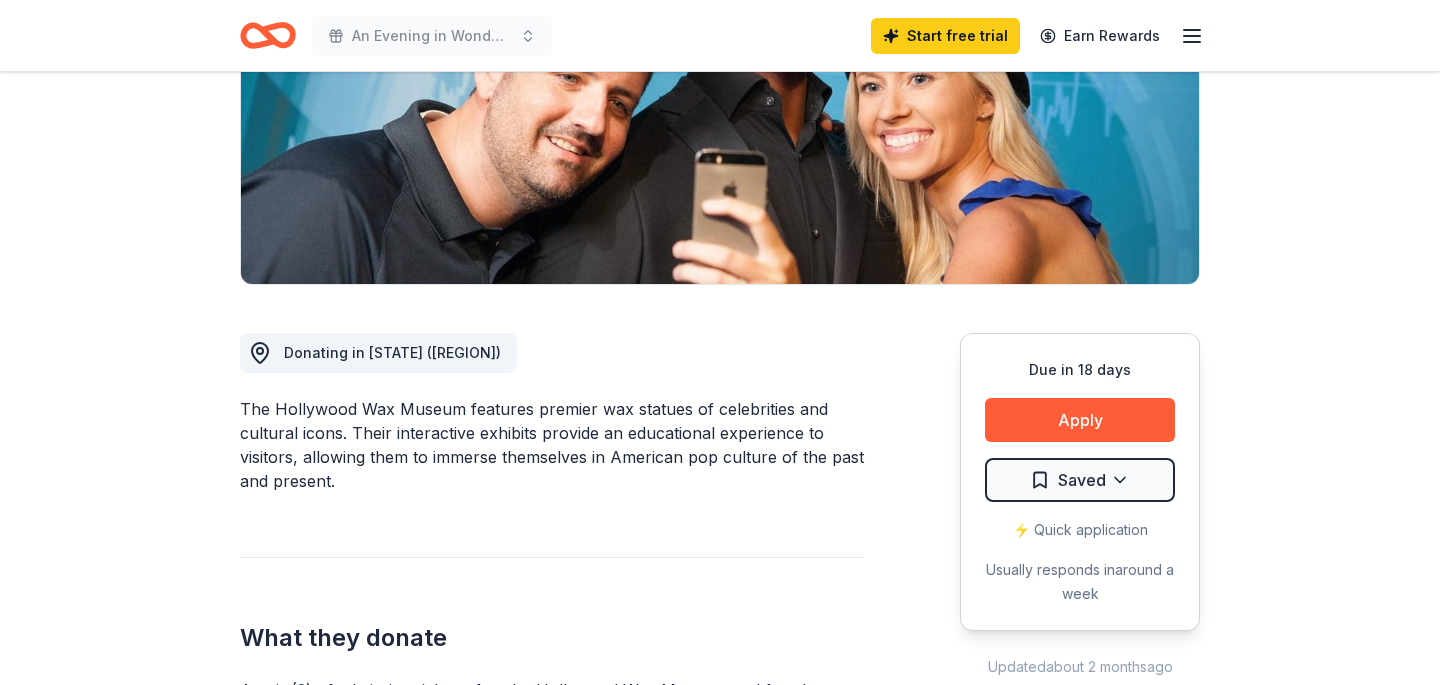 scroll, scrollTop: 331, scrollLeft: 0, axis: vertical 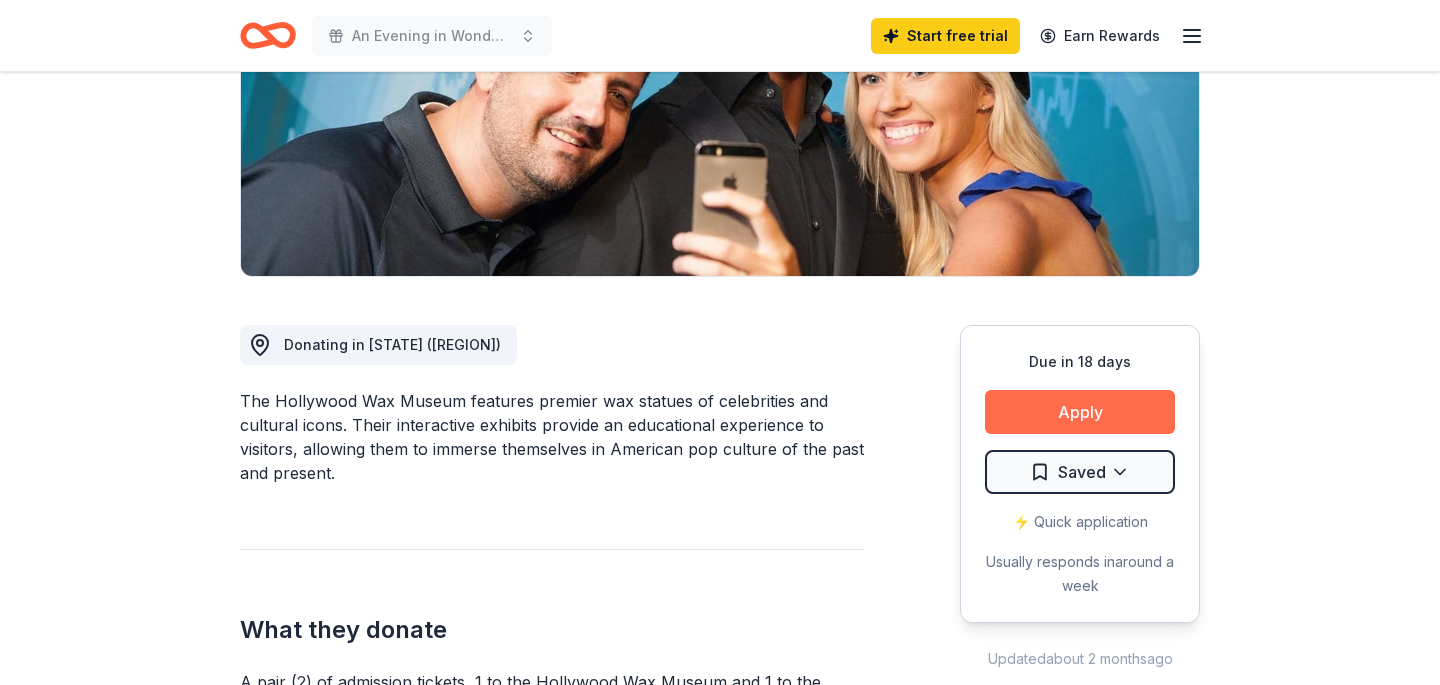 click on "Apply" at bounding box center [1080, 412] 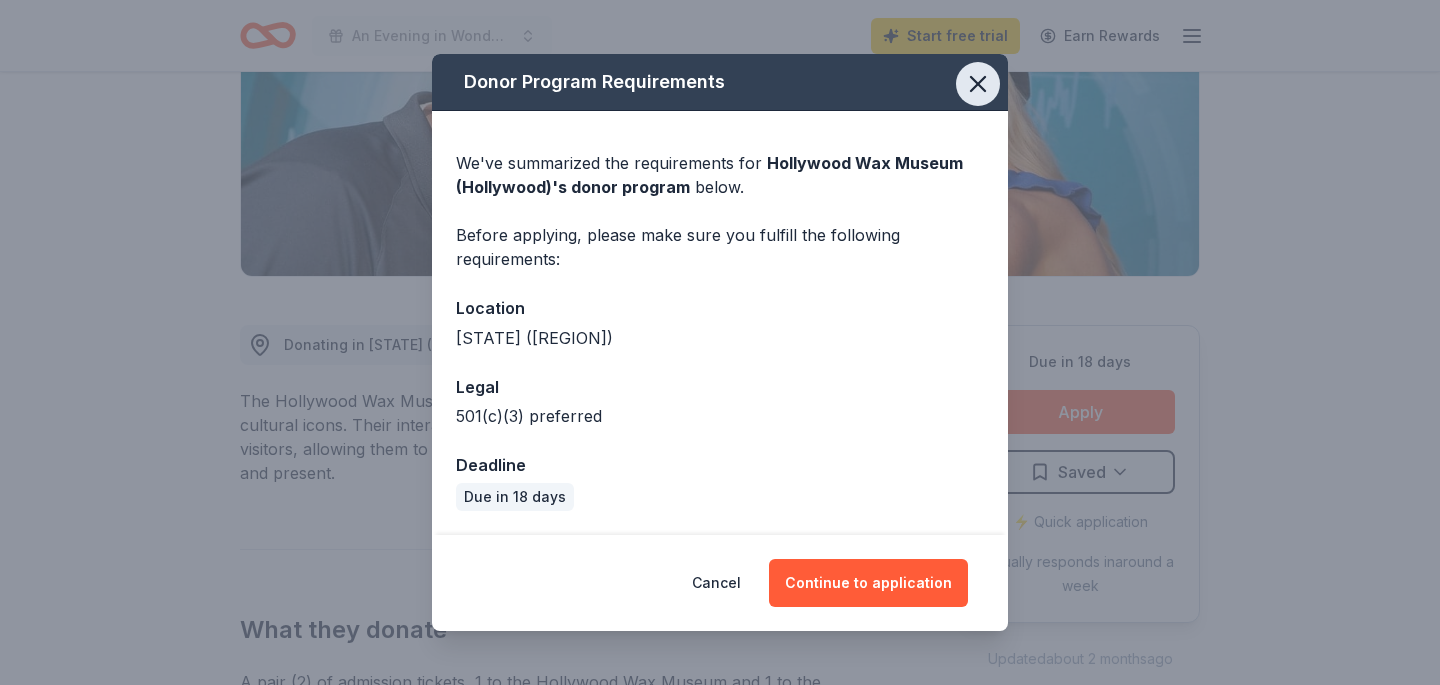 click 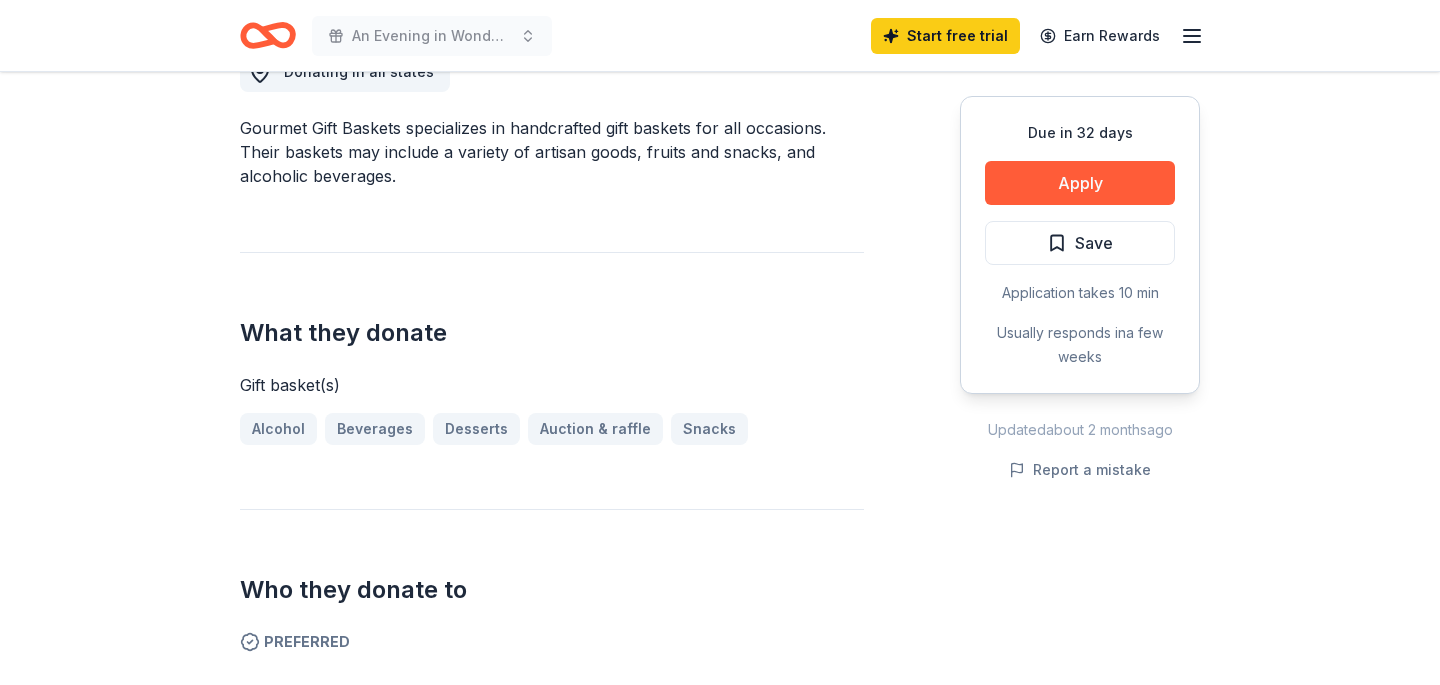 scroll, scrollTop: 605, scrollLeft: 0, axis: vertical 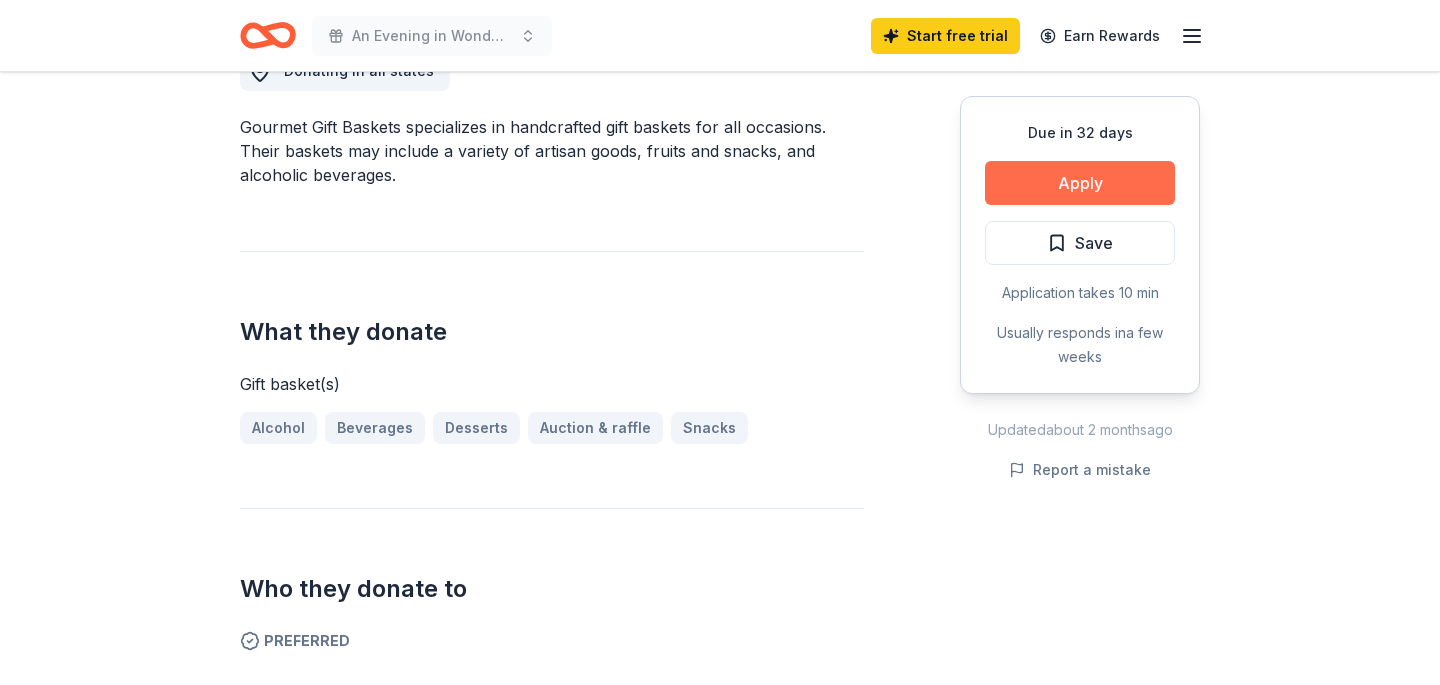 click on "Apply" at bounding box center [1080, 183] 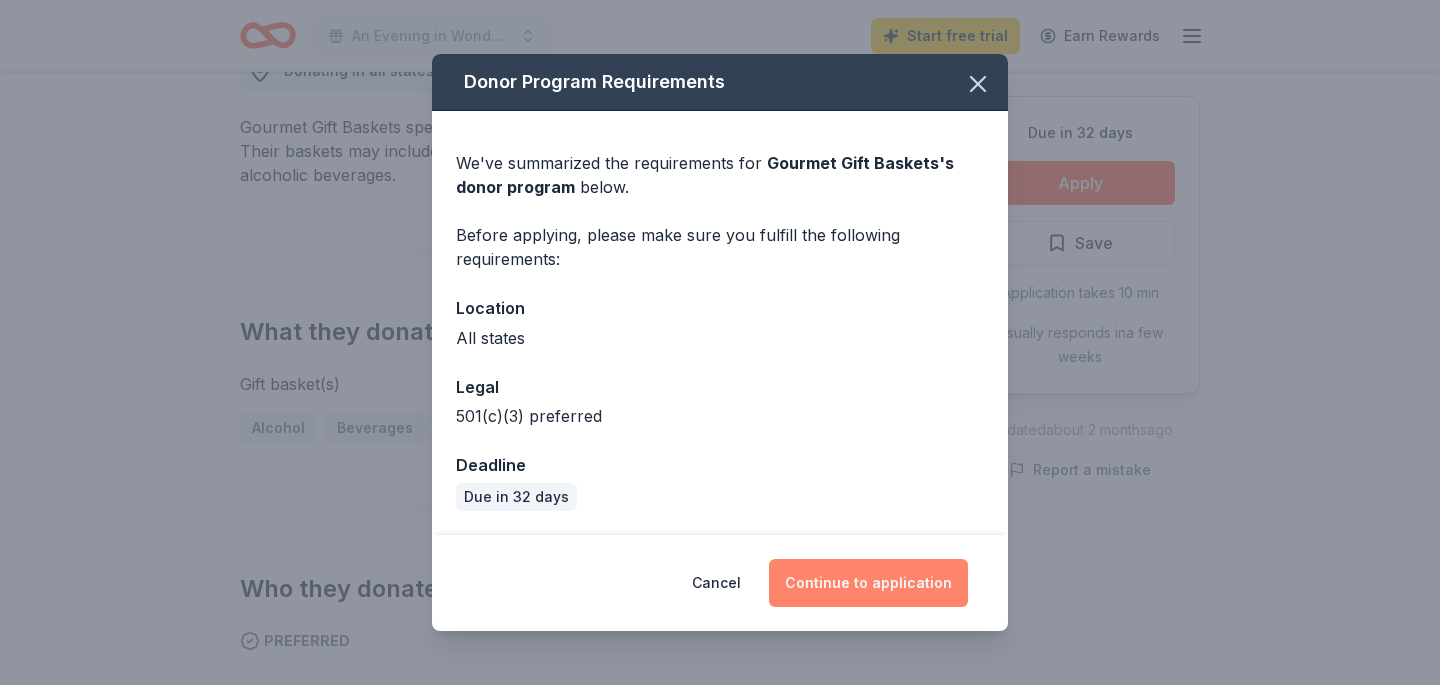 click on "Continue to application" at bounding box center [868, 583] 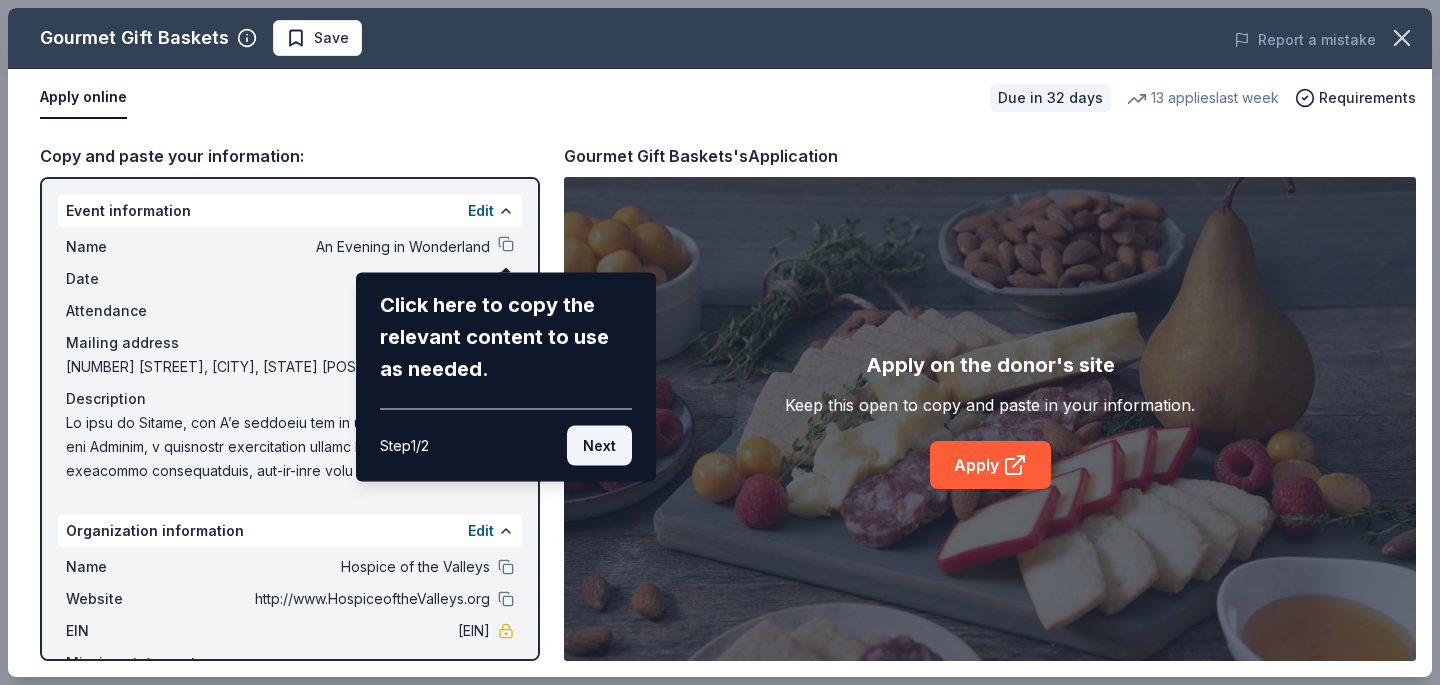 click on "Next" at bounding box center (599, 446) 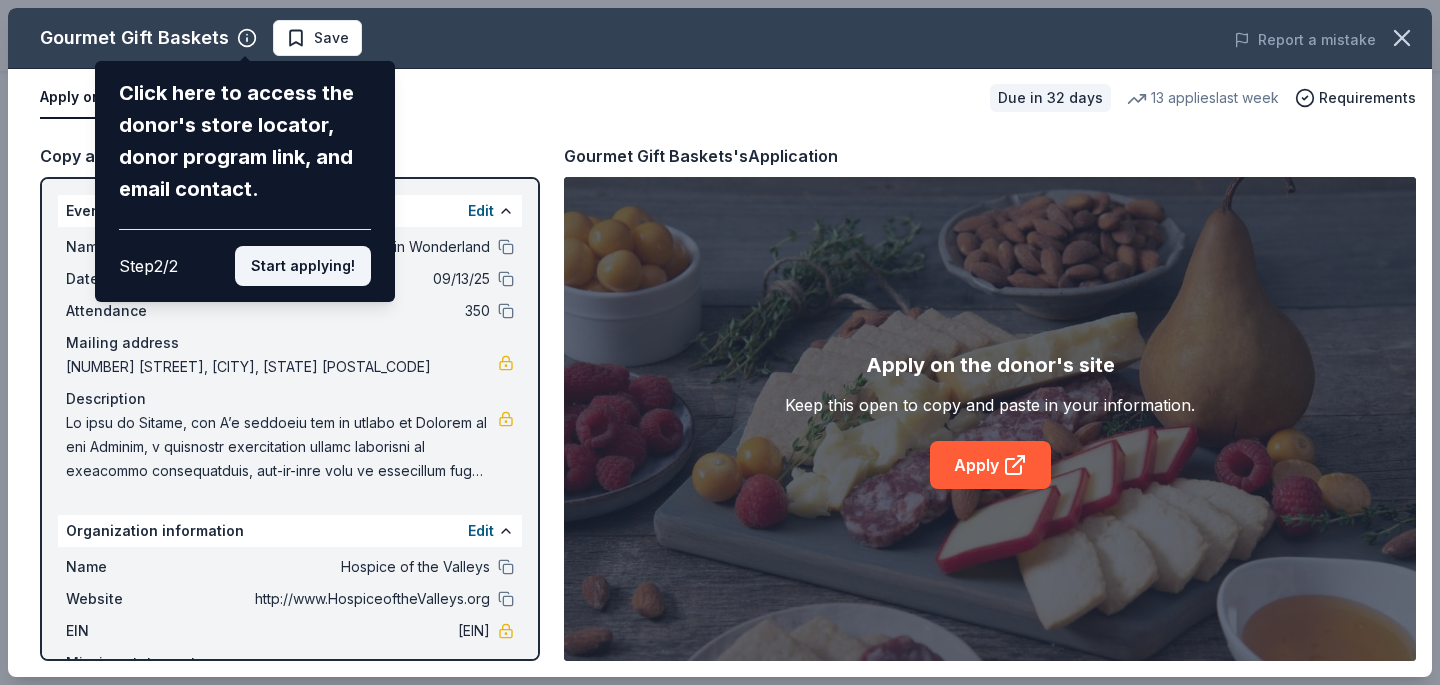 click on "Start applying!" at bounding box center (303, 266) 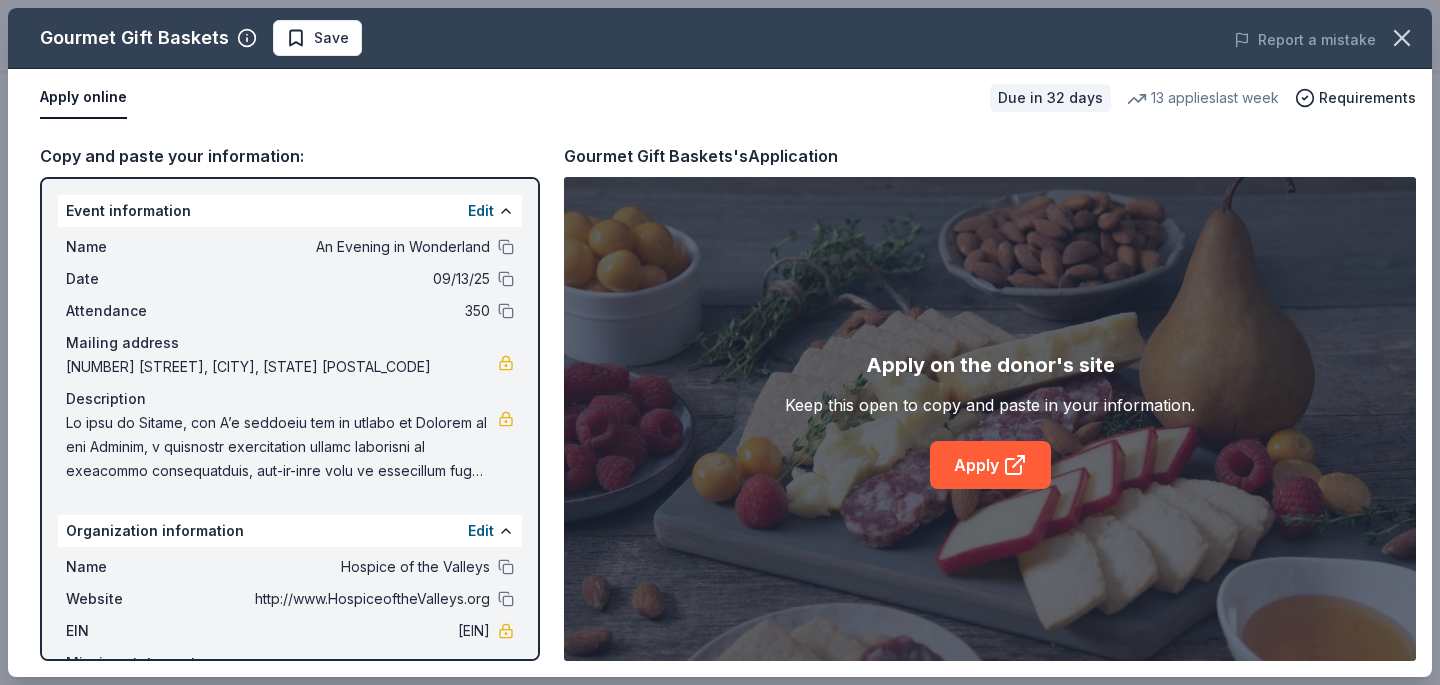 click on "Gourmet Gift Baskets Save Report a mistake Apply online Due in 32 days 13   applies  last week Requirements Copy and paste your information: Event information Edit Name An Evening in Wonderland  Date 09/13/25 Attendance 350 Mailing address 41391 Kalmia Street, Murrieta, CA 92562 Description Organization information Edit Name Hospice of the Valleys Website http://www.HospiceoftheValleys.org EIN 95-3846314 Mission statement We believe everyone has the right to be surrounded by love as they complete their life. Gourmet Gift Baskets's  Application Apply on the donor's site Keep this open to copy and paste in your information. Apply" at bounding box center [720, 342] 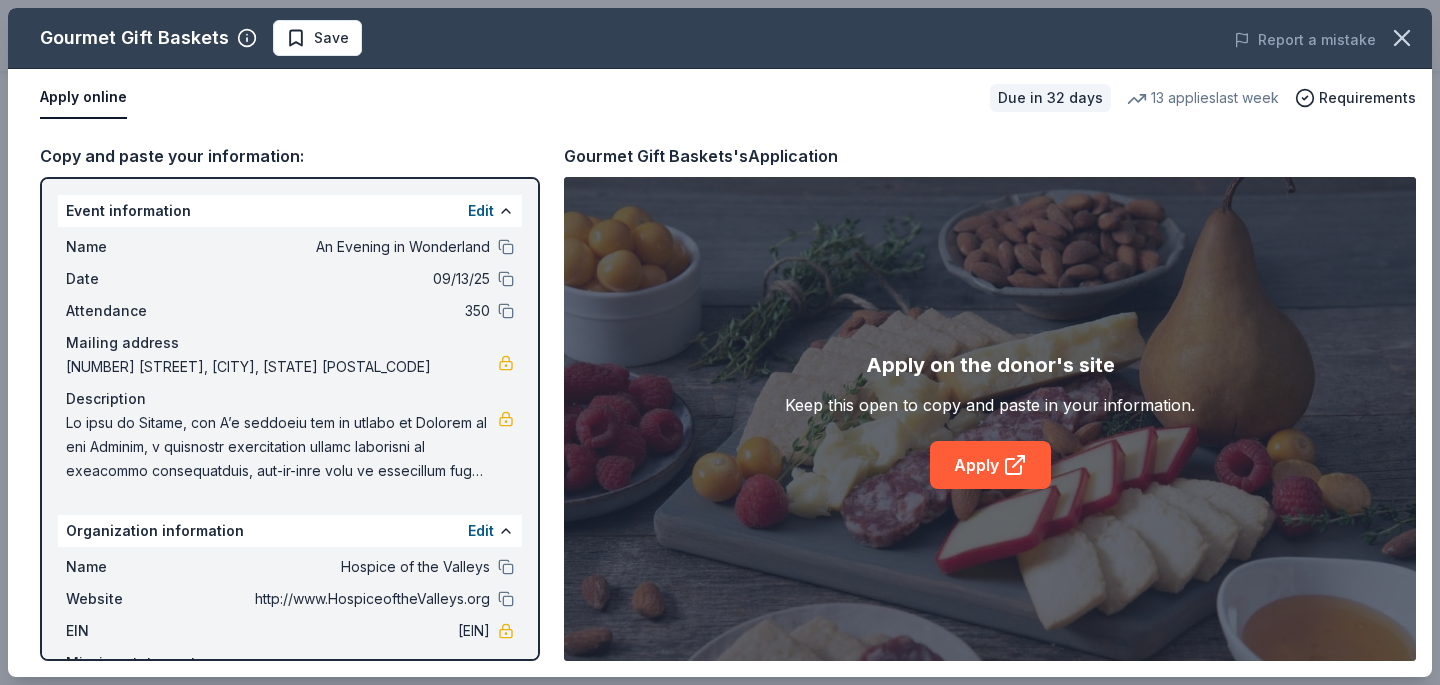 click 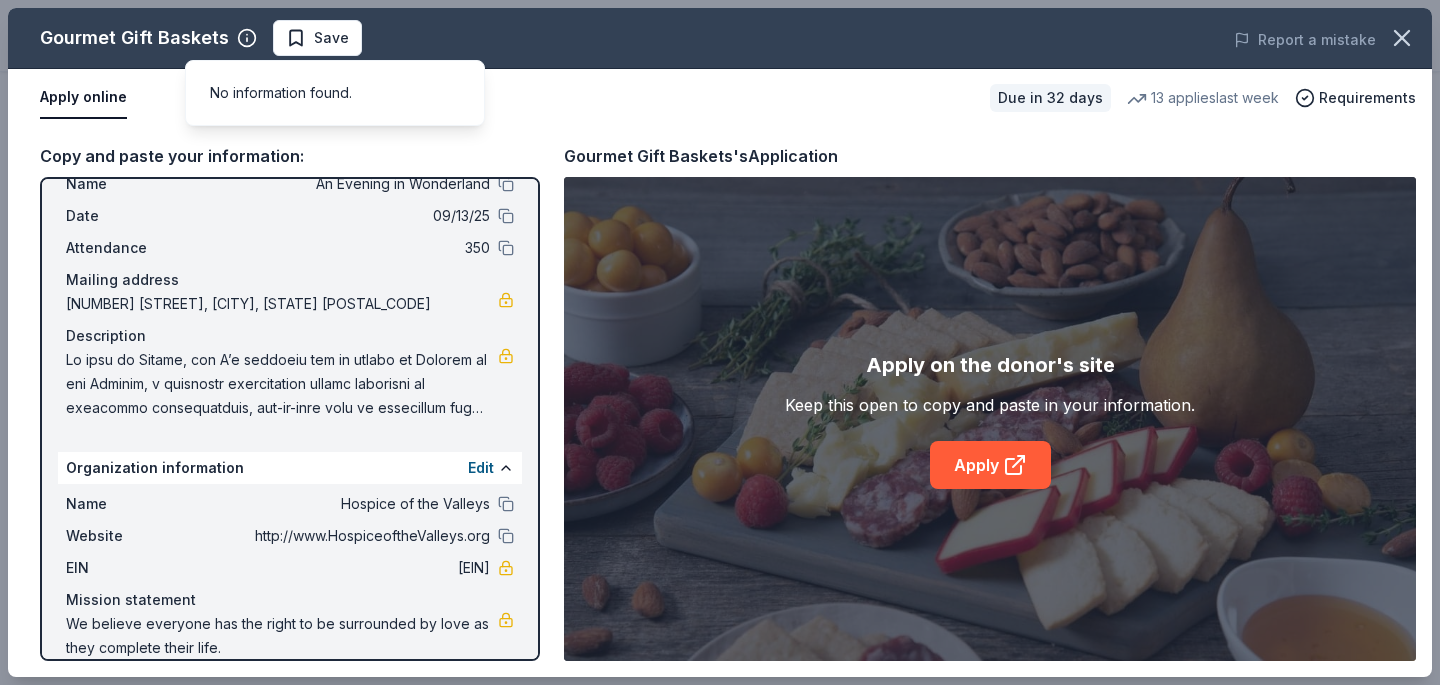 scroll, scrollTop: 0, scrollLeft: 0, axis: both 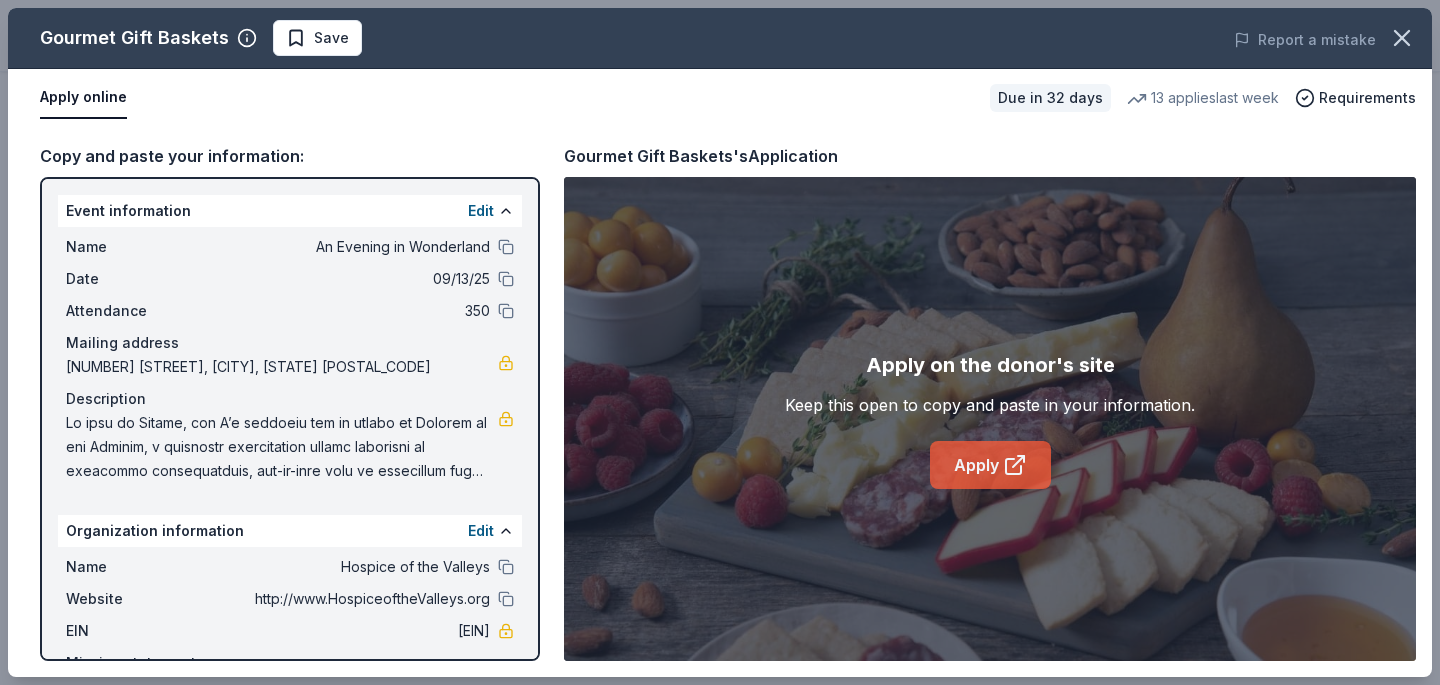 click on "Apply" at bounding box center (990, 465) 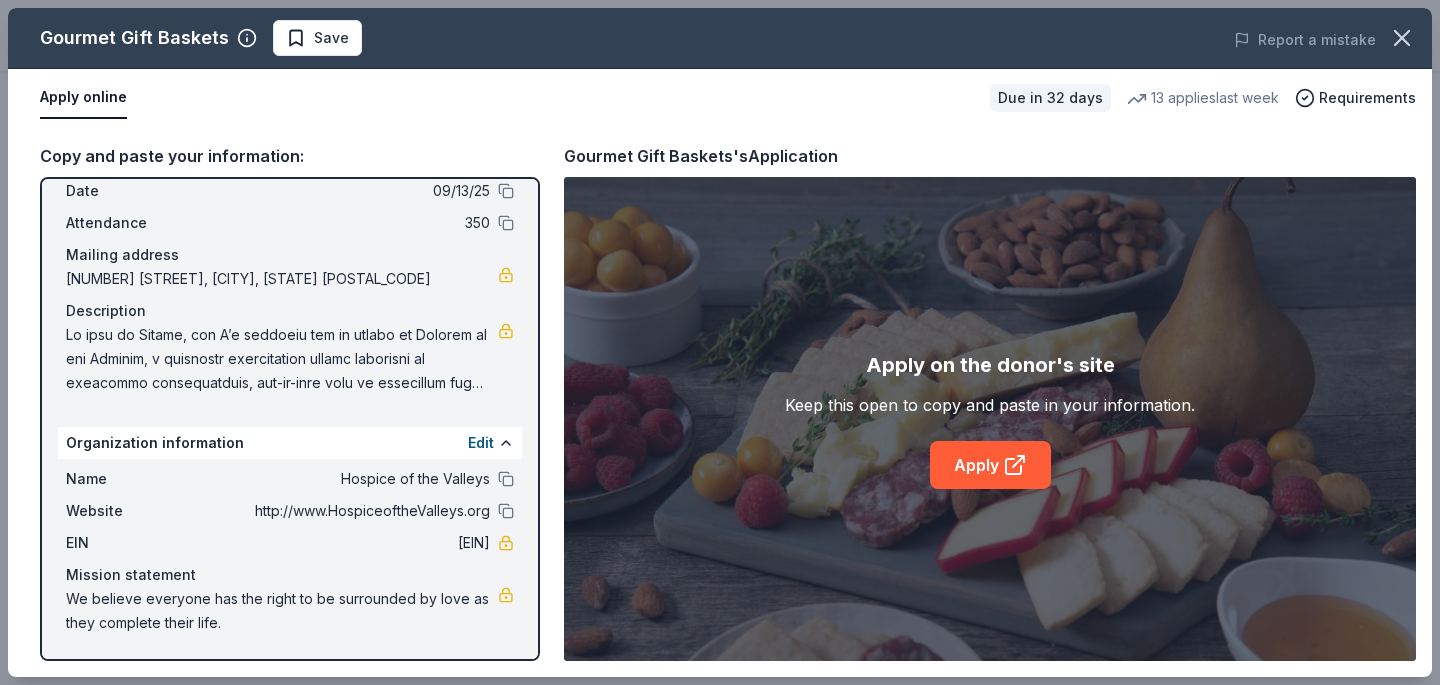scroll, scrollTop: 0, scrollLeft: 0, axis: both 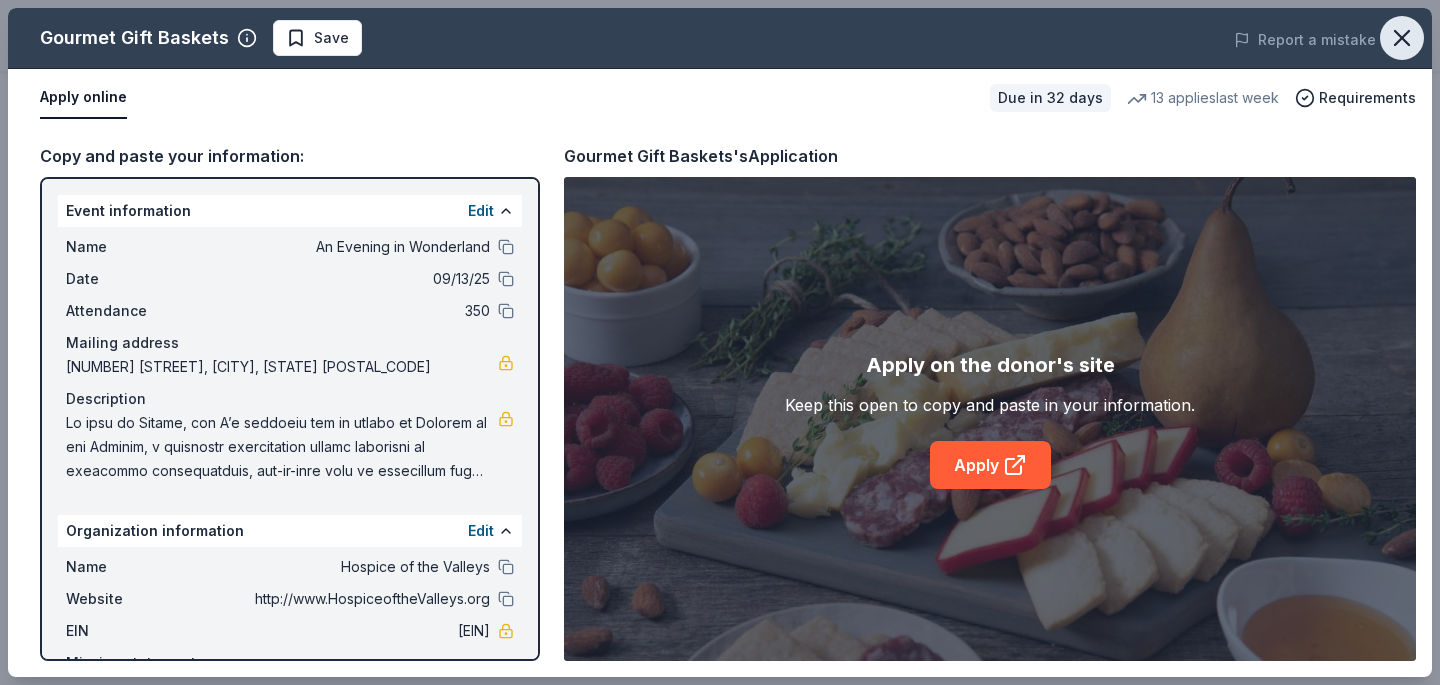 click 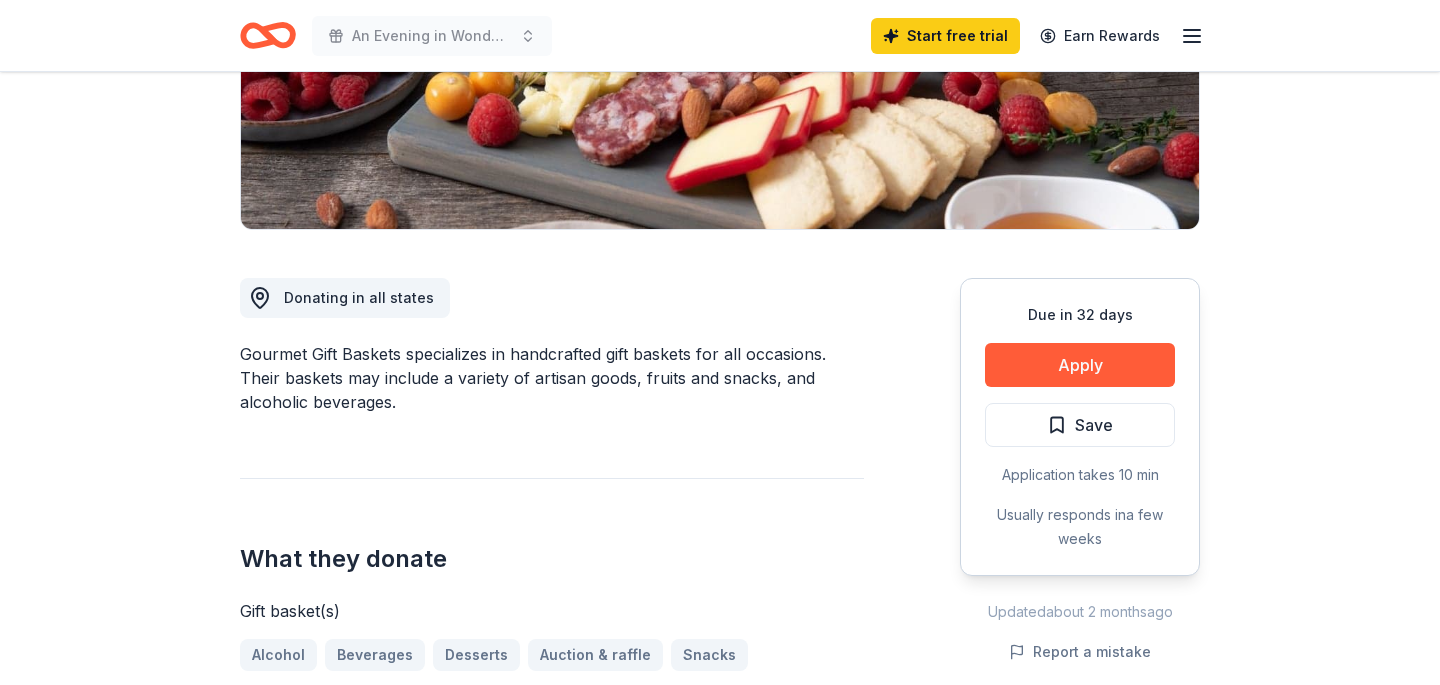 scroll, scrollTop: 407, scrollLeft: 0, axis: vertical 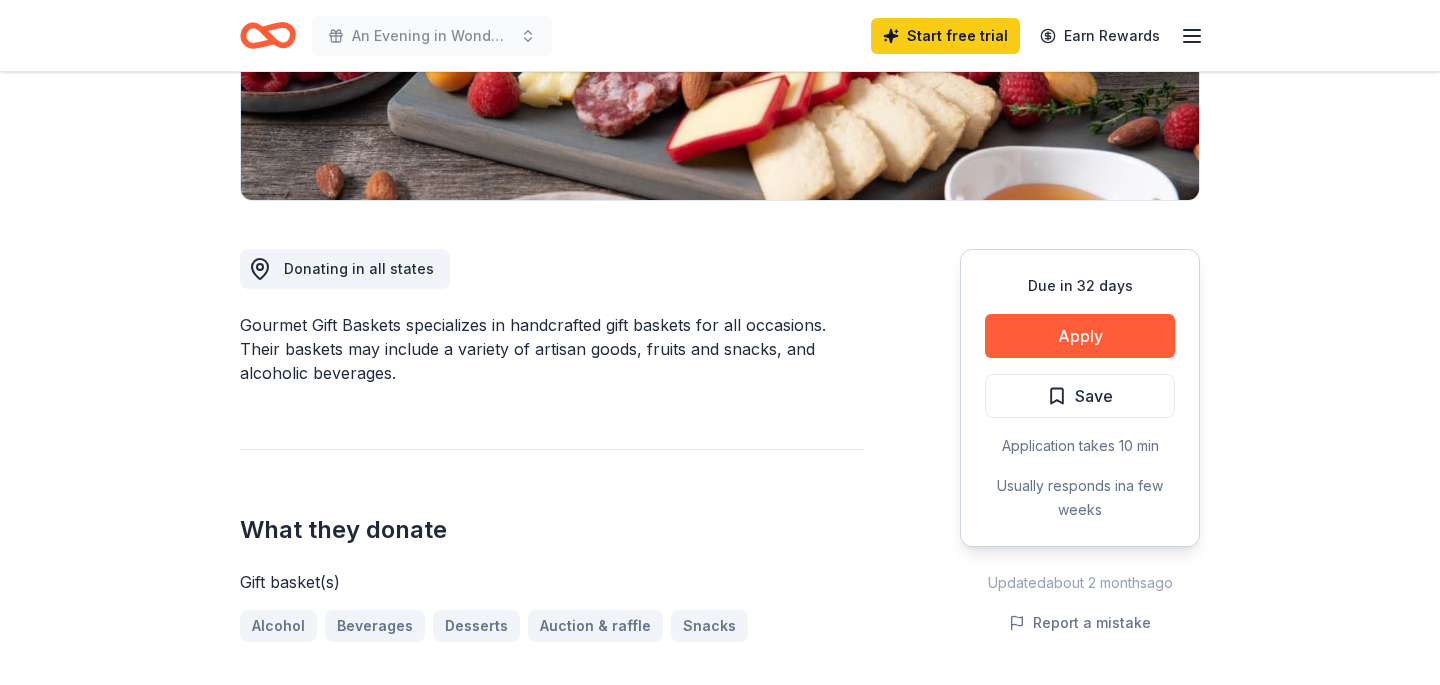 click on "An Evening in Wonderland  Start free  trial Earn Rewards" at bounding box center [720, 35] 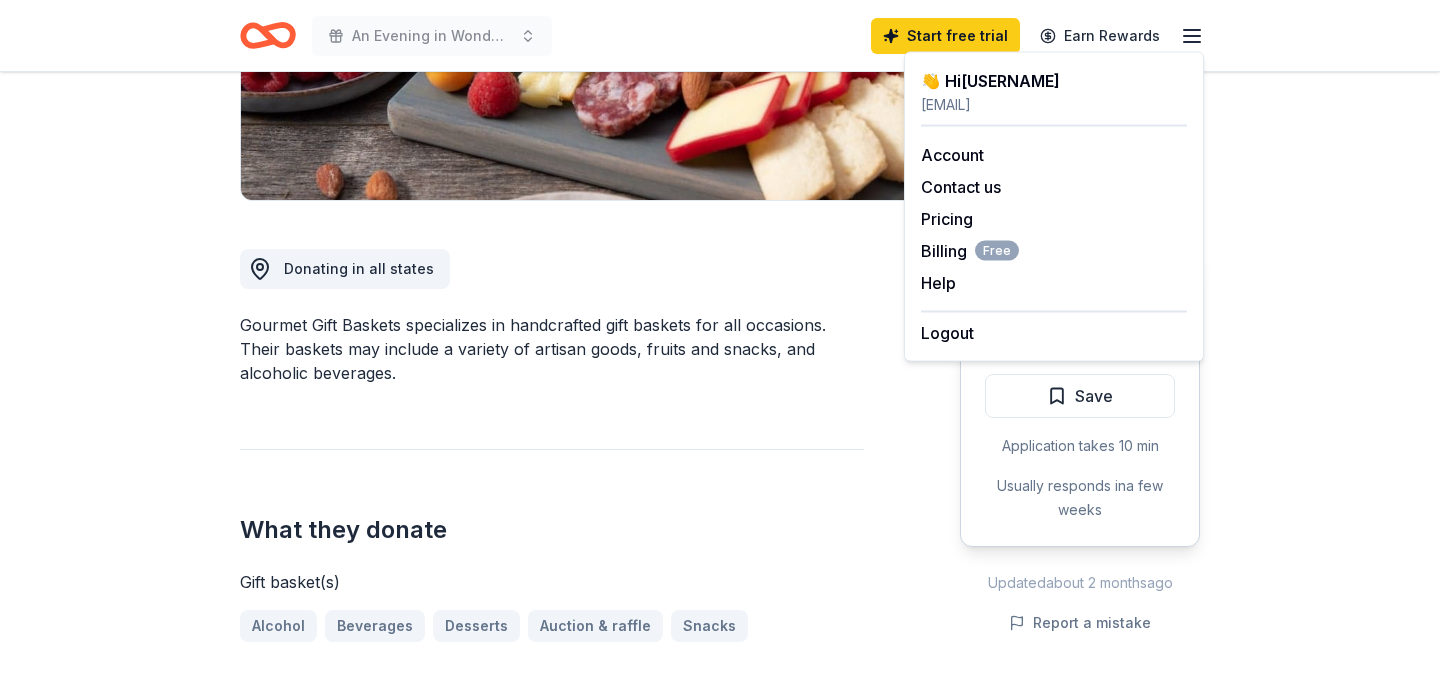 click on "👋 Hi  seylah" at bounding box center (1054, 81) 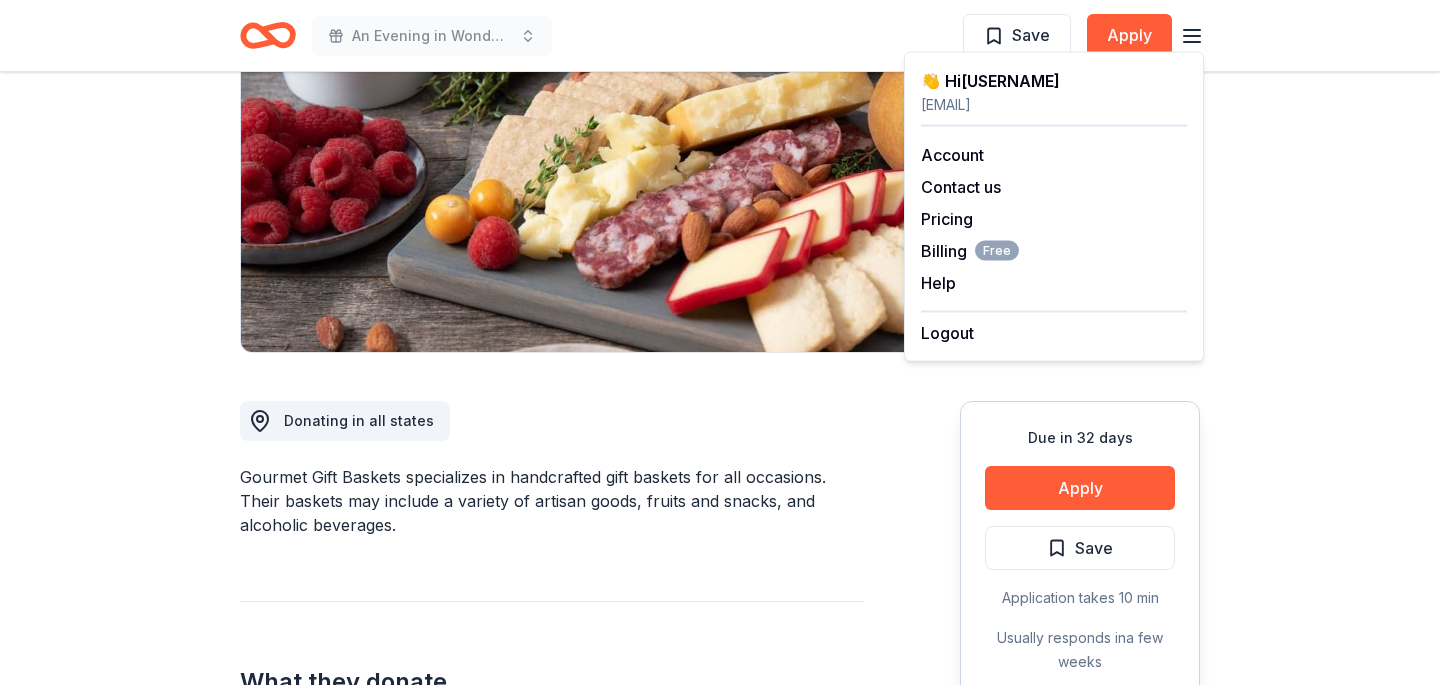 scroll, scrollTop: 0, scrollLeft: 0, axis: both 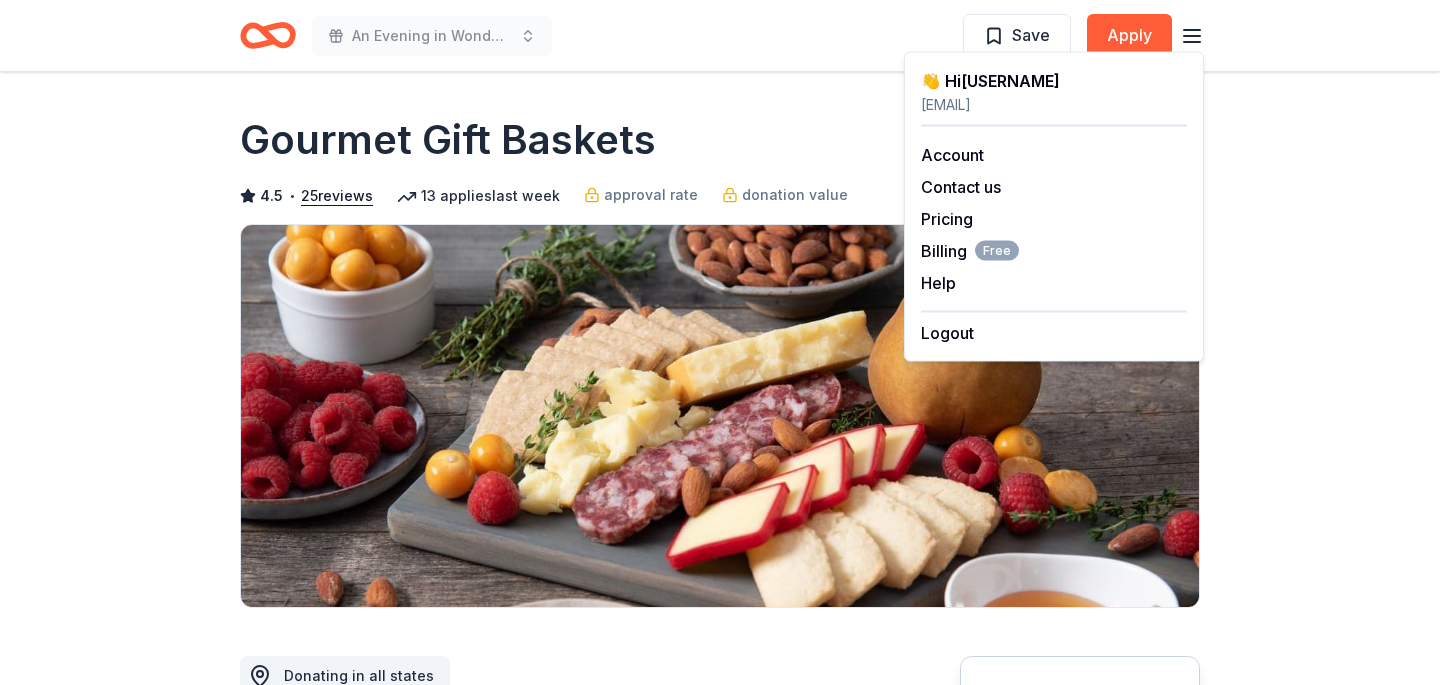 click on "Gourmet Gift Baskets 4.5 • 25  reviews 13   applies  last week approval rate donation value Share Donating in all states Gourmet Gift Baskets specializes in handcrafted gift baskets for all occasions. Their baskets may include a variety of artisan goods, fruits and snacks, and alcoholic beverages. What they donate Gift basket(s) Alcohol Beverages Desserts Auction & raffle Snacks Who they donate to  Preferred 501(c)(3) preferred Due in 32 days Apply Save Application takes 10 min Usually responds in  a few weeks Updated  about 2 months  ago Report a mistake approval rate 20 % approved 30 % declined 50 % no response donation value (average) 20% 70% 0% 10% $xx - $xx $xx - $xx $xx - $xx $xx - $xx Start free Pro trial to view approval rates and average donation values 4.5 • 25  reviews See all  25  reviews The Confidence Campaign July 2025 • Approved The process was easy and they were very generous. Great company to work with! Mater Dei Catholic School July 2025 • Approved Very easy- greatly appreciated! 25" at bounding box center [720, 1550] 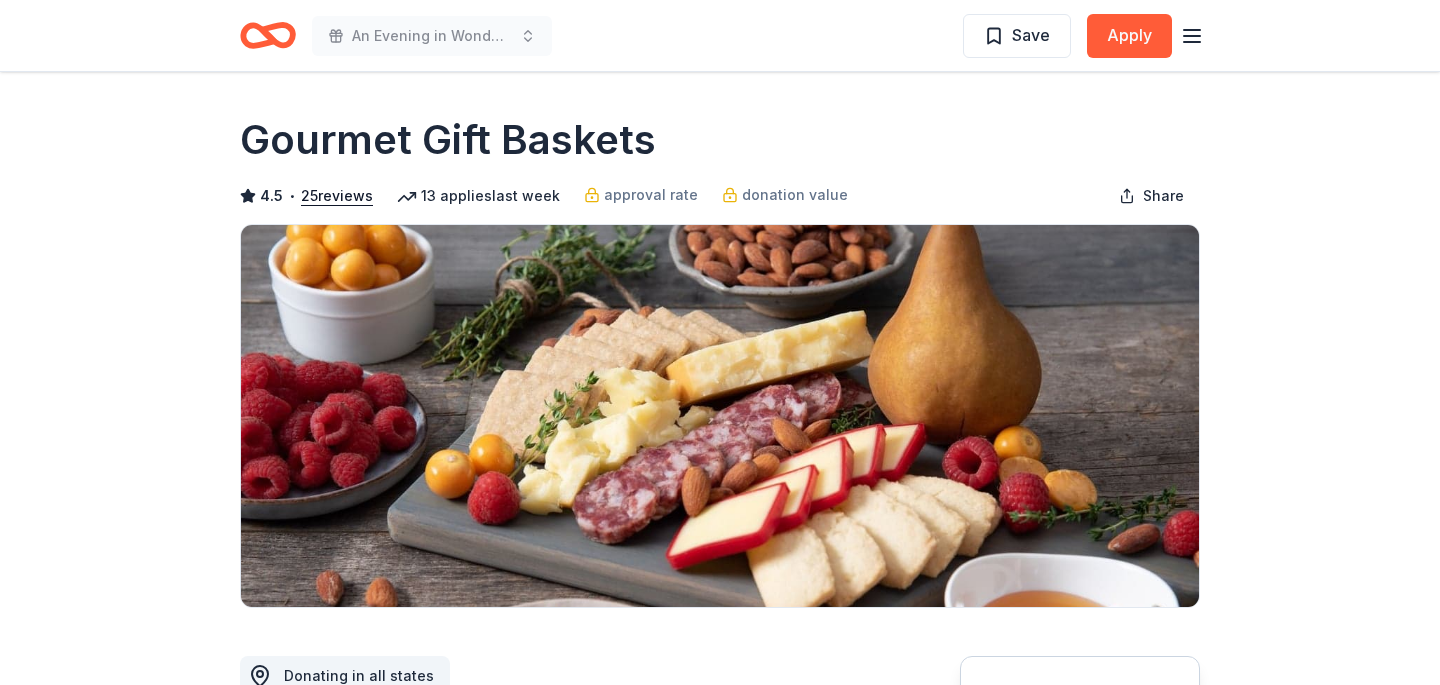 click 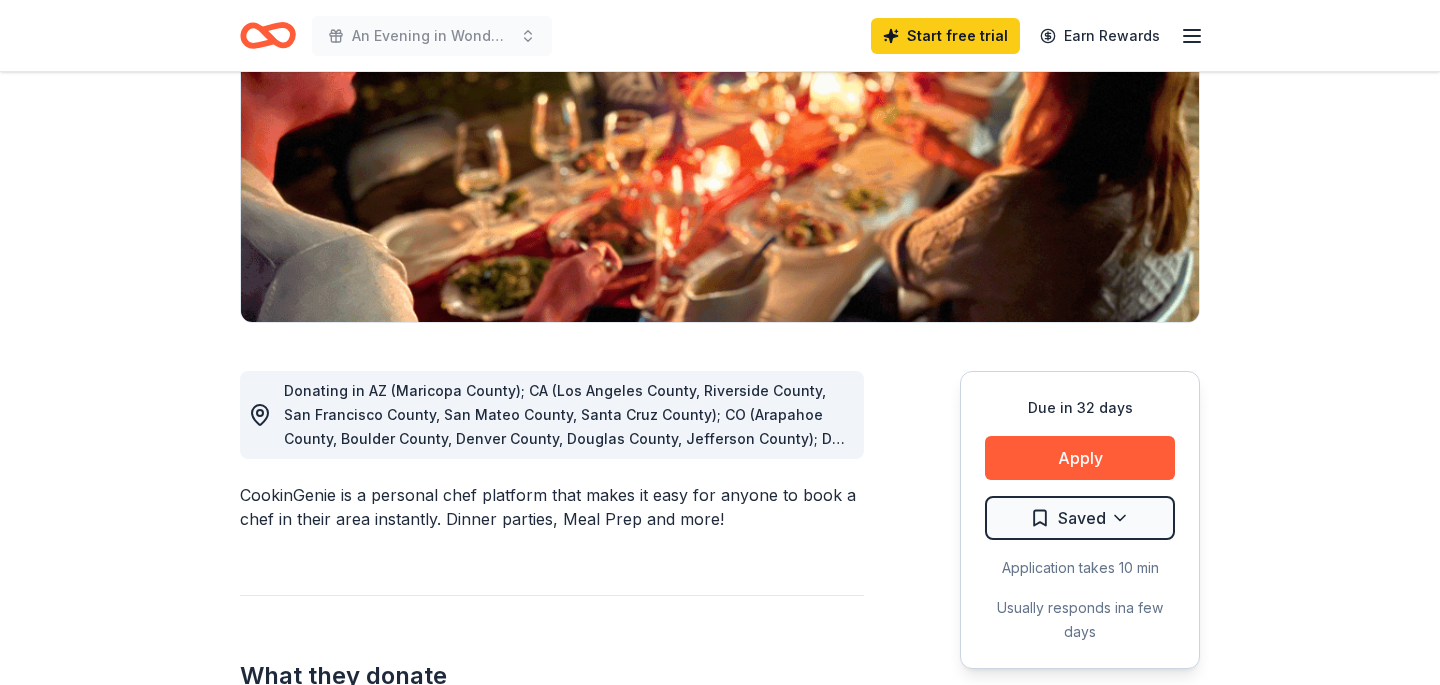 scroll, scrollTop: 283, scrollLeft: 0, axis: vertical 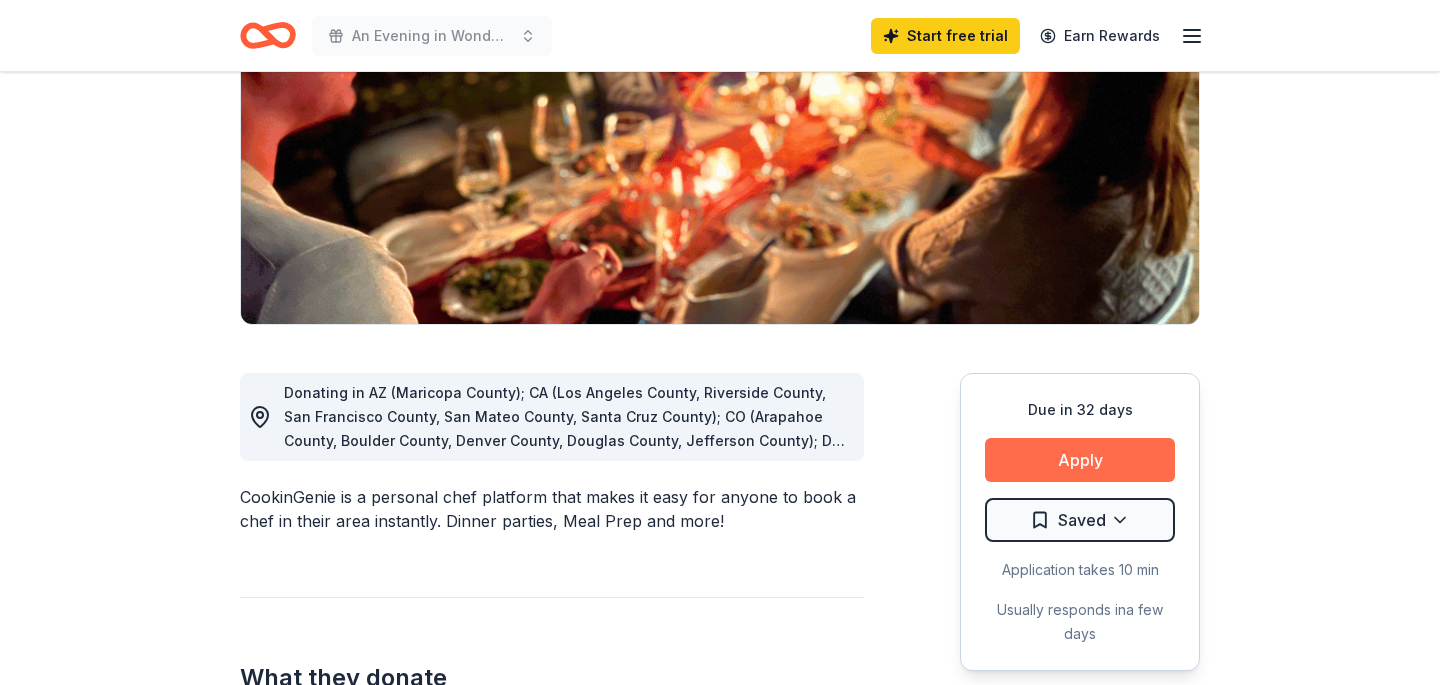 click on "Apply" at bounding box center [1080, 460] 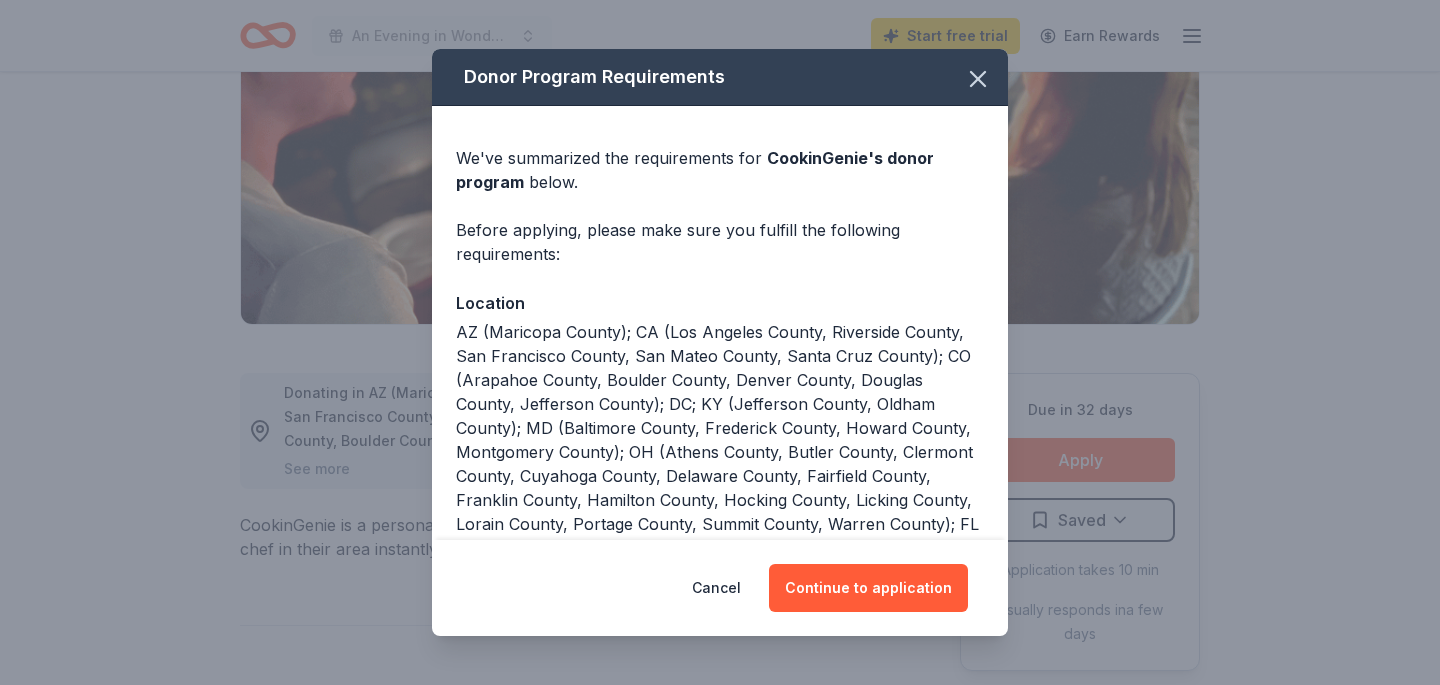 scroll, scrollTop: 246, scrollLeft: 0, axis: vertical 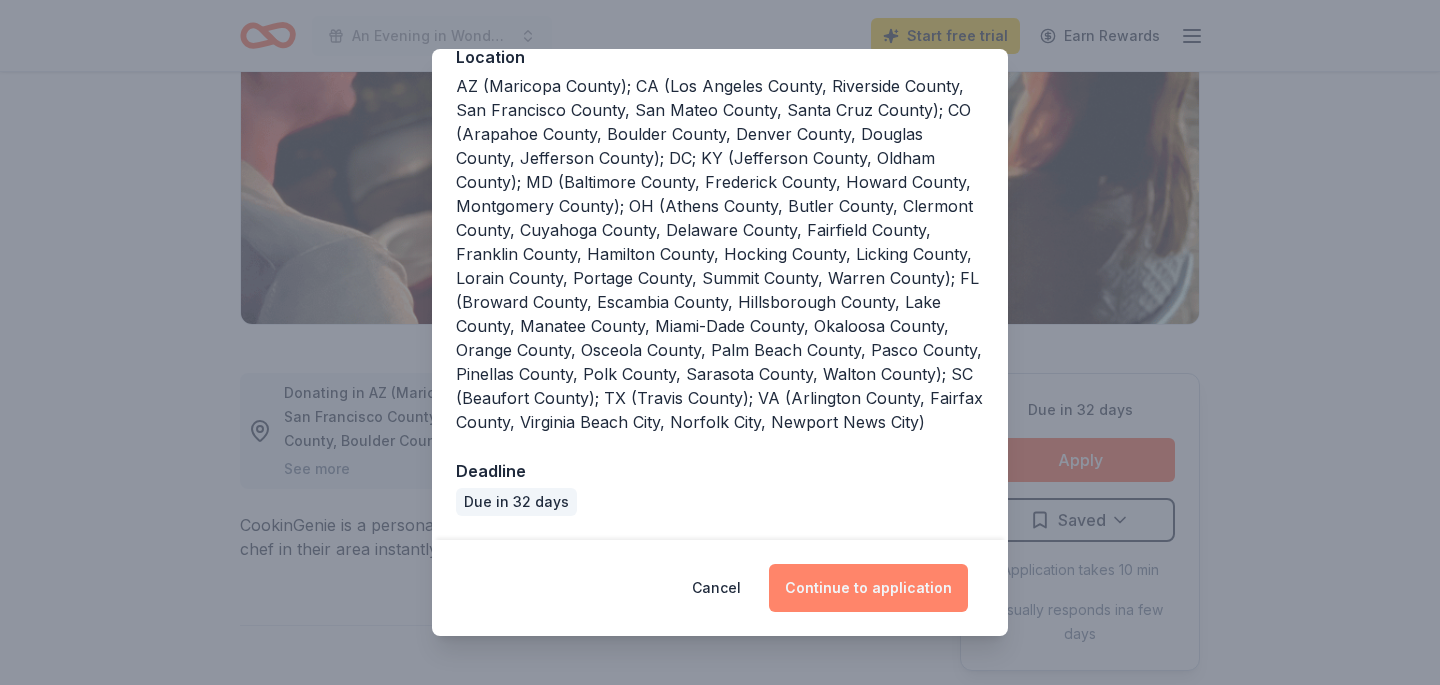 click on "Continue to application" at bounding box center [868, 588] 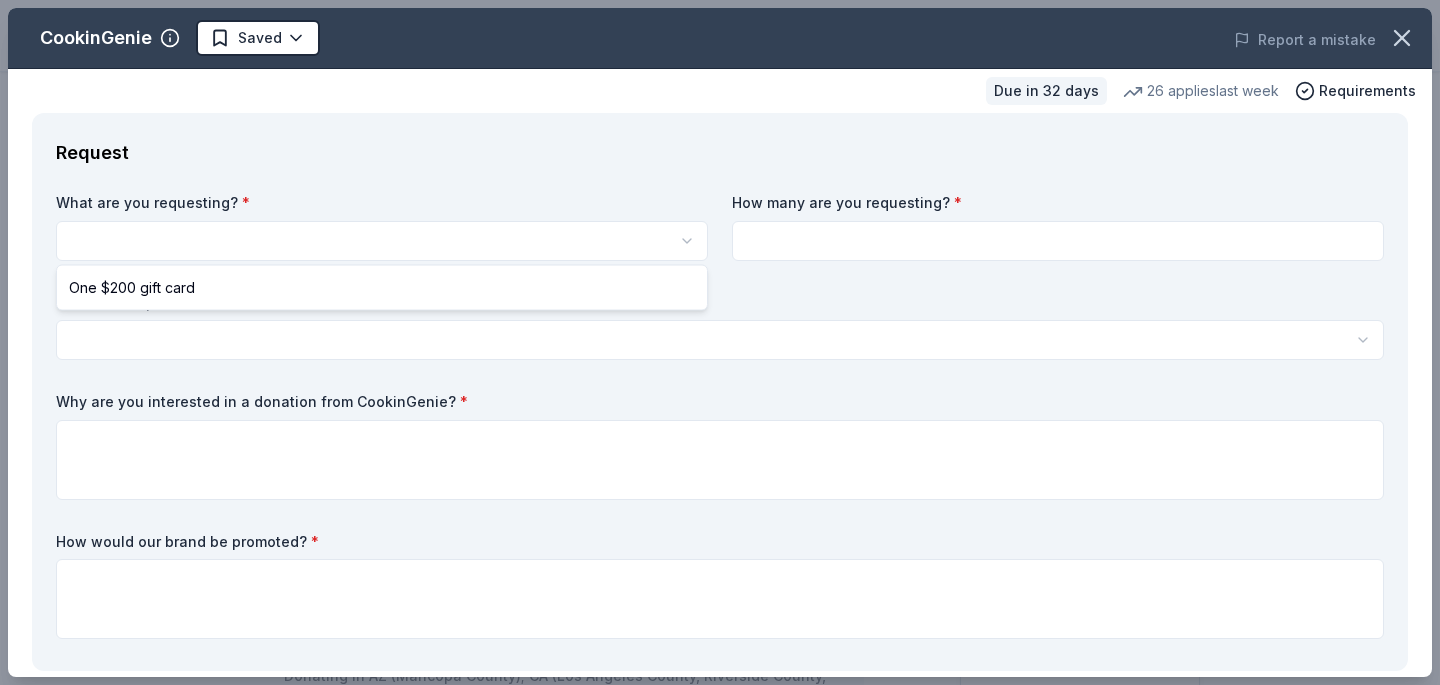 scroll, scrollTop: 0, scrollLeft: 0, axis: both 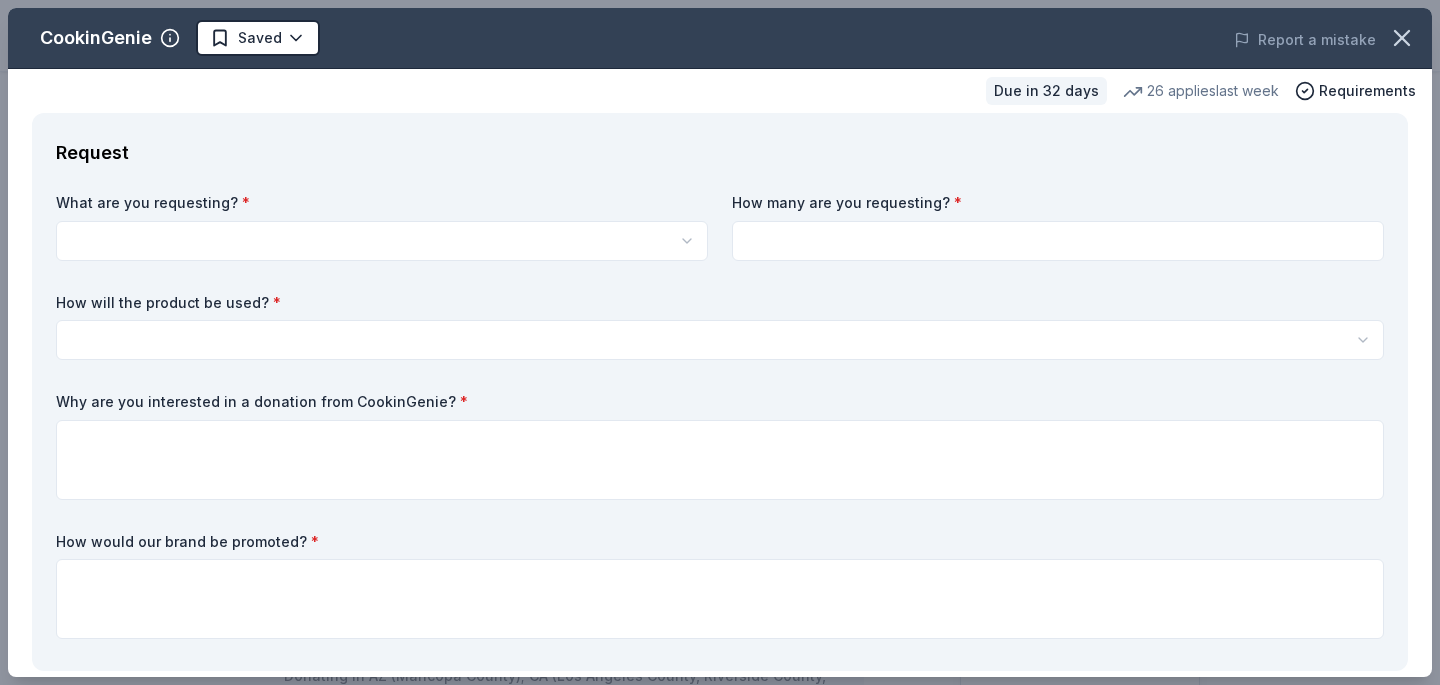 click on "An Evening in Wonderland  Saved Apply Due in 32 days Share CookinGenie 5.0 • 5  reviews 26   applies  last week approval rate donation value Share See more CookinGenie is a personal chef platform that makes it easy for anyone to book a chef in their area instantly. Dinner parties, Meal Prep and more! What they donate One $200 gift card Auction & raffle   You may receive donations every   3 months Who they donate to CookinGenie  hasn ' t listed any preferences or eligibility criteria. Due in 32 days Apply Saved Application takes 10 min Usually responds in  a few days Updated  7 days  ago Report a mistake approval rate 20 % approved 30 % declined 50 % no response donation value (average) 20% 70% 0% 10% $xx - $xx $xx - $xx $xx - $xx $xx - $xx Start free Pro trial to view approval rates and average donation values 5.0 • 5  reviews NEXT Village San Francisco July 2025 • Approved They responded quickly and were friendly and easy to communicate with.  We're very pleased with the donation. The Village Network 5" at bounding box center (720, 342) 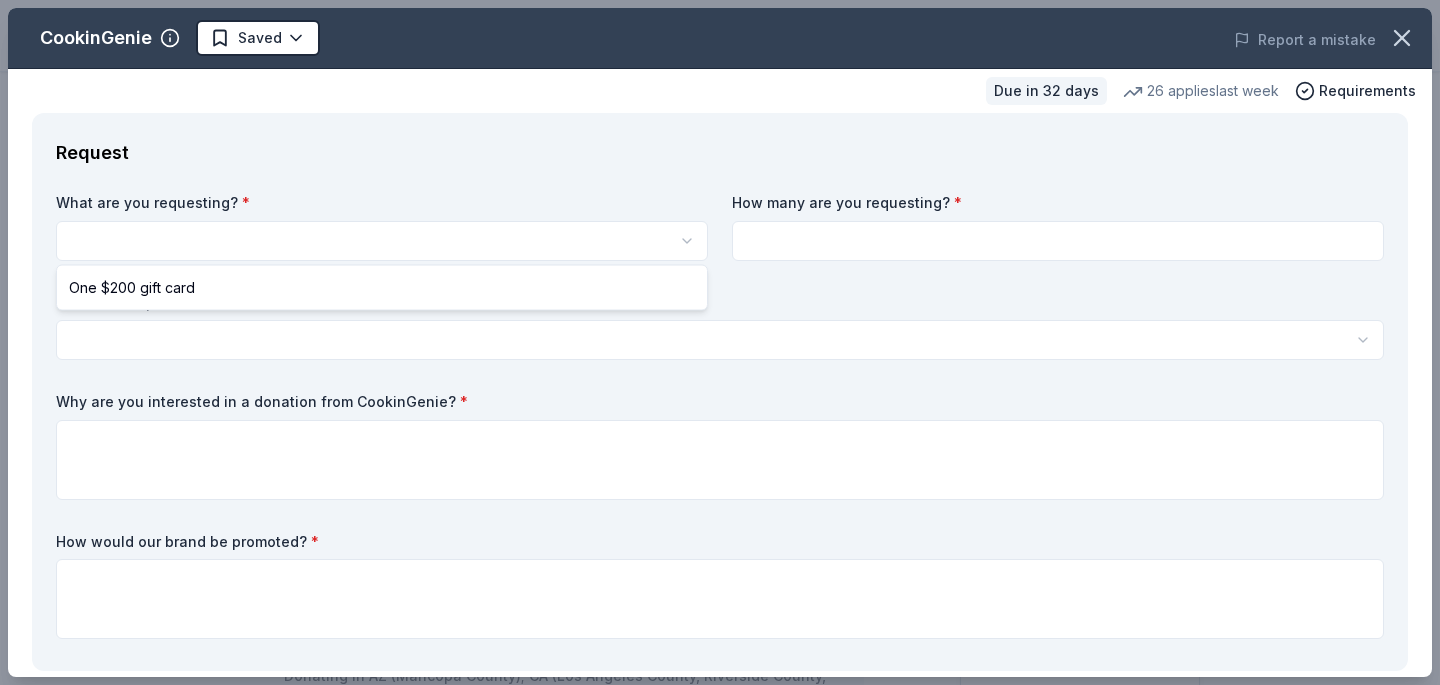 select on "One $200 gift card" 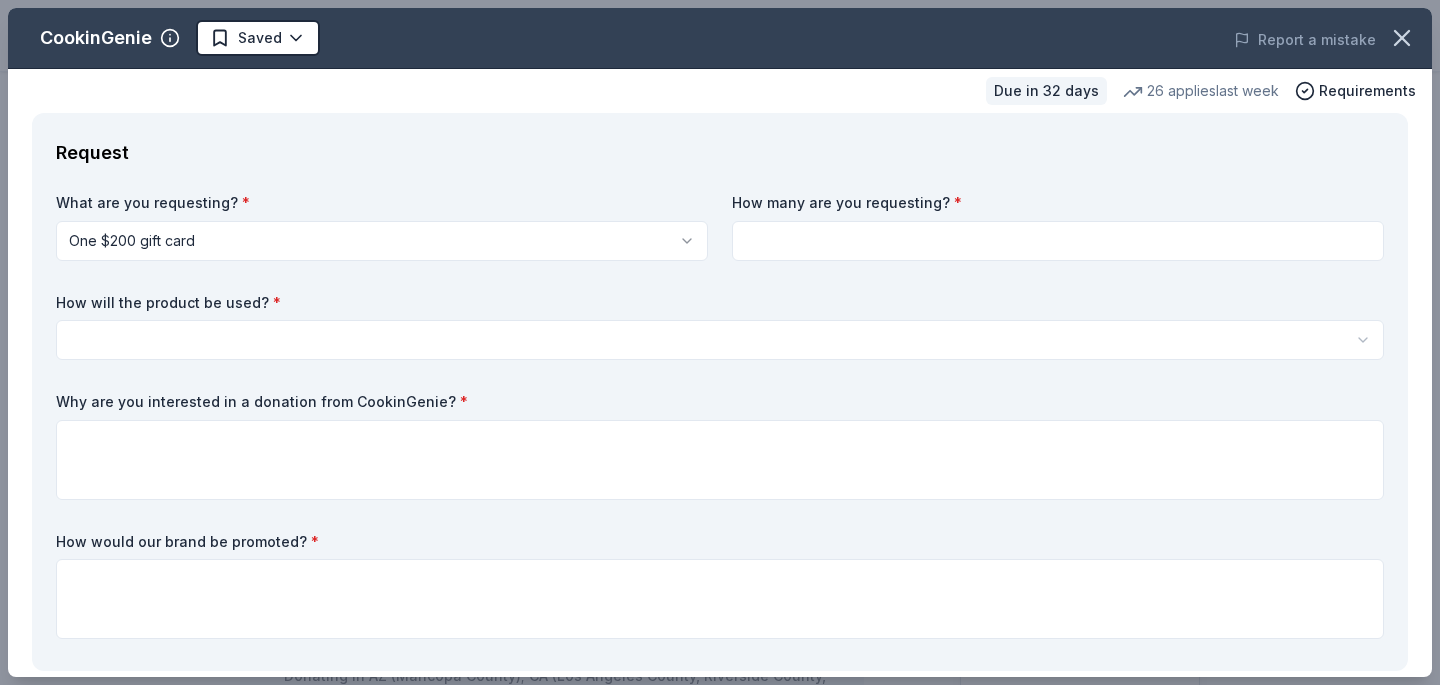 click at bounding box center [1058, 241] 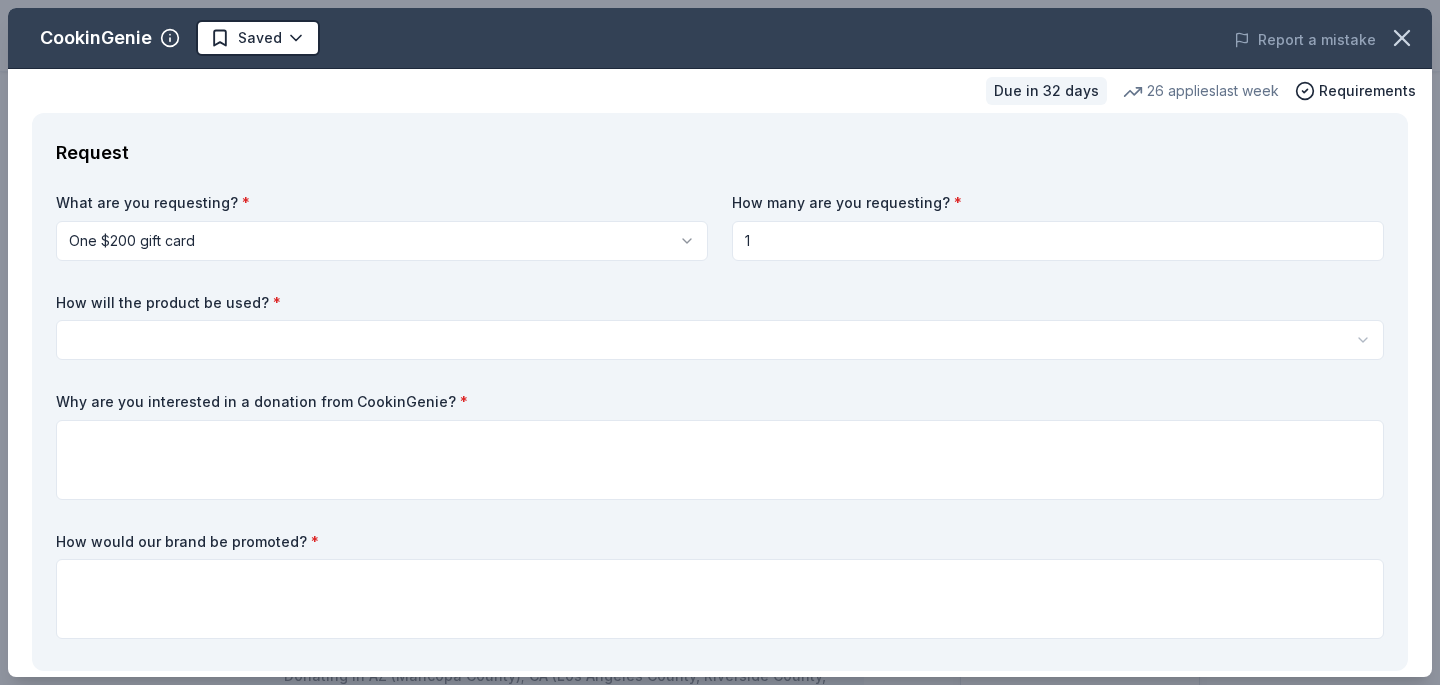 type on "1" 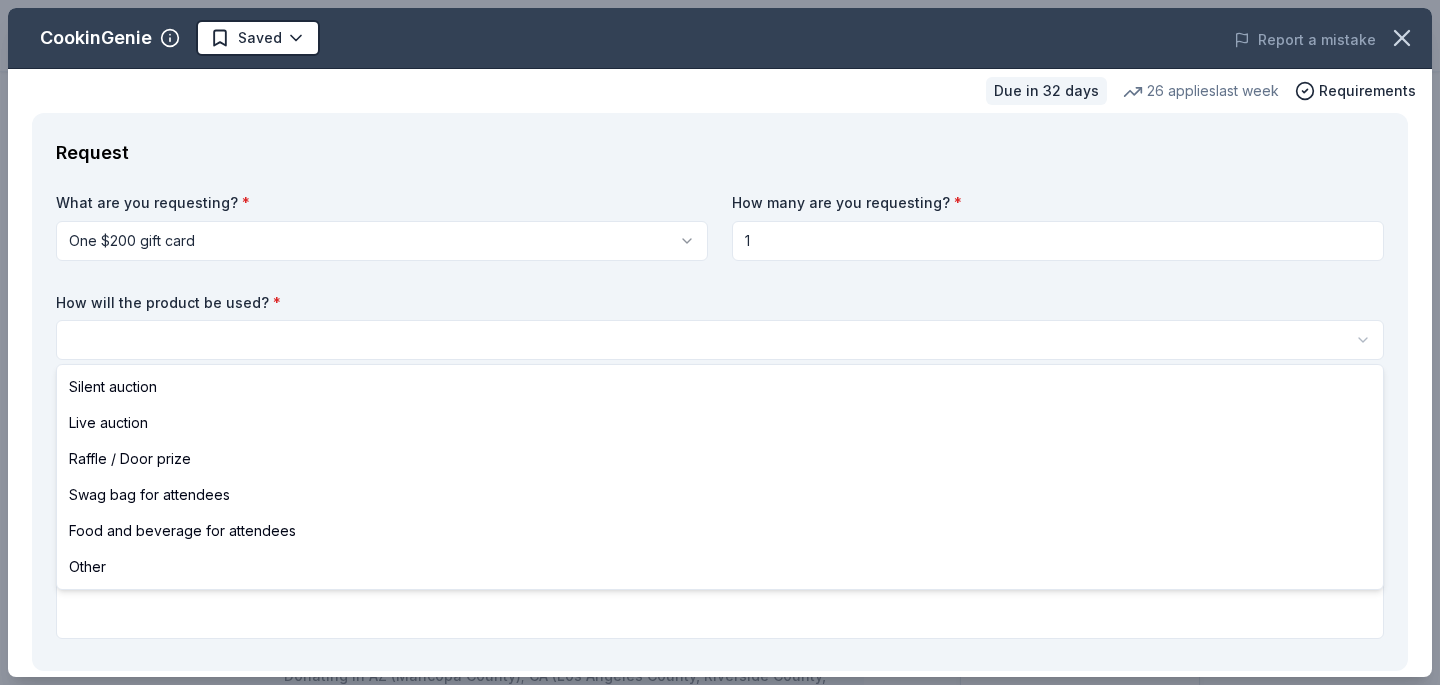 select on "silentAuction" 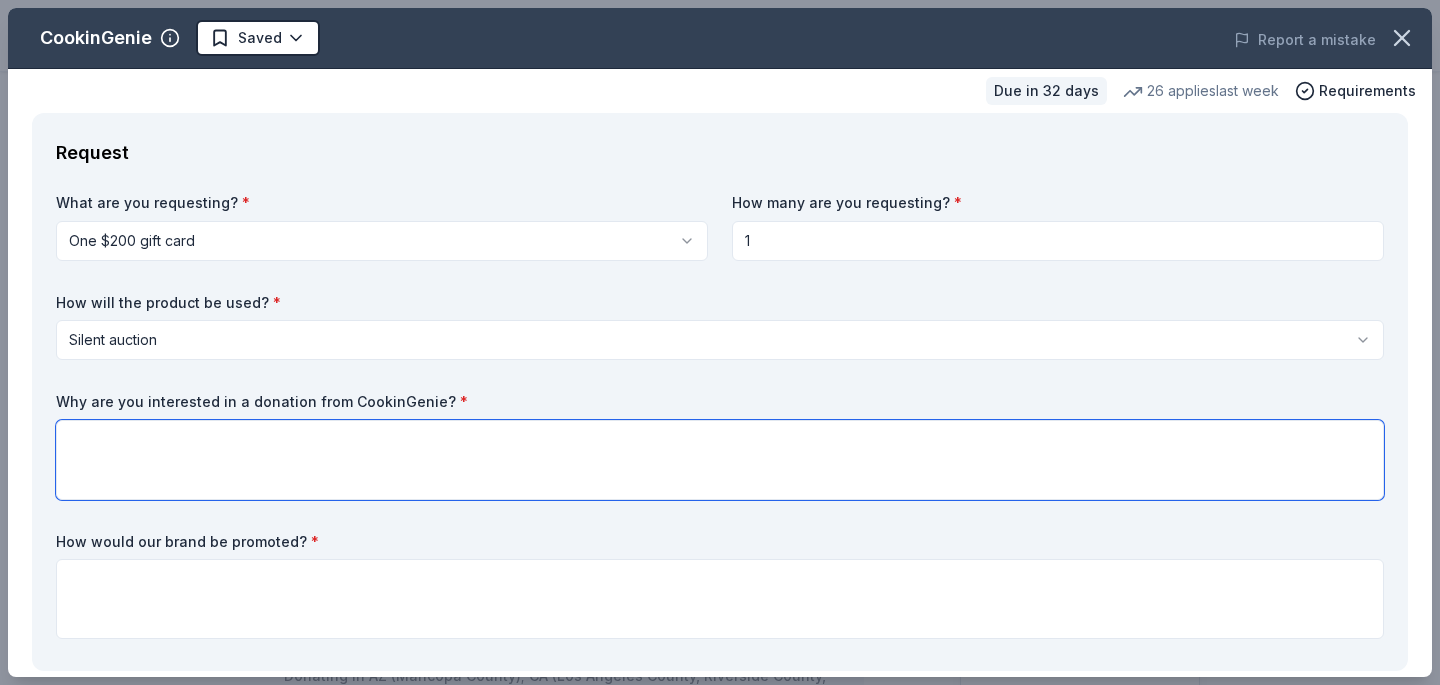 click at bounding box center [720, 460] 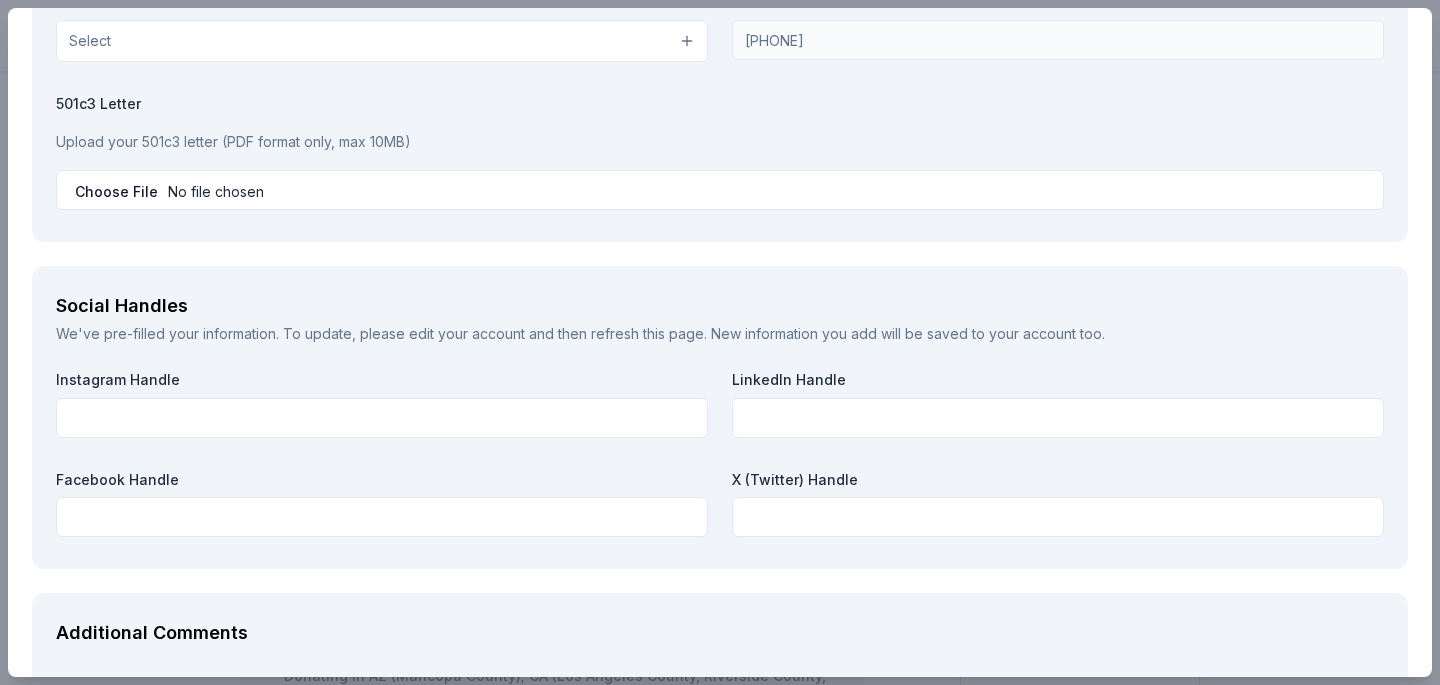 scroll, scrollTop: 2626, scrollLeft: 0, axis: vertical 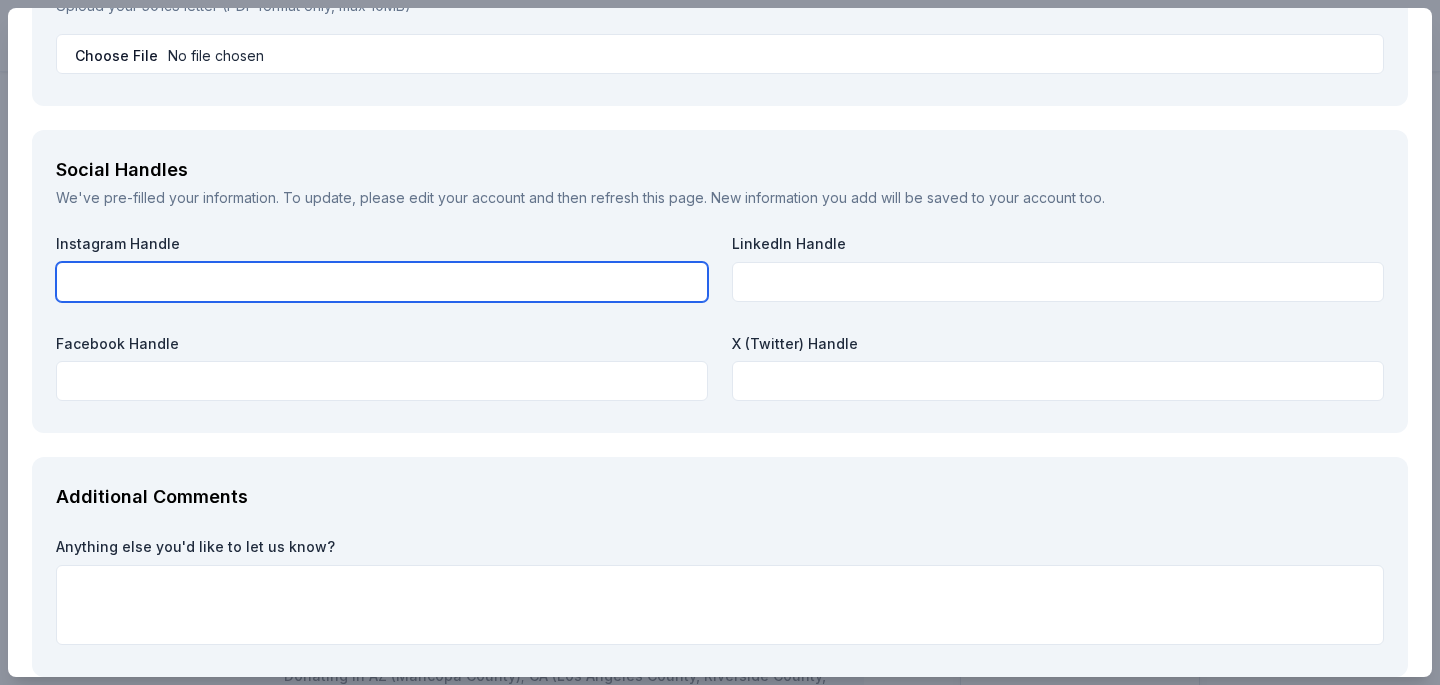 click at bounding box center [382, 282] 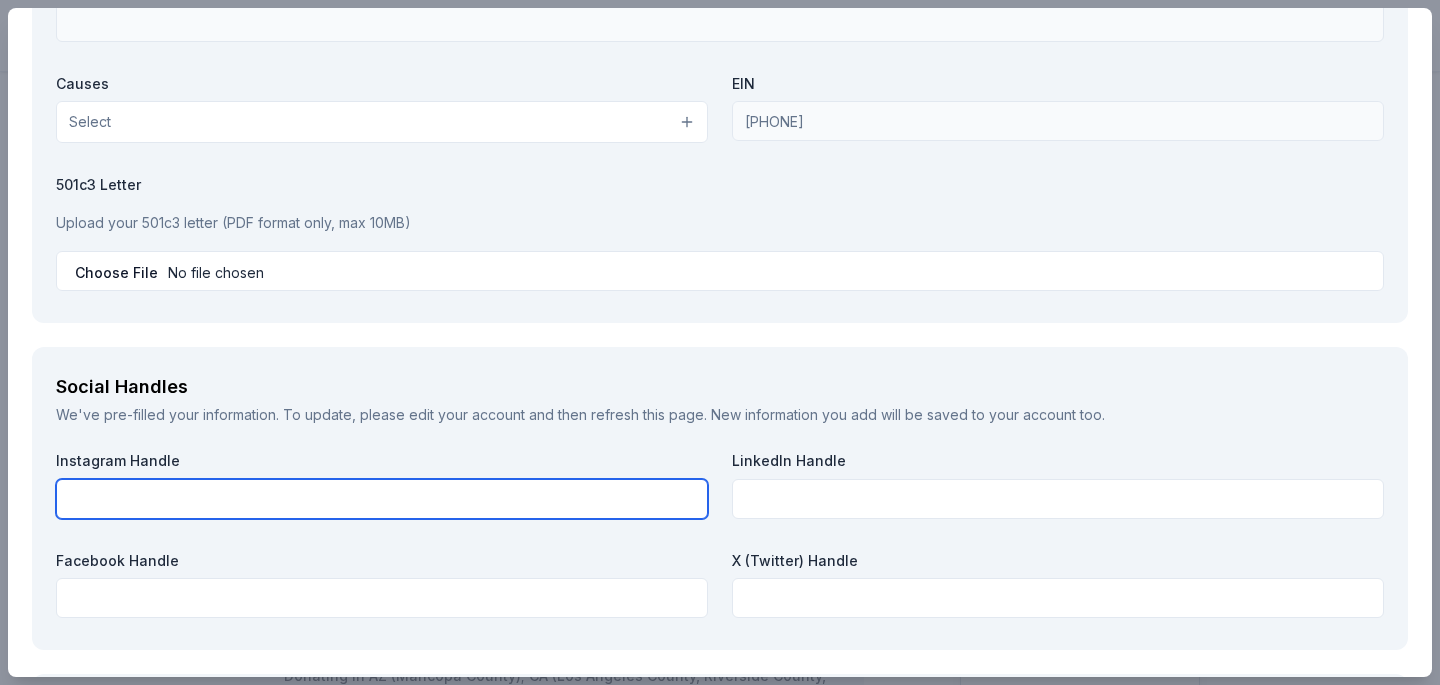 scroll, scrollTop: 2305, scrollLeft: 0, axis: vertical 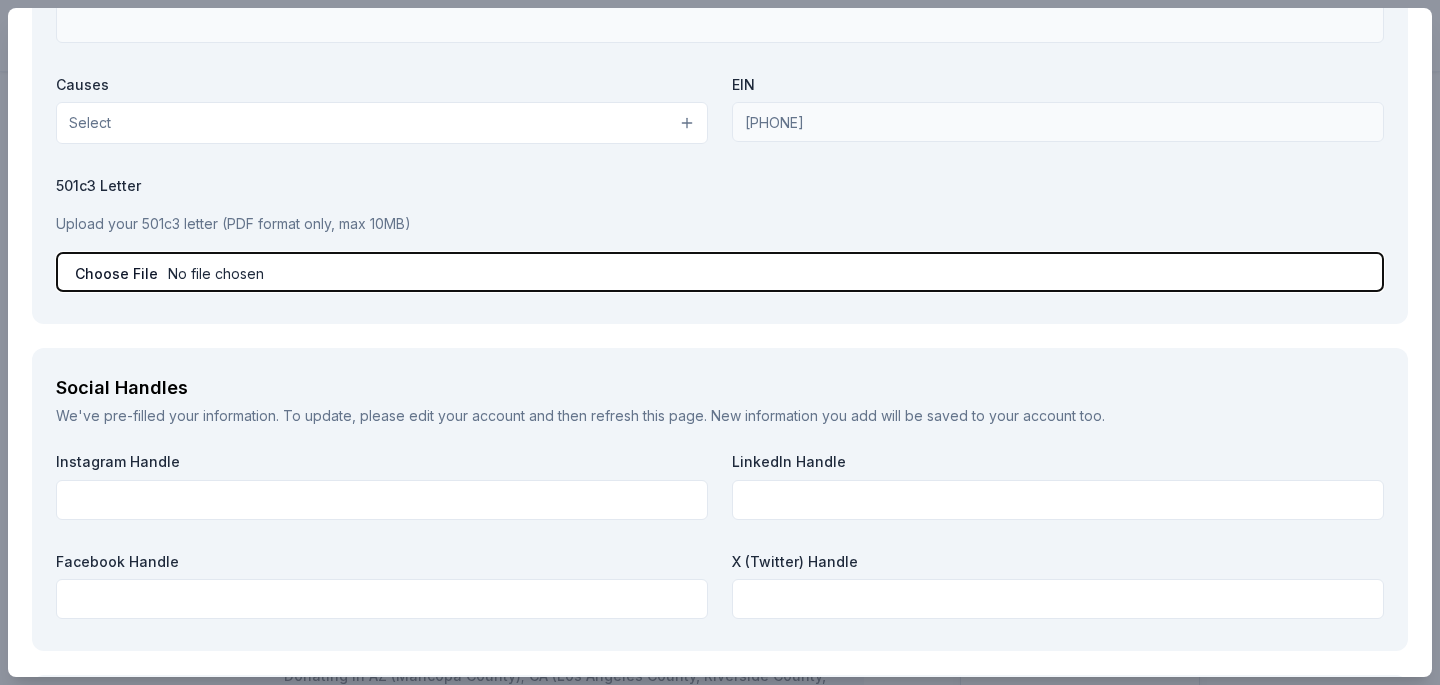 click at bounding box center [720, 272] 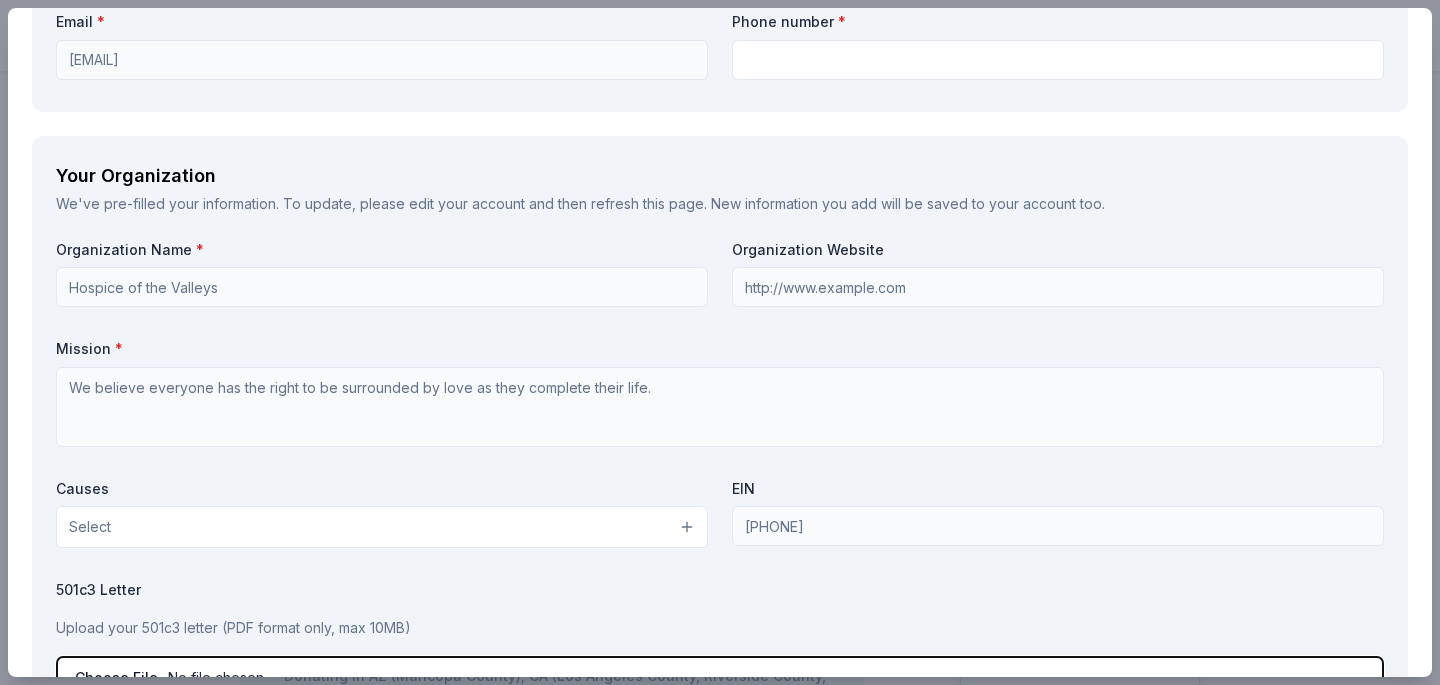 scroll, scrollTop: 1899, scrollLeft: 0, axis: vertical 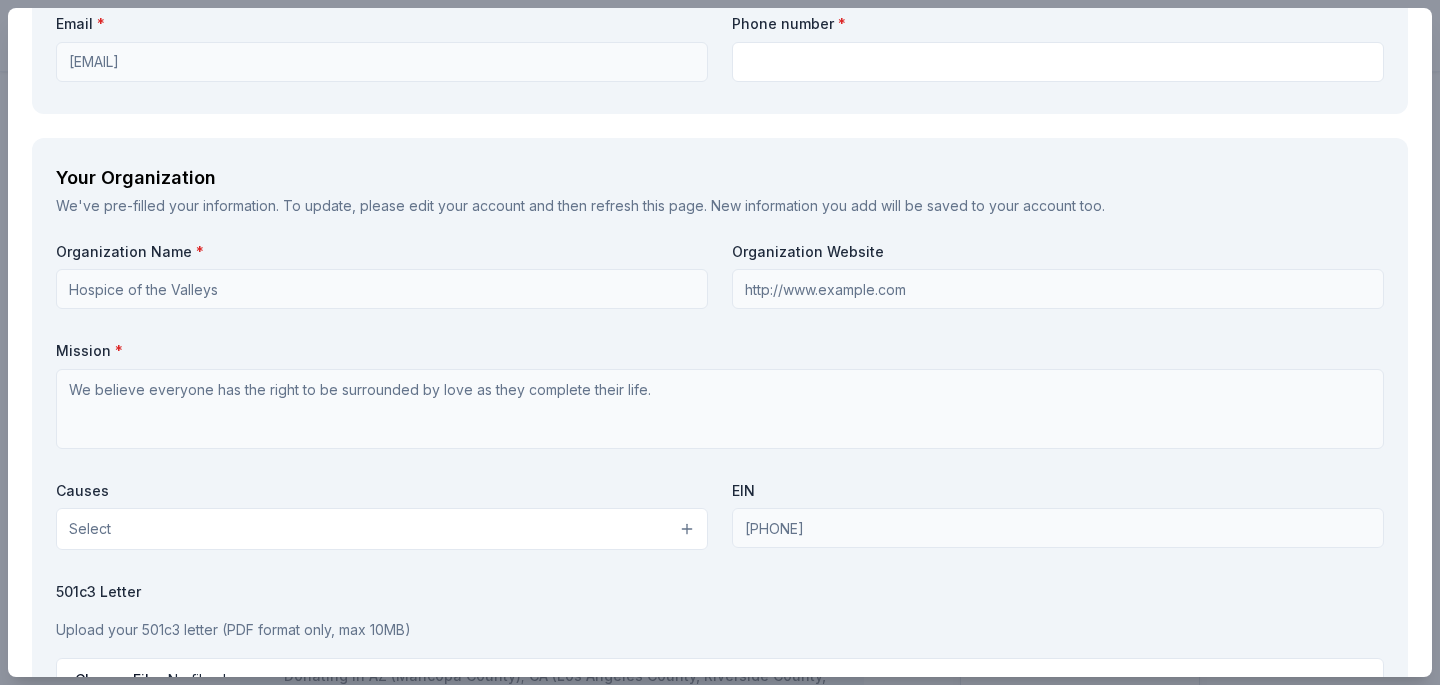 click on "Select" at bounding box center [382, 529] 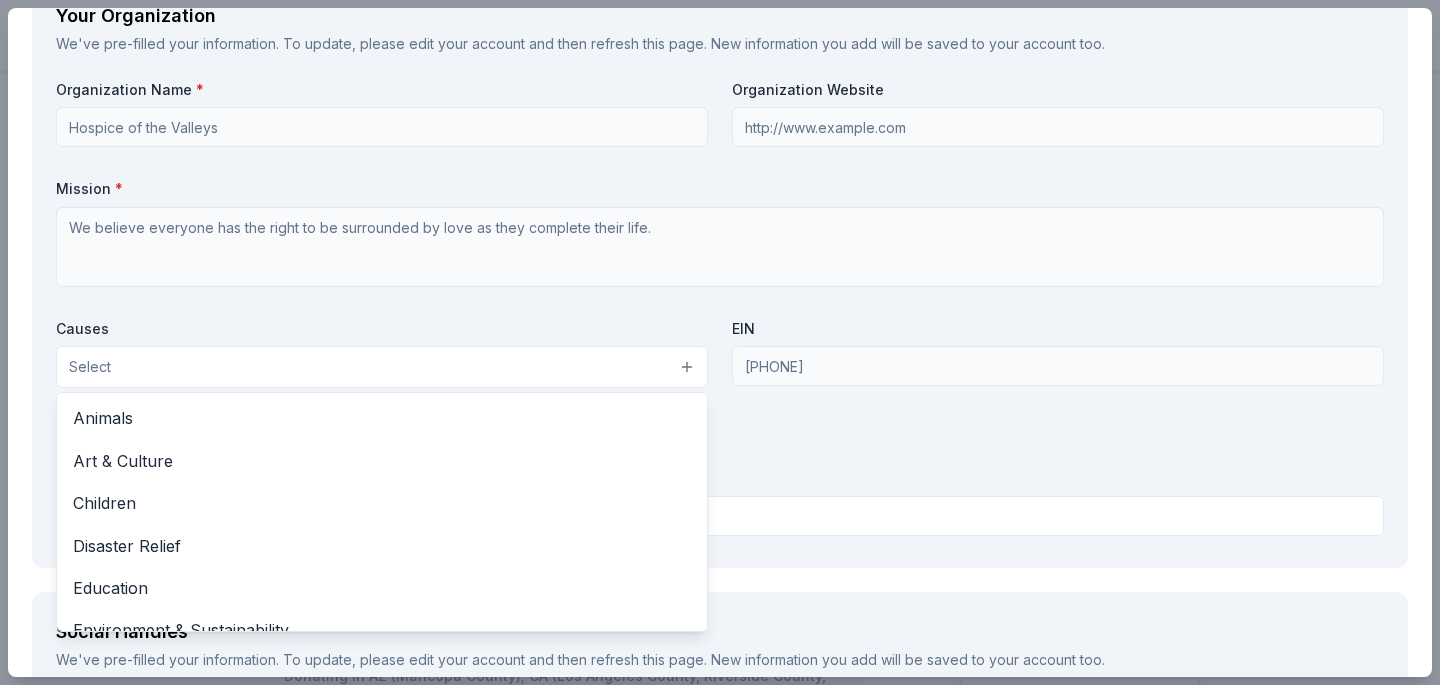 scroll, scrollTop: 2065, scrollLeft: 0, axis: vertical 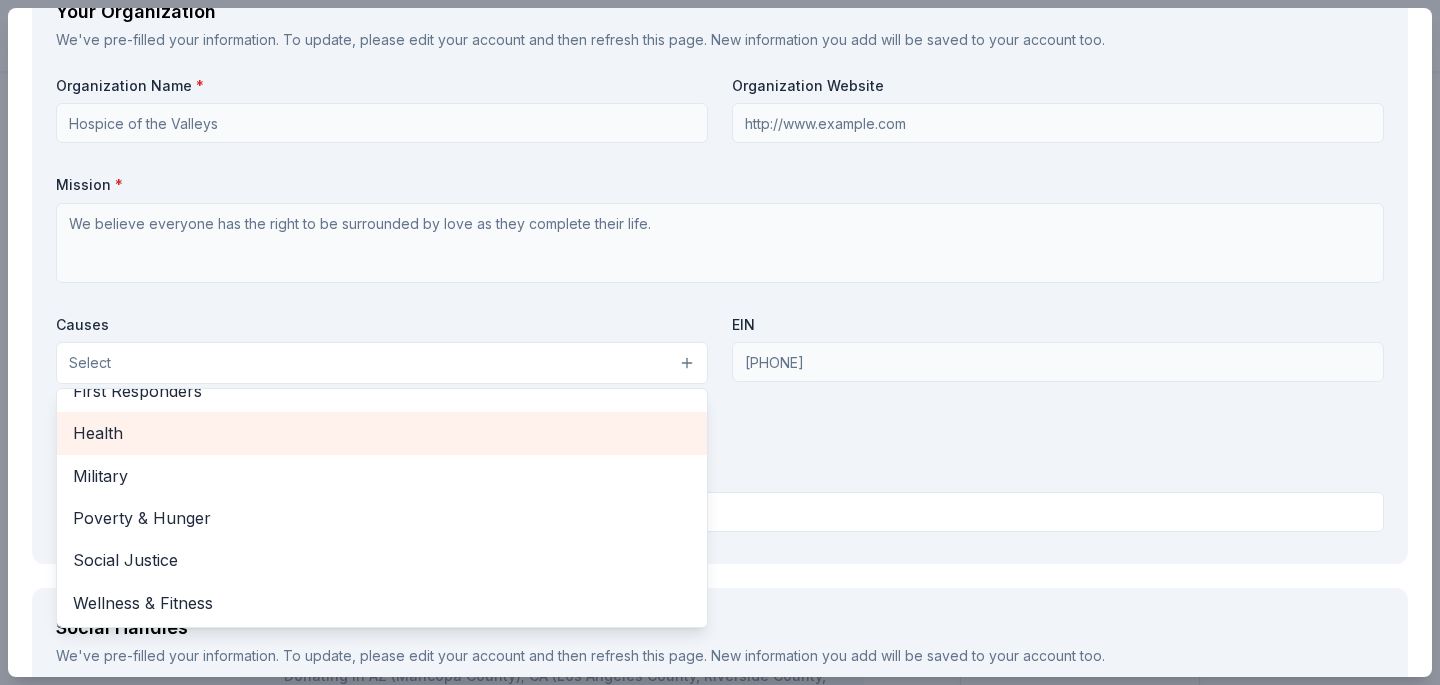 click on "Health" at bounding box center (382, 433) 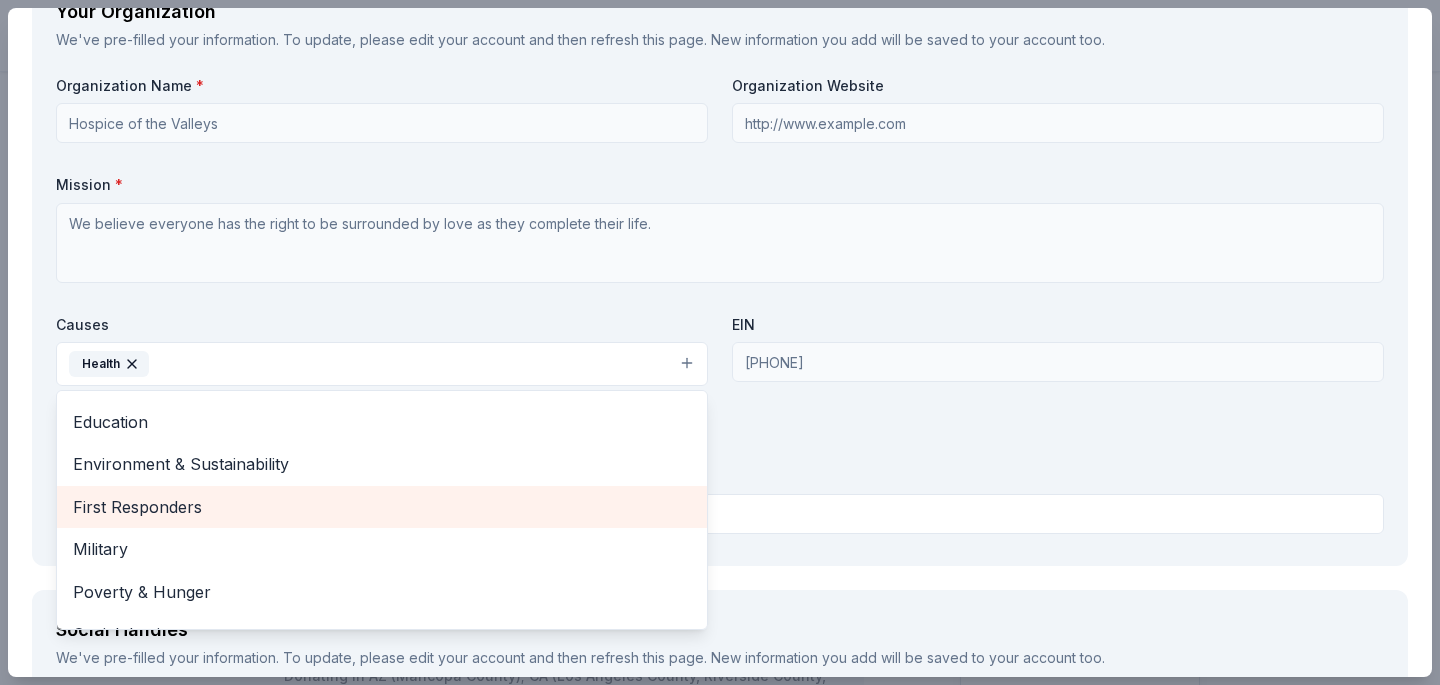 scroll, scrollTop: 236, scrollLeft: 0, axis: vertical 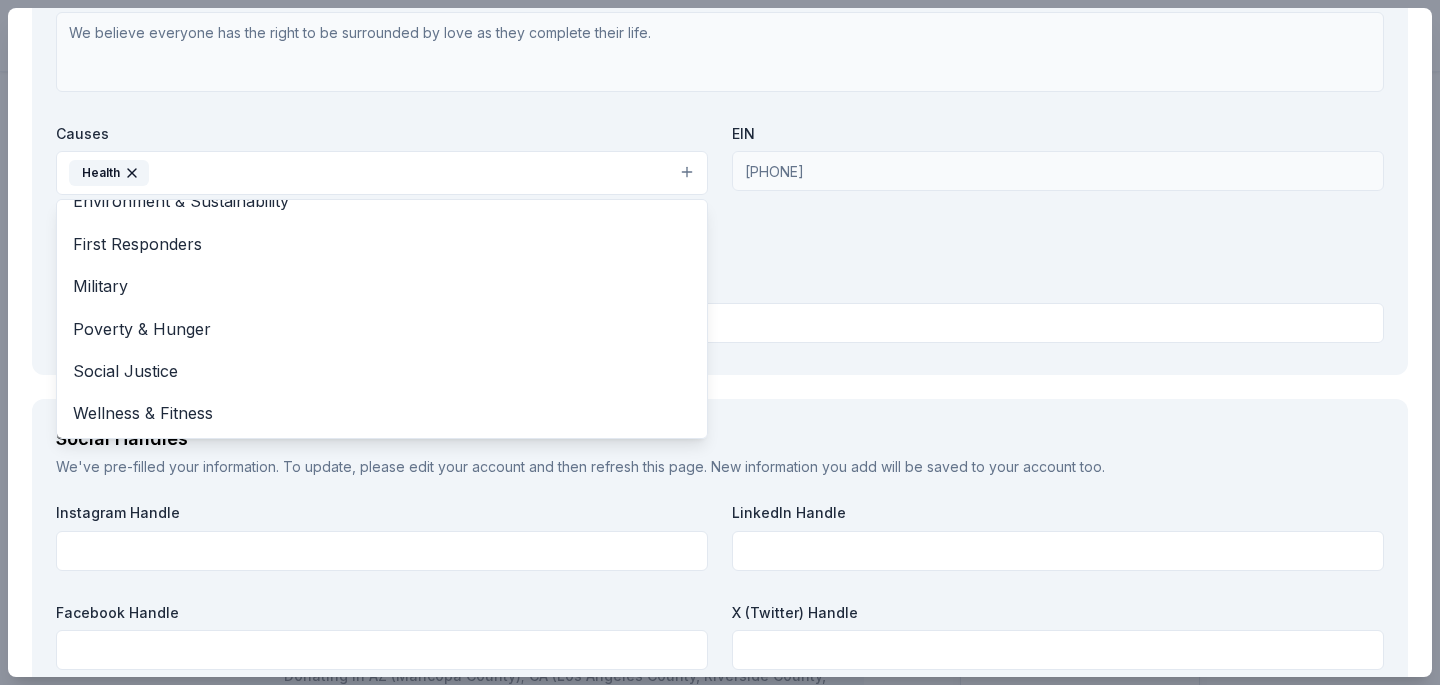 click on "Causes Health Animals Art & Culture Children Disaster Relief Education Environment & Sustainability First Responders Military Poverty & Hunger Social Justice Wellness & Fitness" at bounding box center [382, 160] 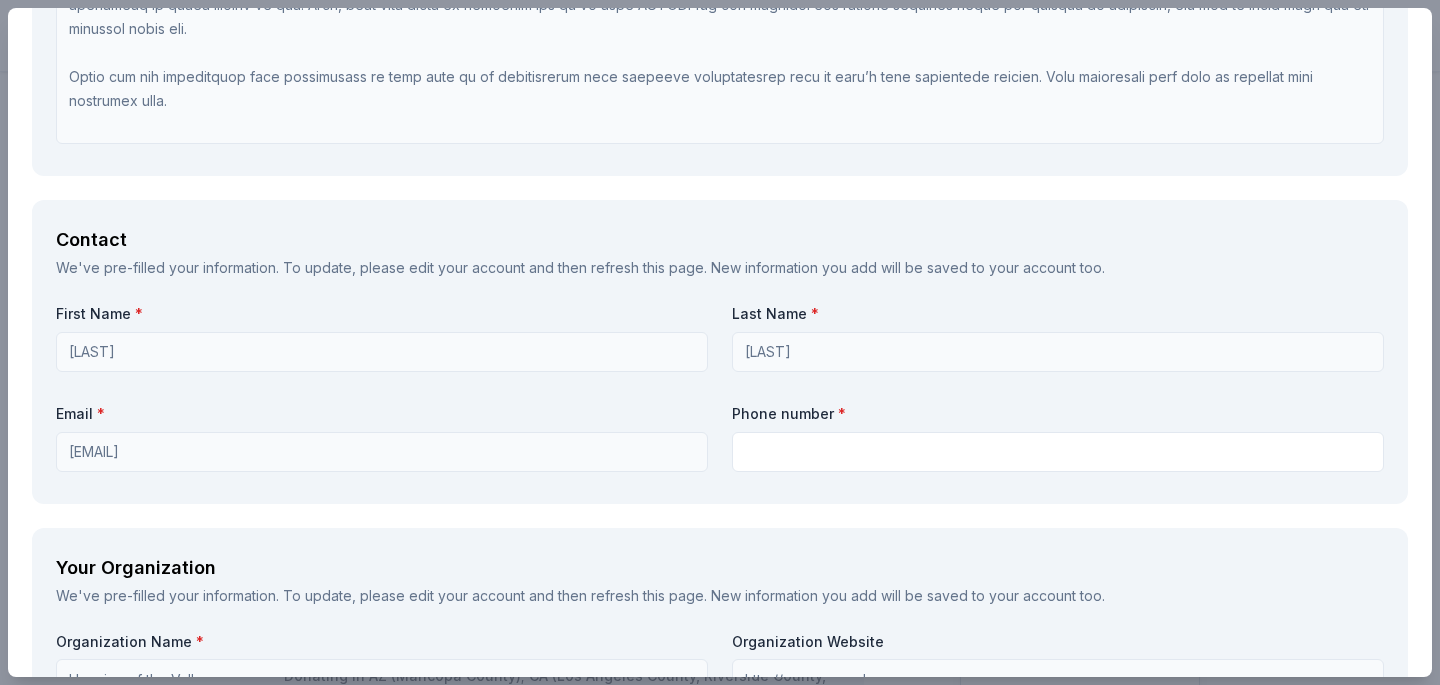 scroll, scrollTop: 1438, scrollLeft: 0, axis: vertical 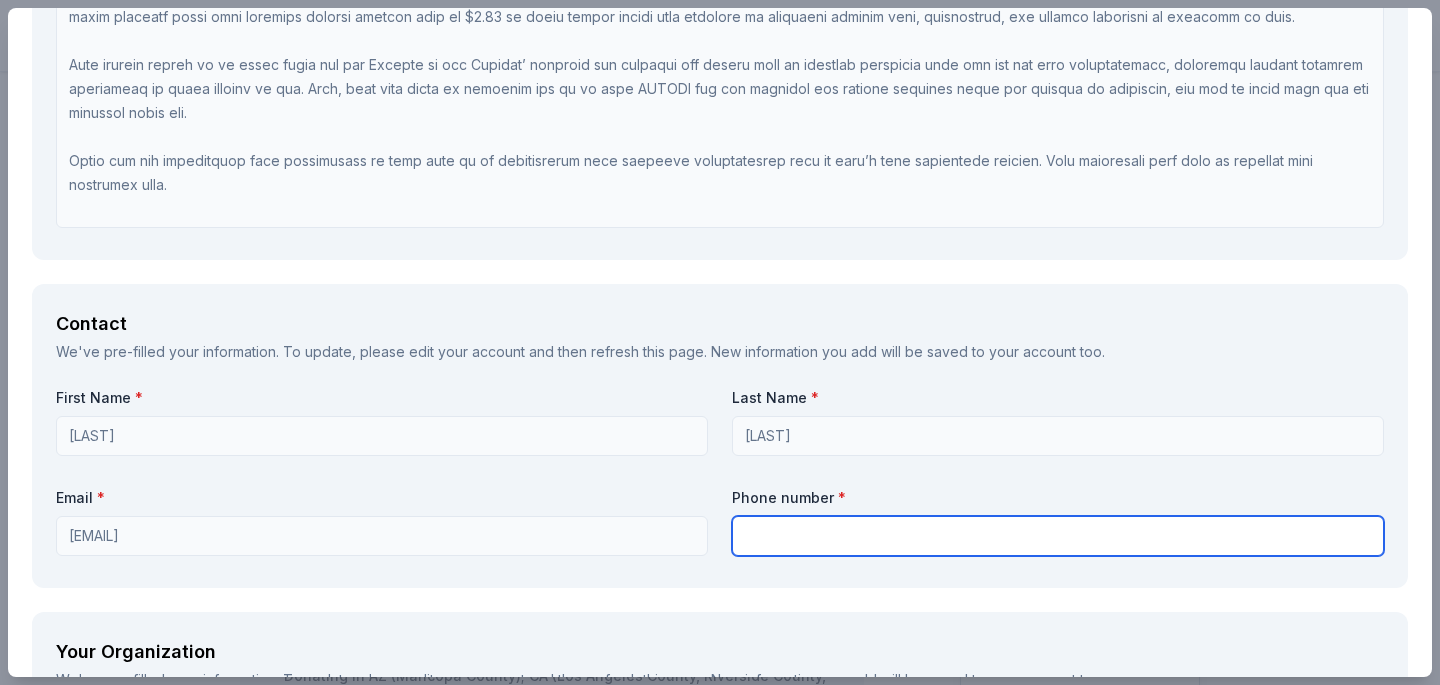 click at bounding box center (1058, 536) 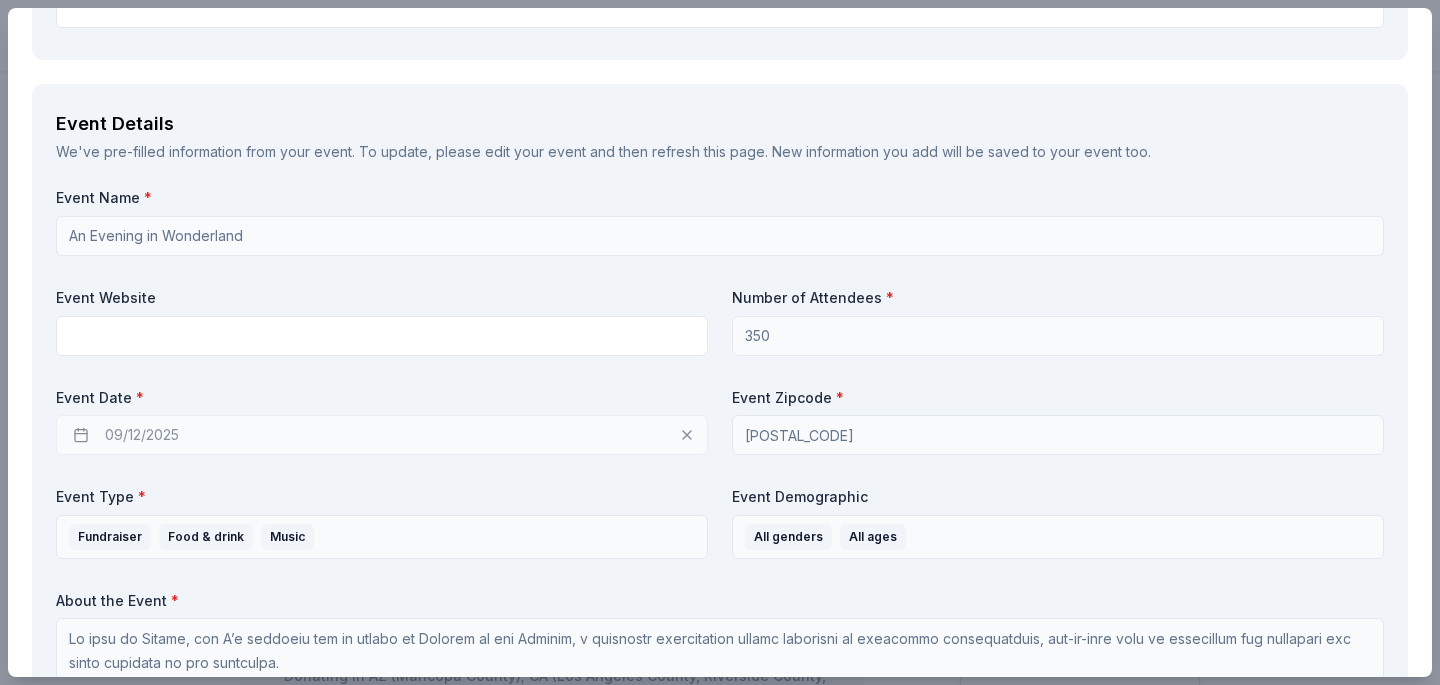 scroll, scrollTop: 603, scrollLeft: 0, axis: vertical 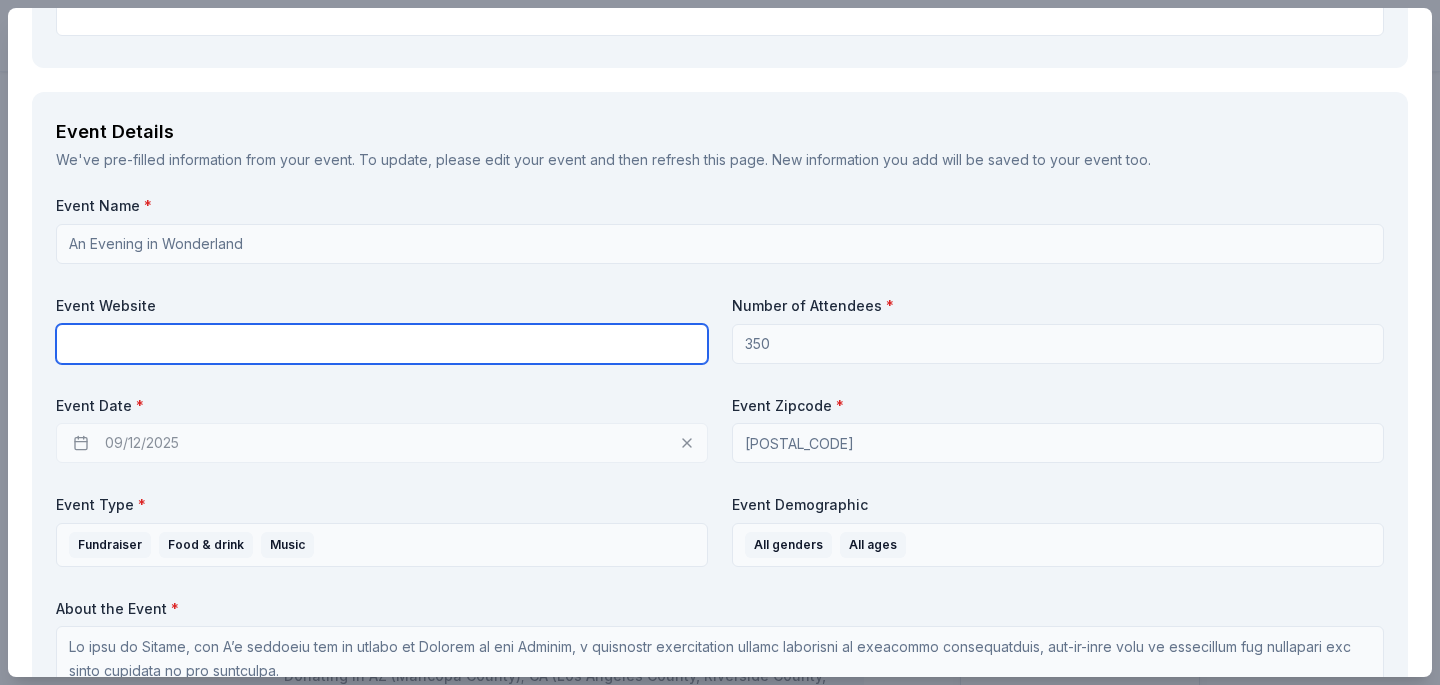 click at bounding box center [382, 344] 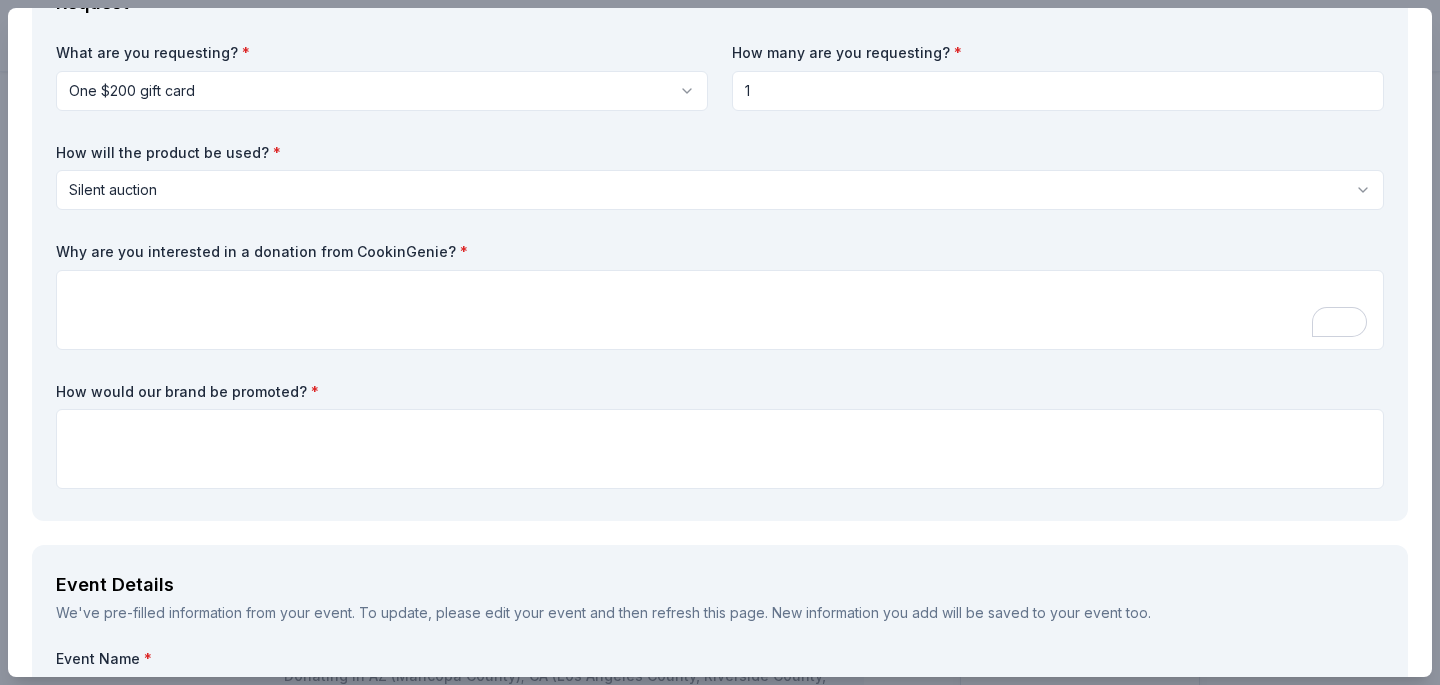 scroll, scrollTop: 144, scrollLeft: 0, axis: vertical 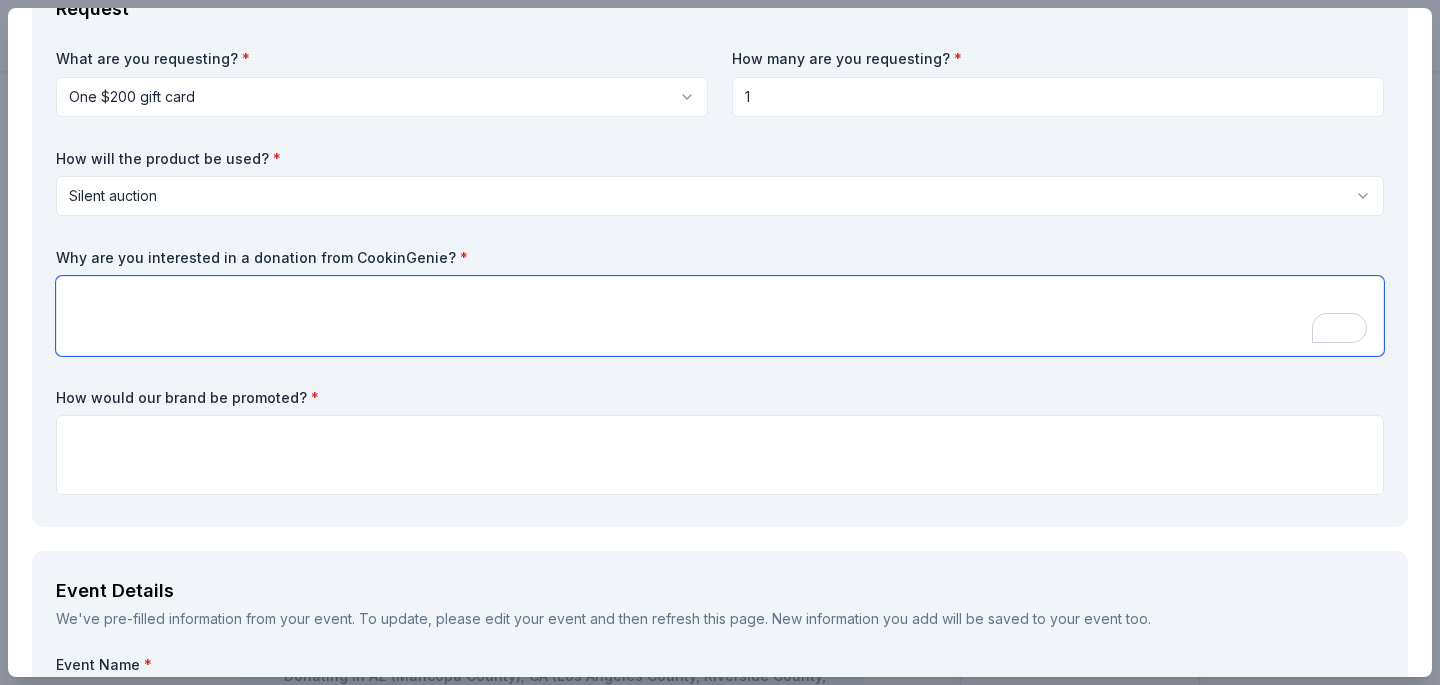 click at bounding box center [720, 316] 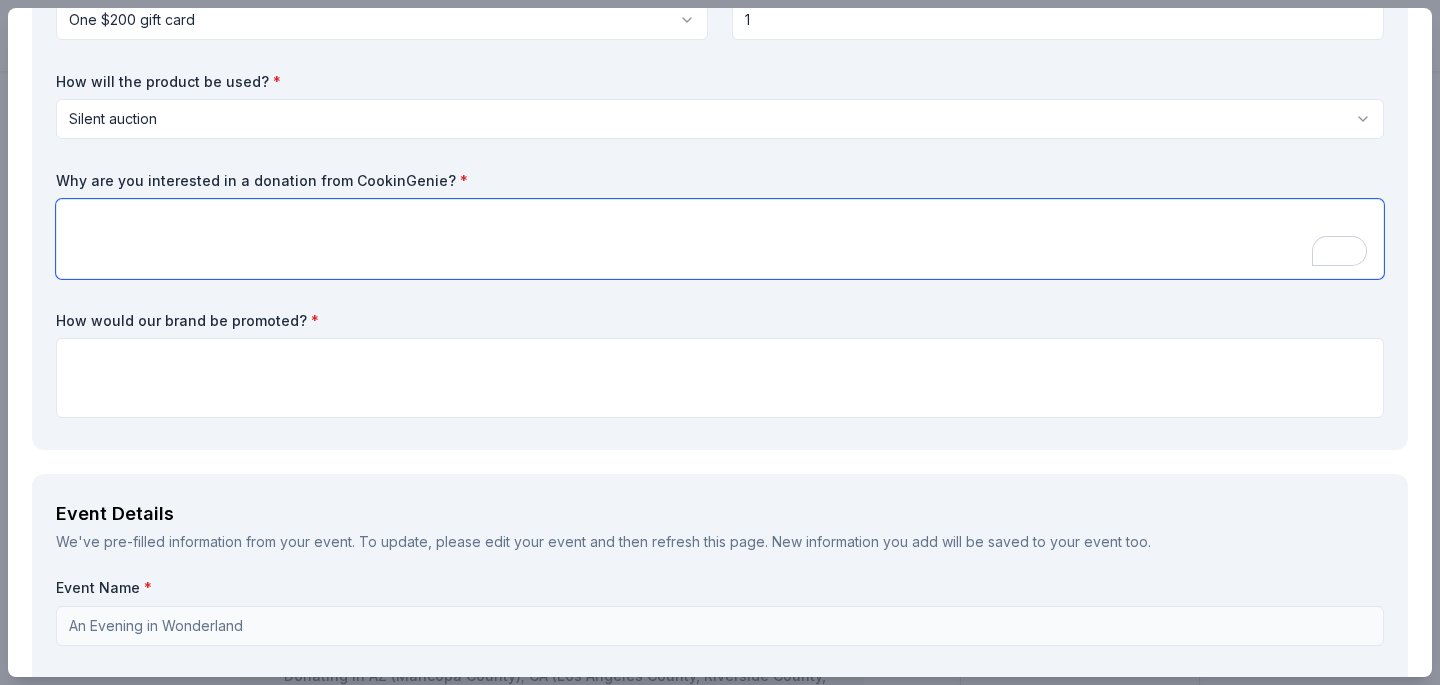 scroll, scrollTop: 223, scrollLeft: 0, axis: vertical 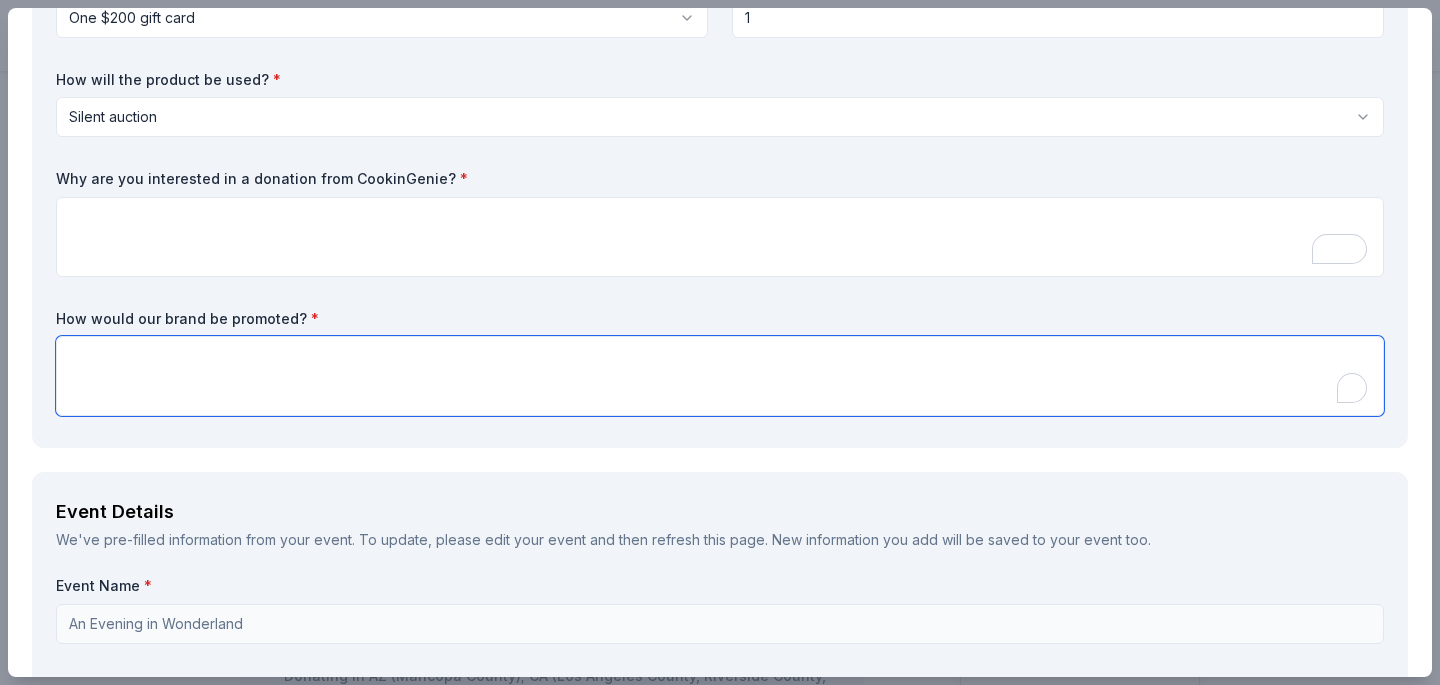 click at bounding box center [720, 376] 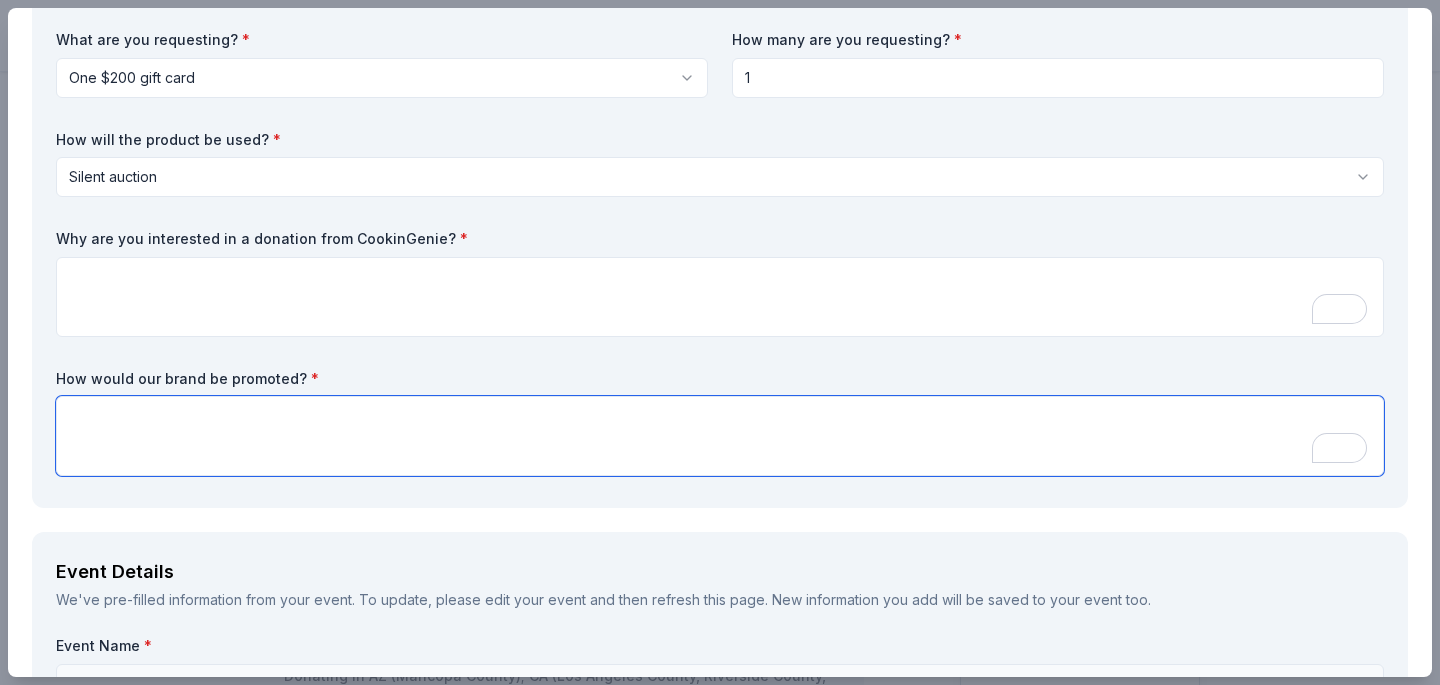 scroll, scrollTop: 161, scrollLeft: 0, axis: vertical 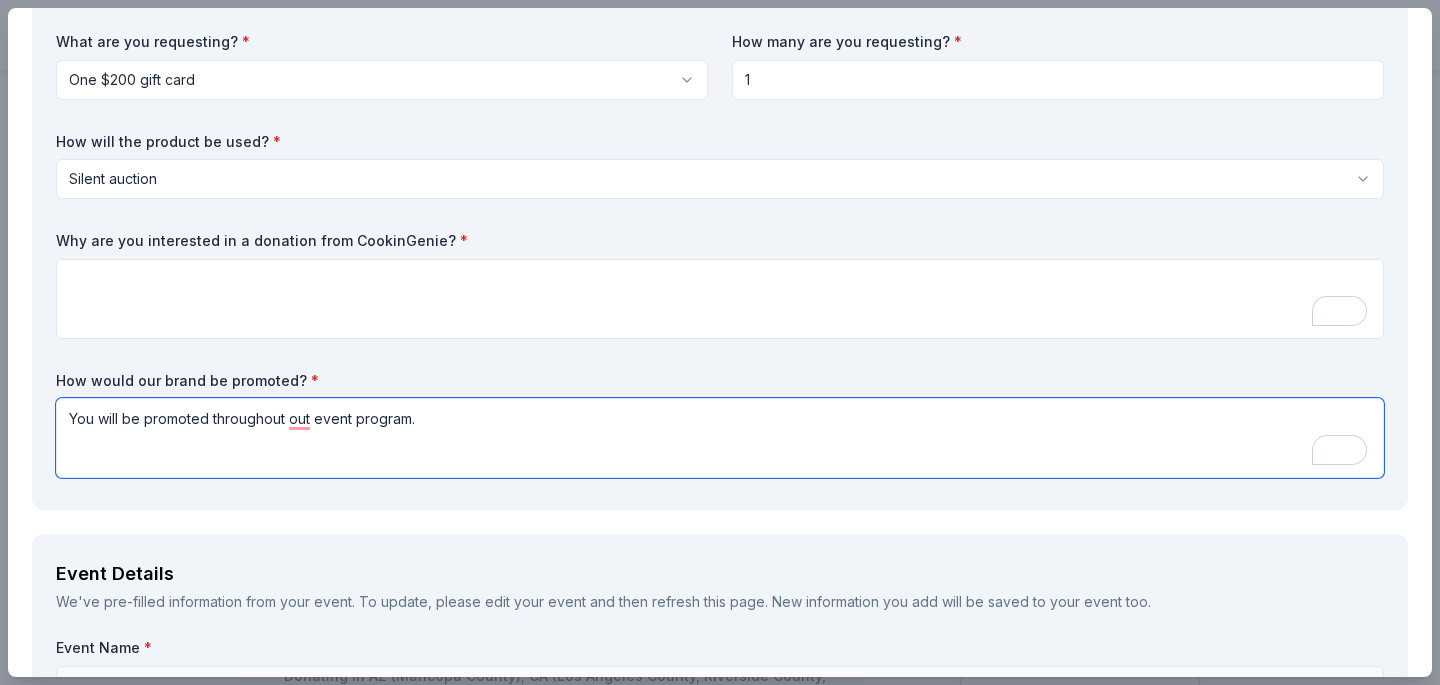 drag, startPoint x: 283, startPoint y: 421, endPoint x: 255, endPoint y: 421, distance: 28 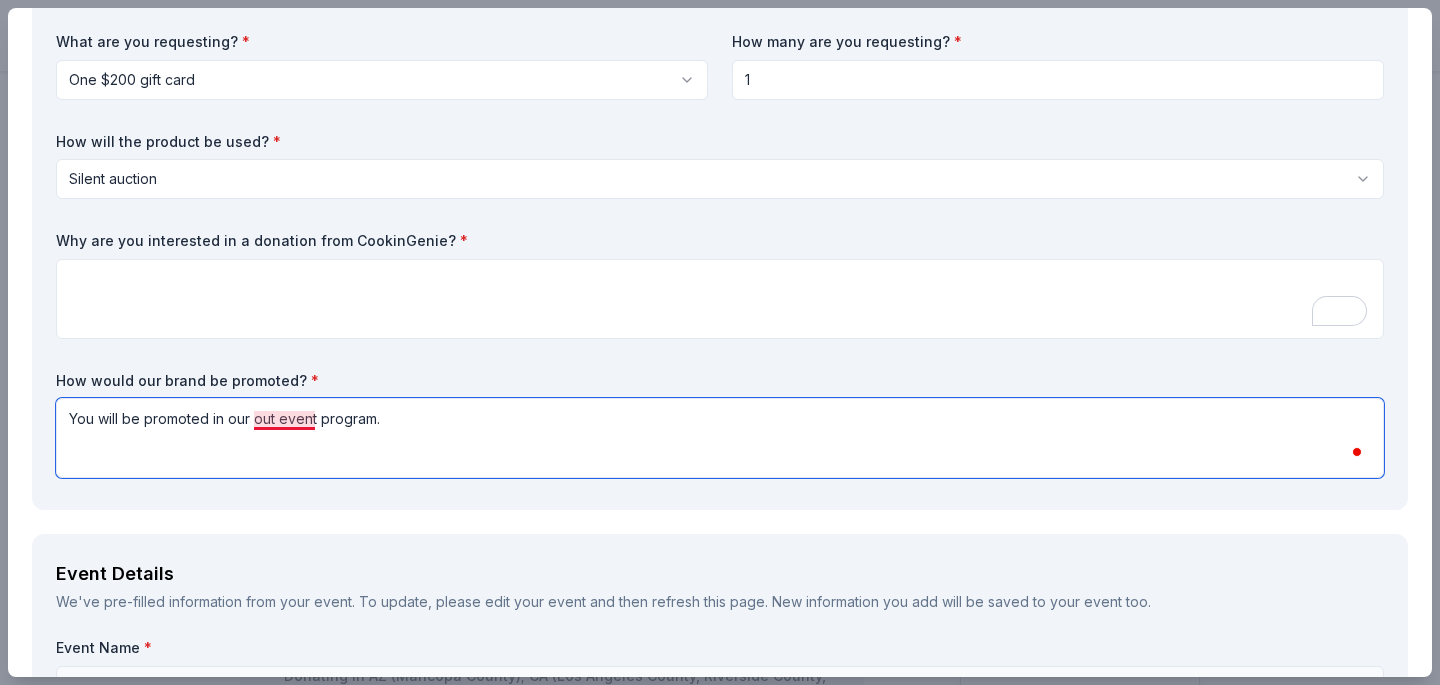 click on "You will be promoted in our out event program." at bounding box center [720, 438] 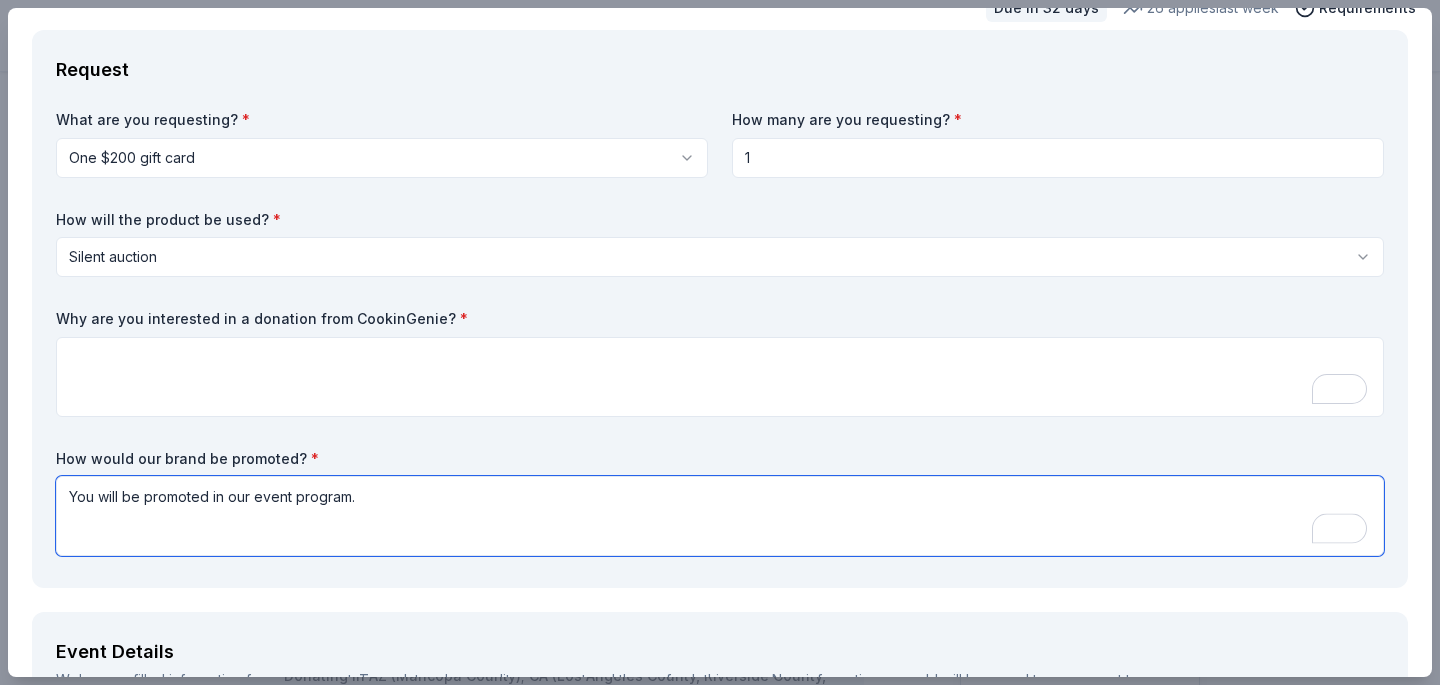 scroll, scrollTop: 78, scrollLeft: 0, axis: vertical 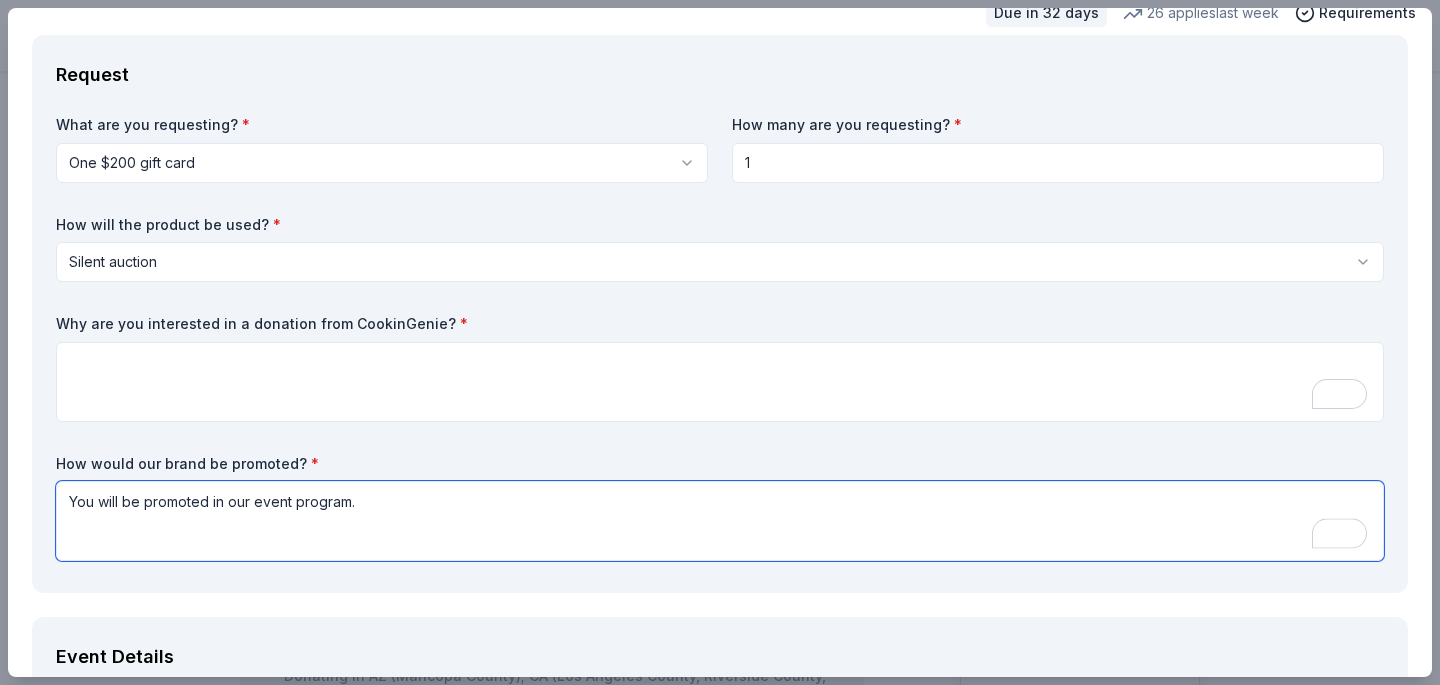type on "You will be promoted in our event program." 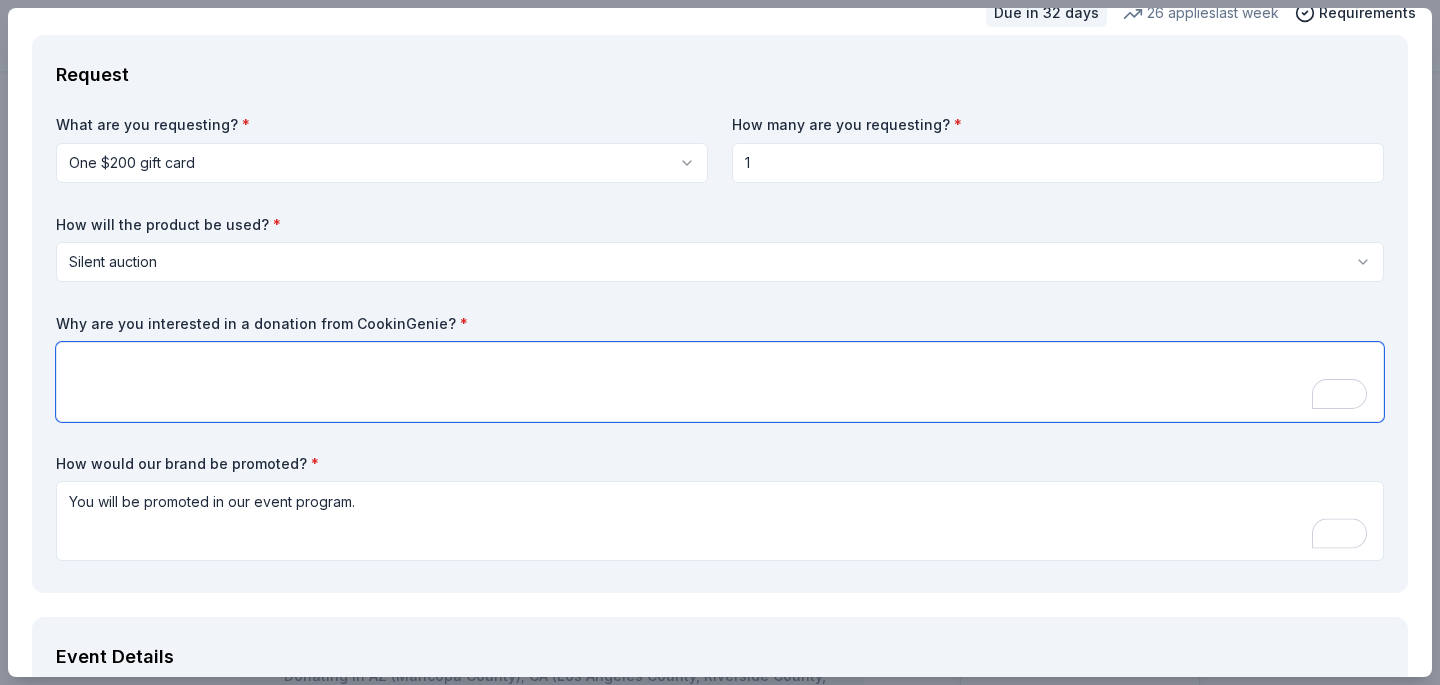 click at bounding box center (720, 382) 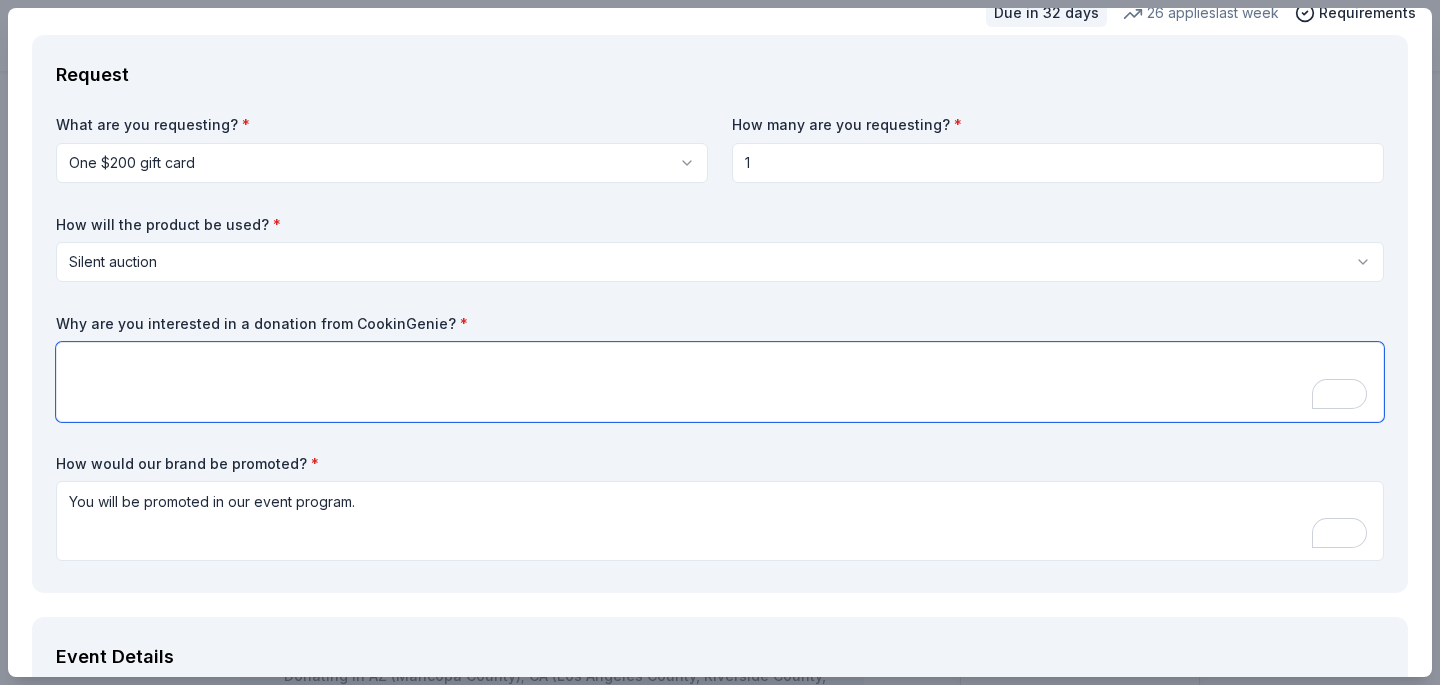 click at bounding box center (720, 382) 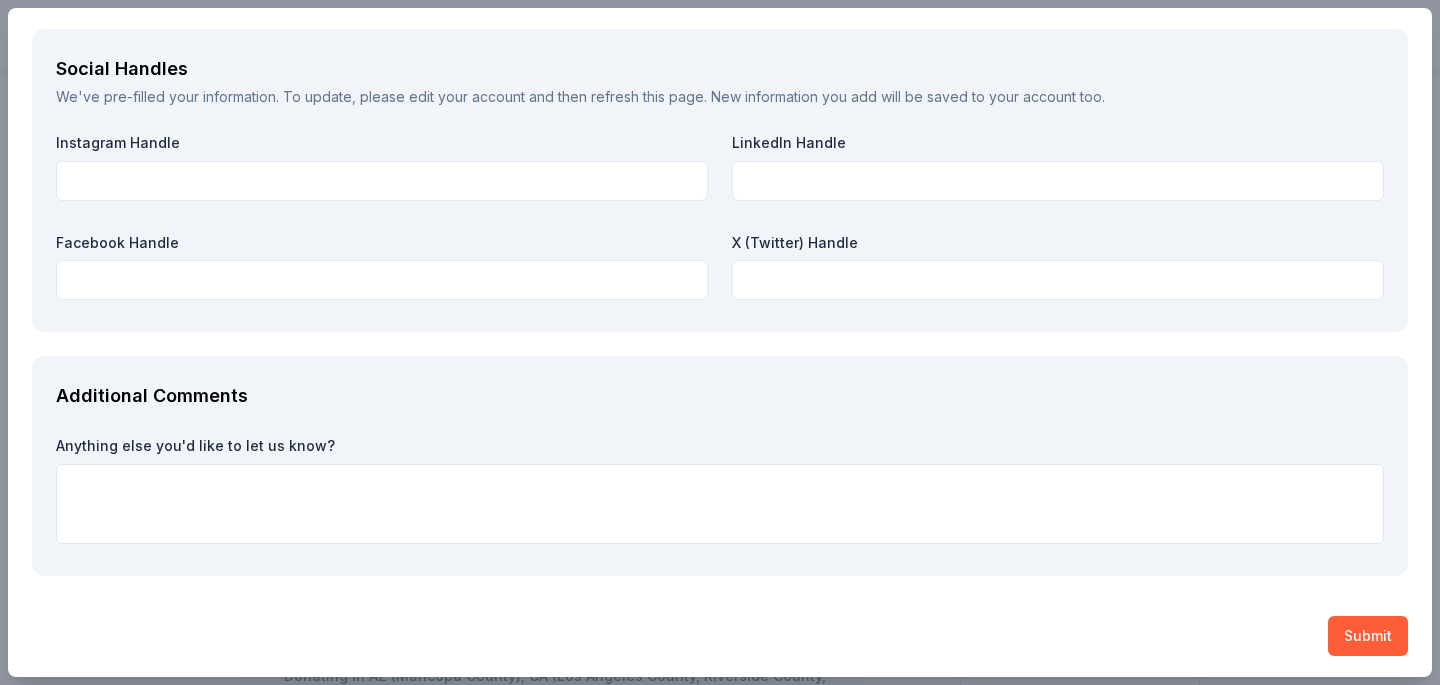 scroll, scrollTop: 2628, scrollLeft: 0, axis: vertical 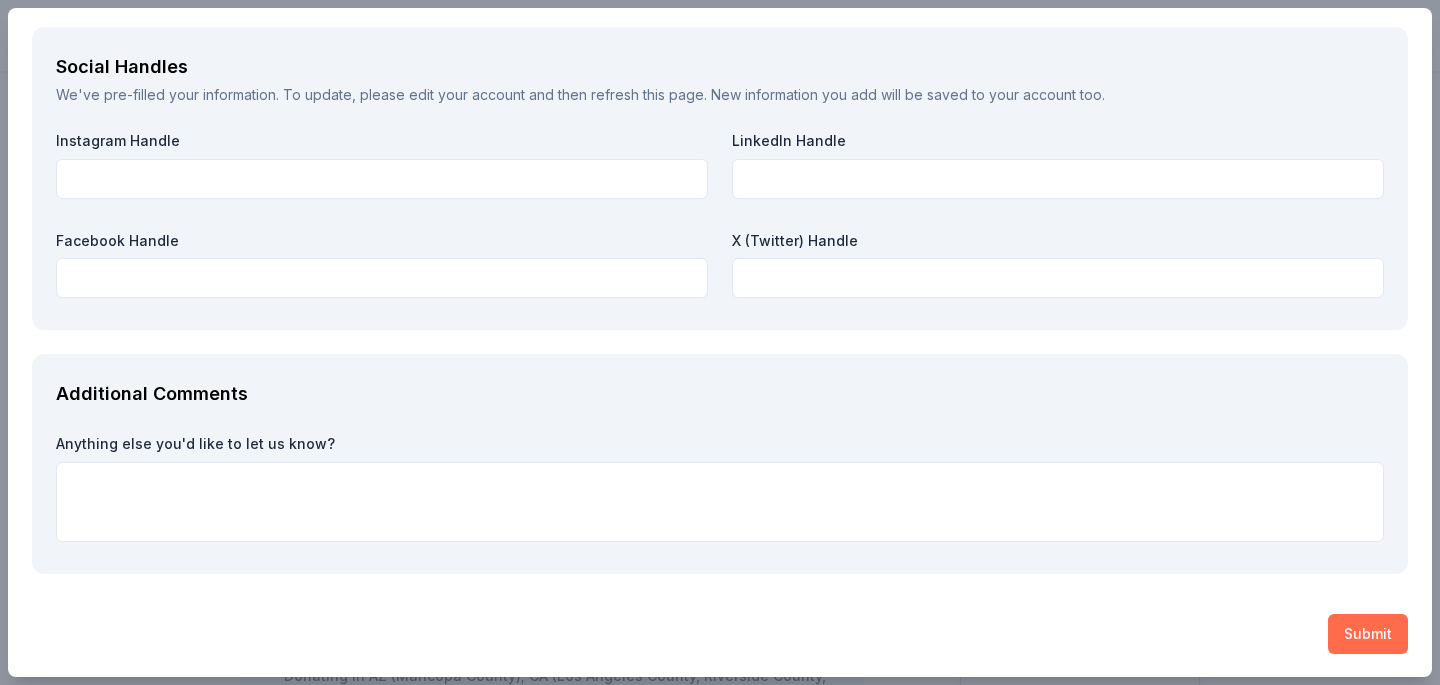 type on "Our Hospice patients would really enjoy an amazing cooking experience!" 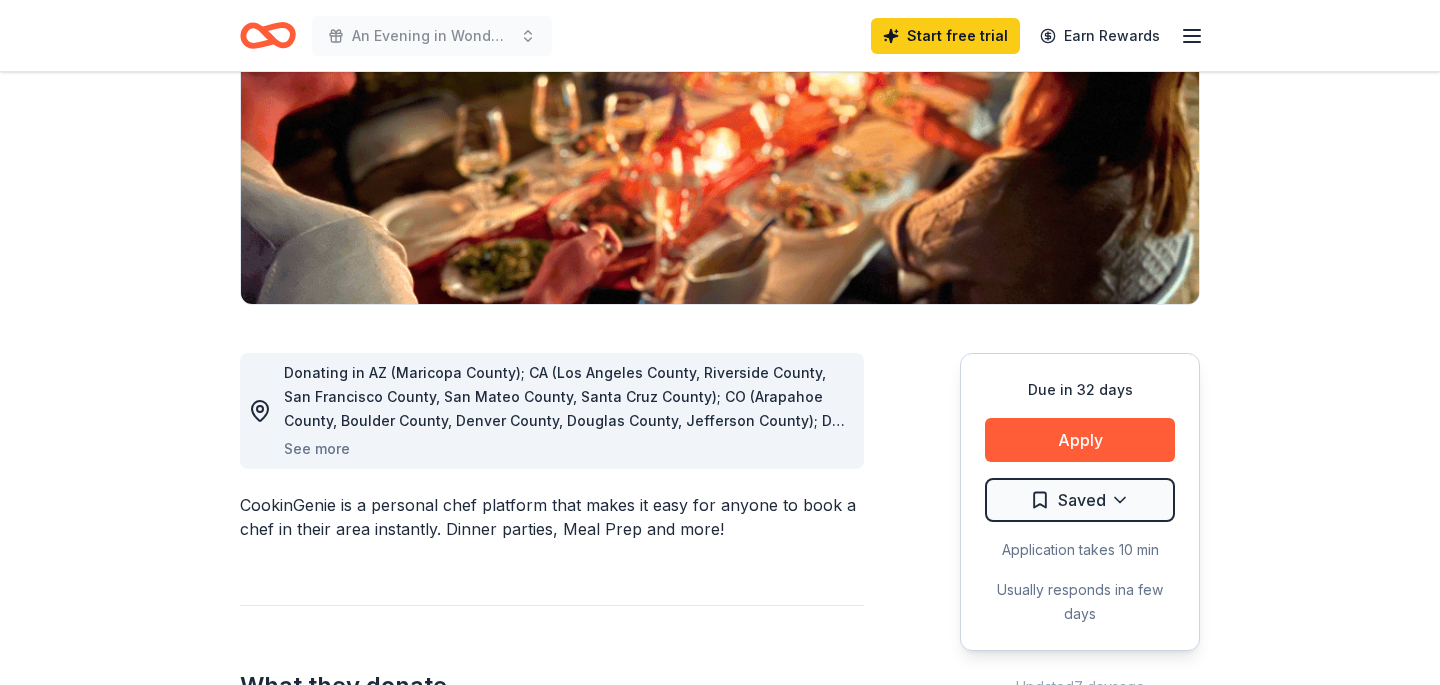 scroll, scrollTop: 0, scrollLeft: 0, axis: both 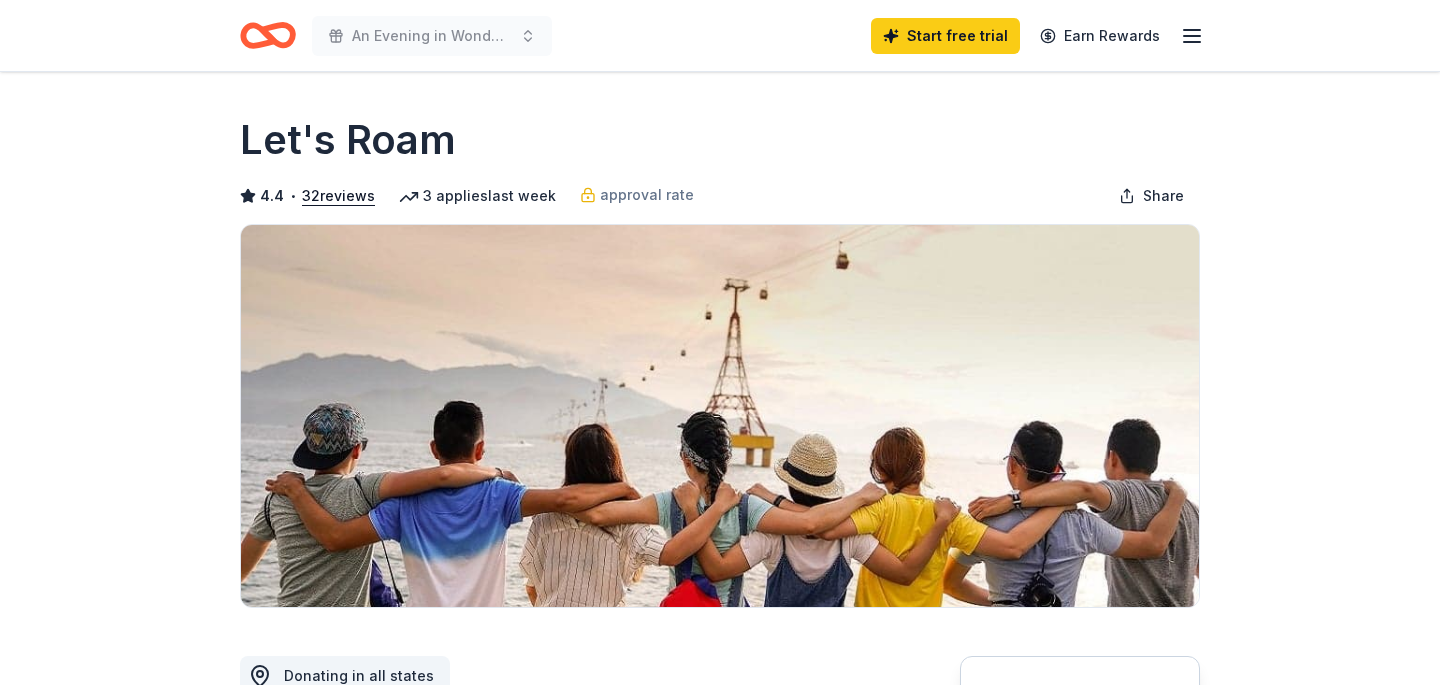 click 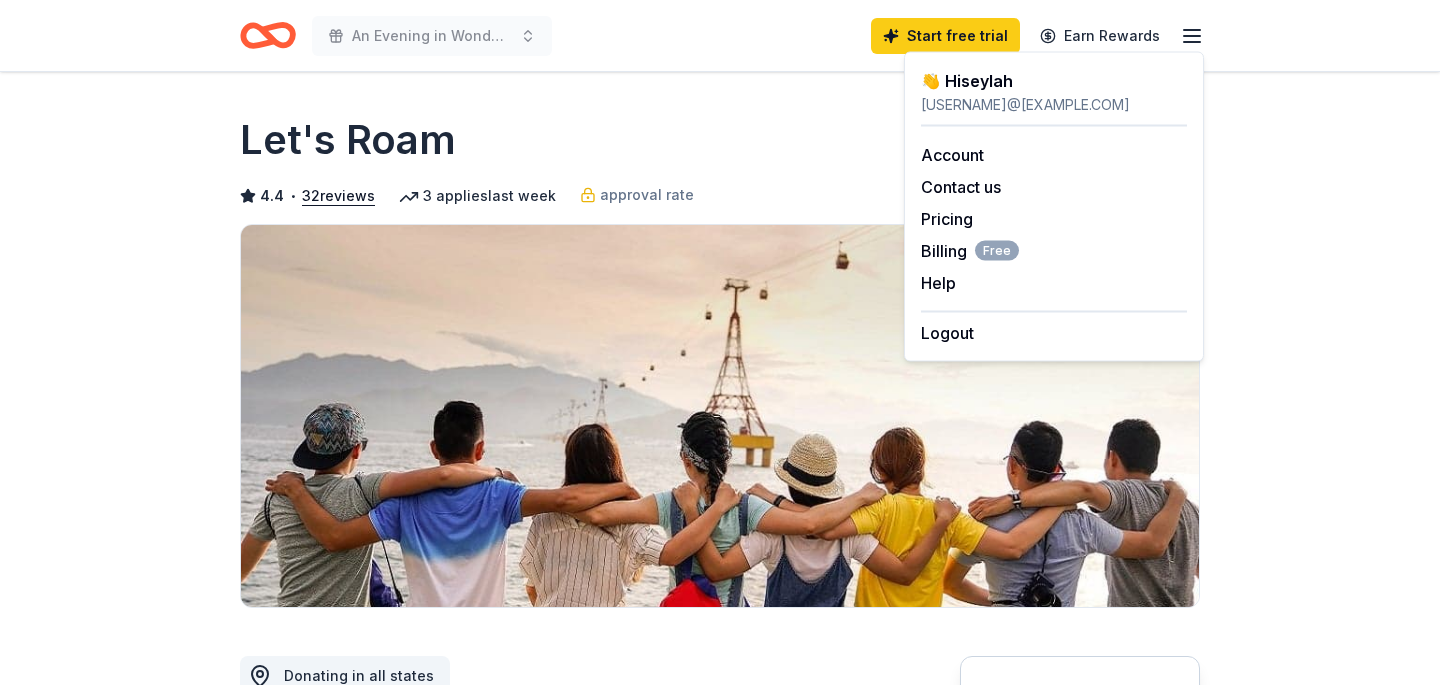 click on "👋 Hi  seylah" at bounding box center [1054, 81] 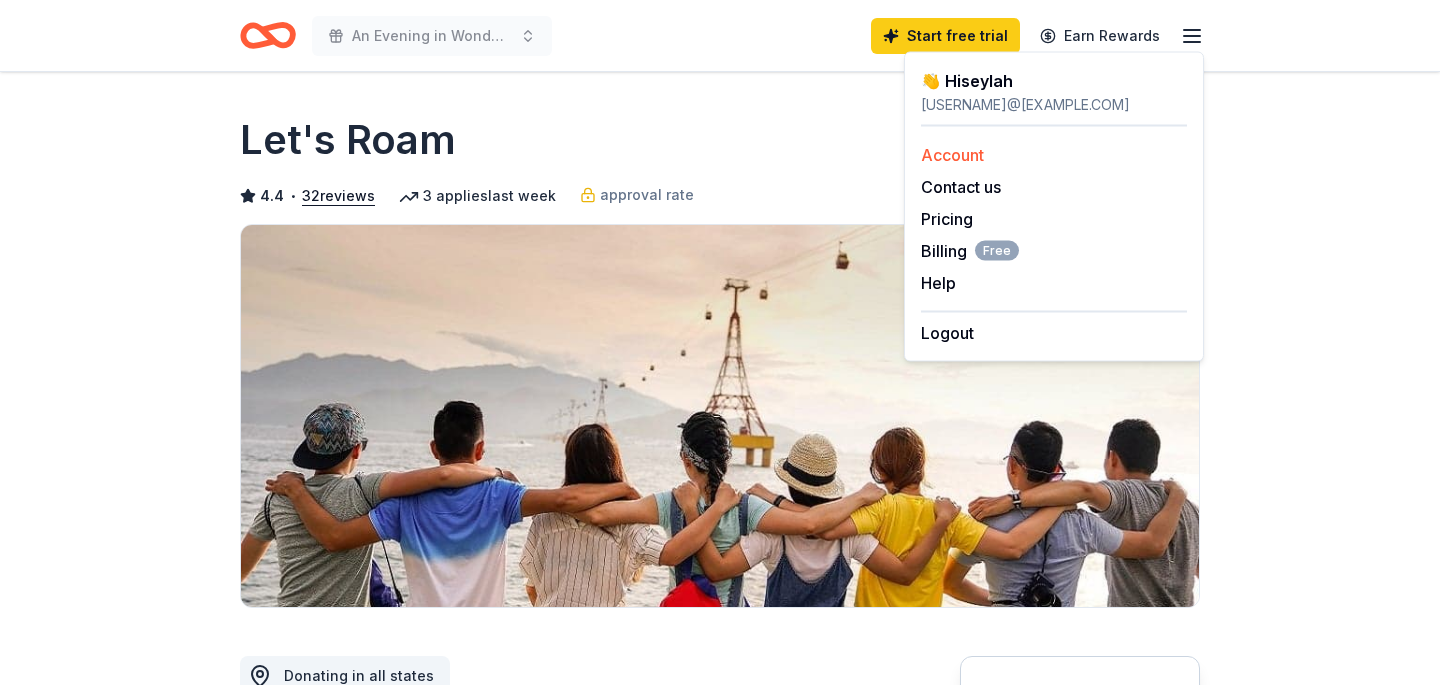 click on "Account" at bounding box center (952, 155) 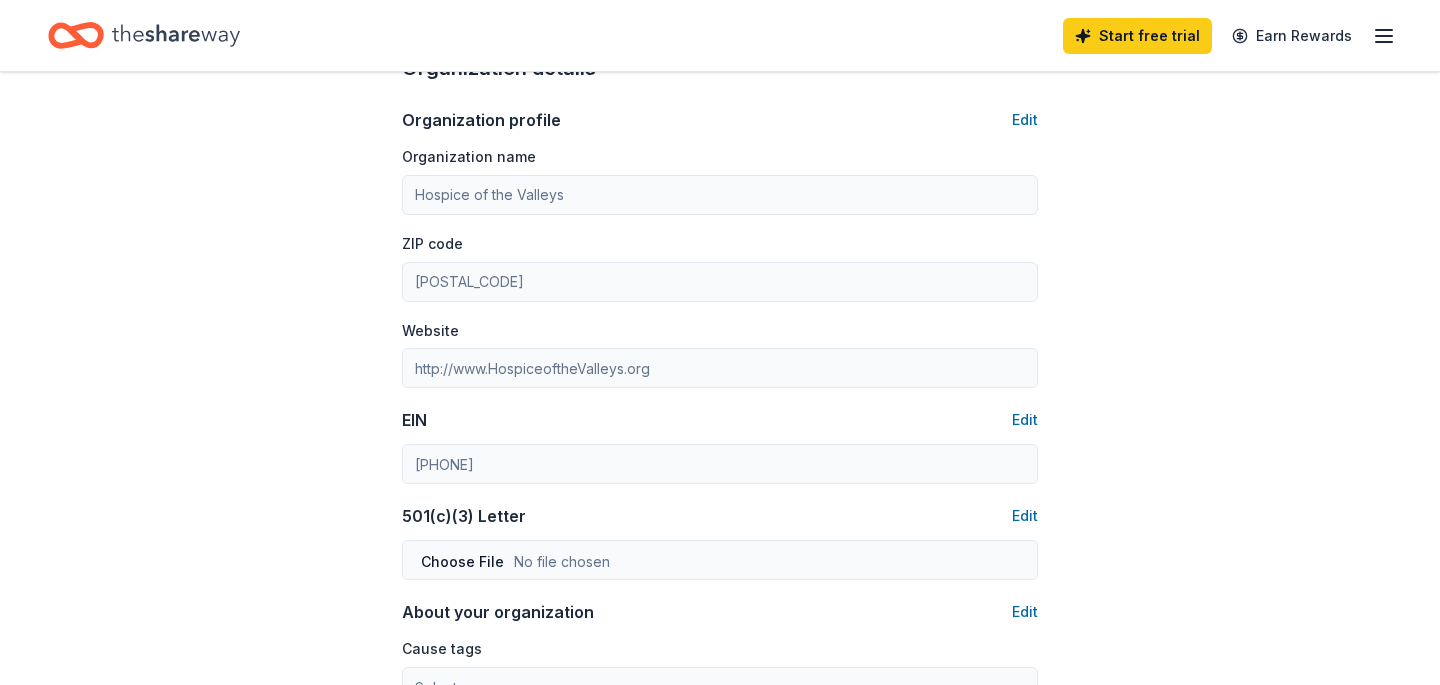 scroll, scrollTop: 0, scrollLeft: 0, axis: both 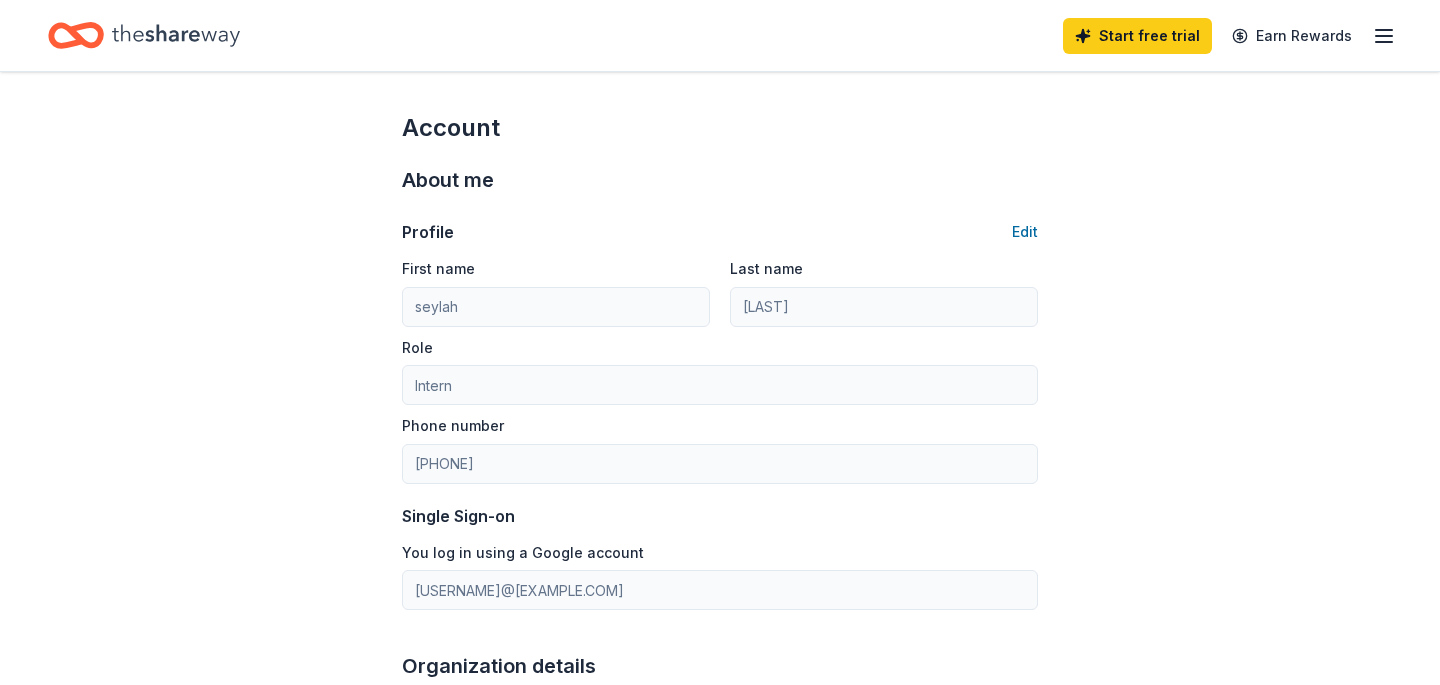 click on "Start free  trial Earn Rewards" at bounding box center (720, 35) 